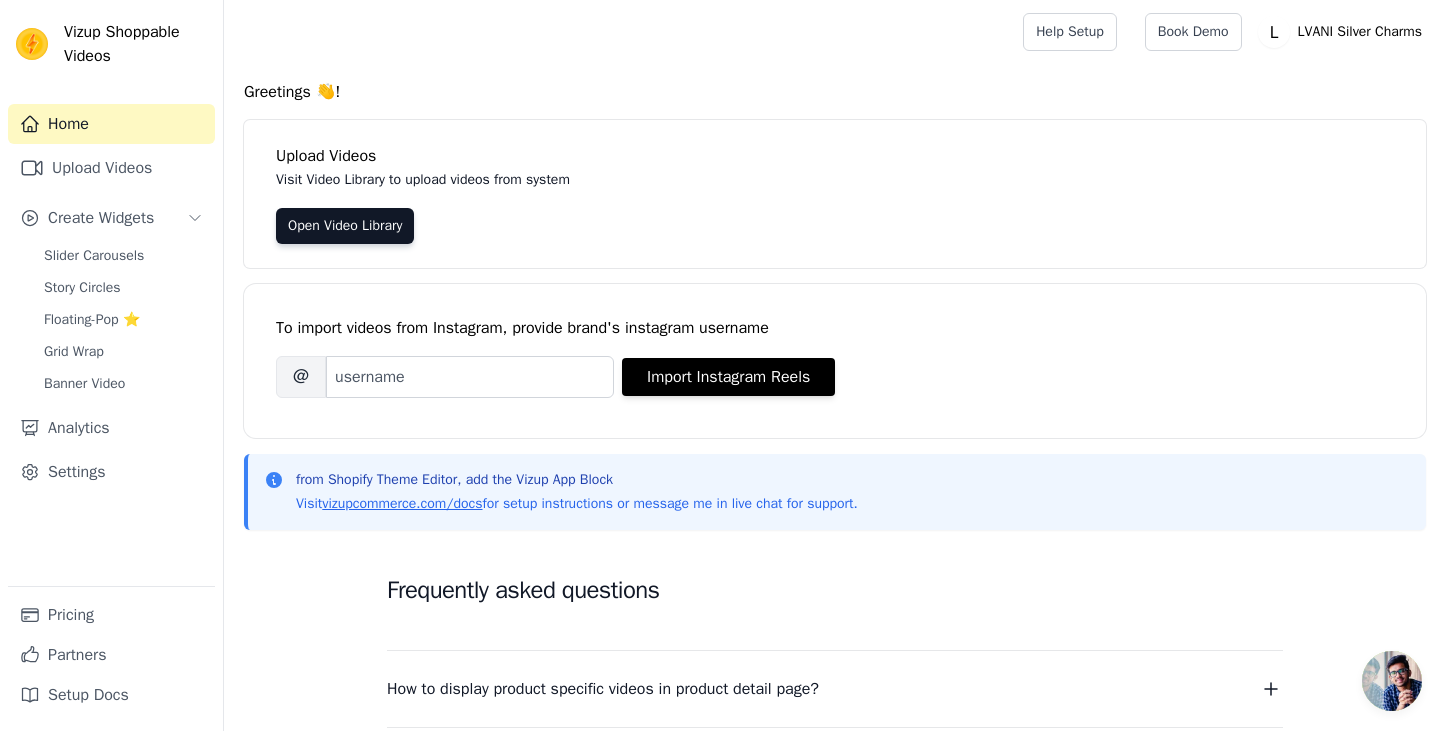 scroll, scrollTop: 0, scrollLeft: 0, axis: both 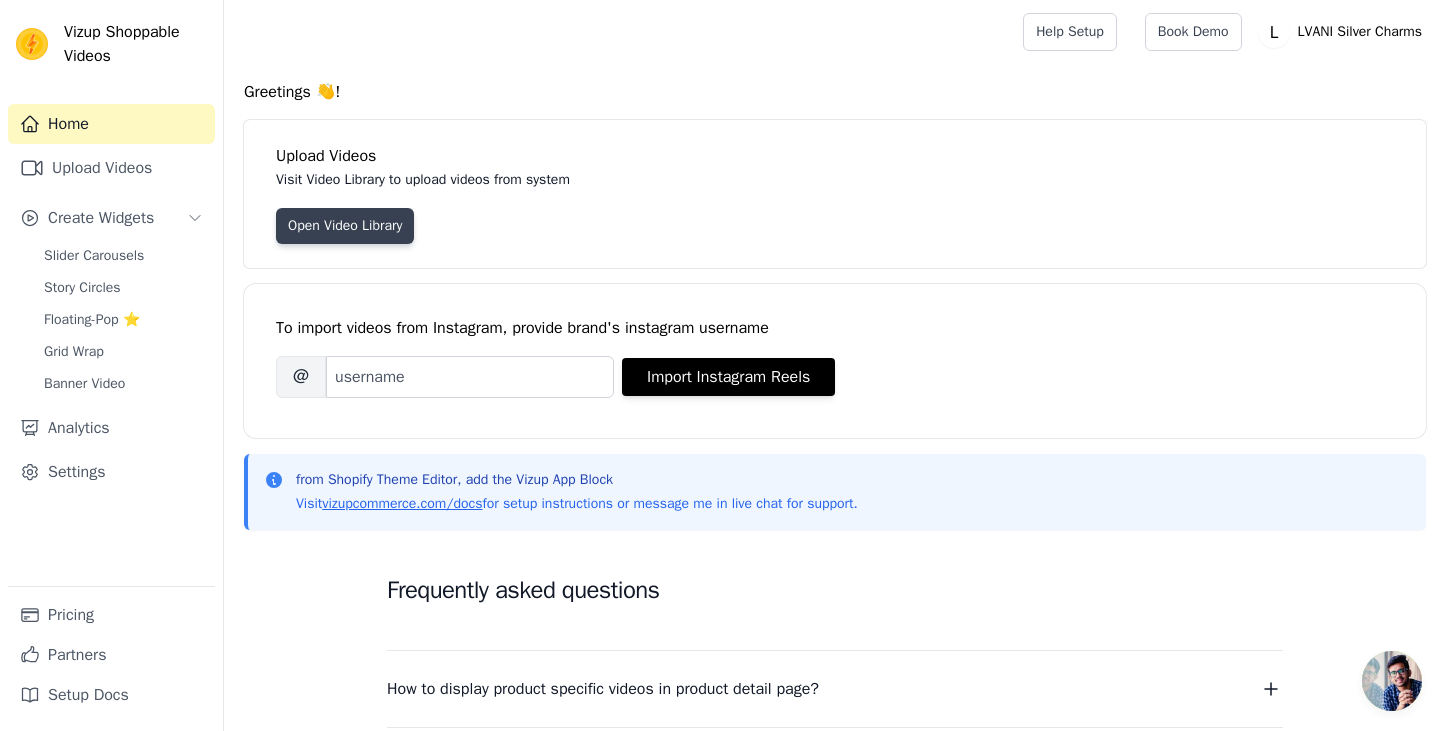 click on "Open Video Library" at bounding box center (345, 226) 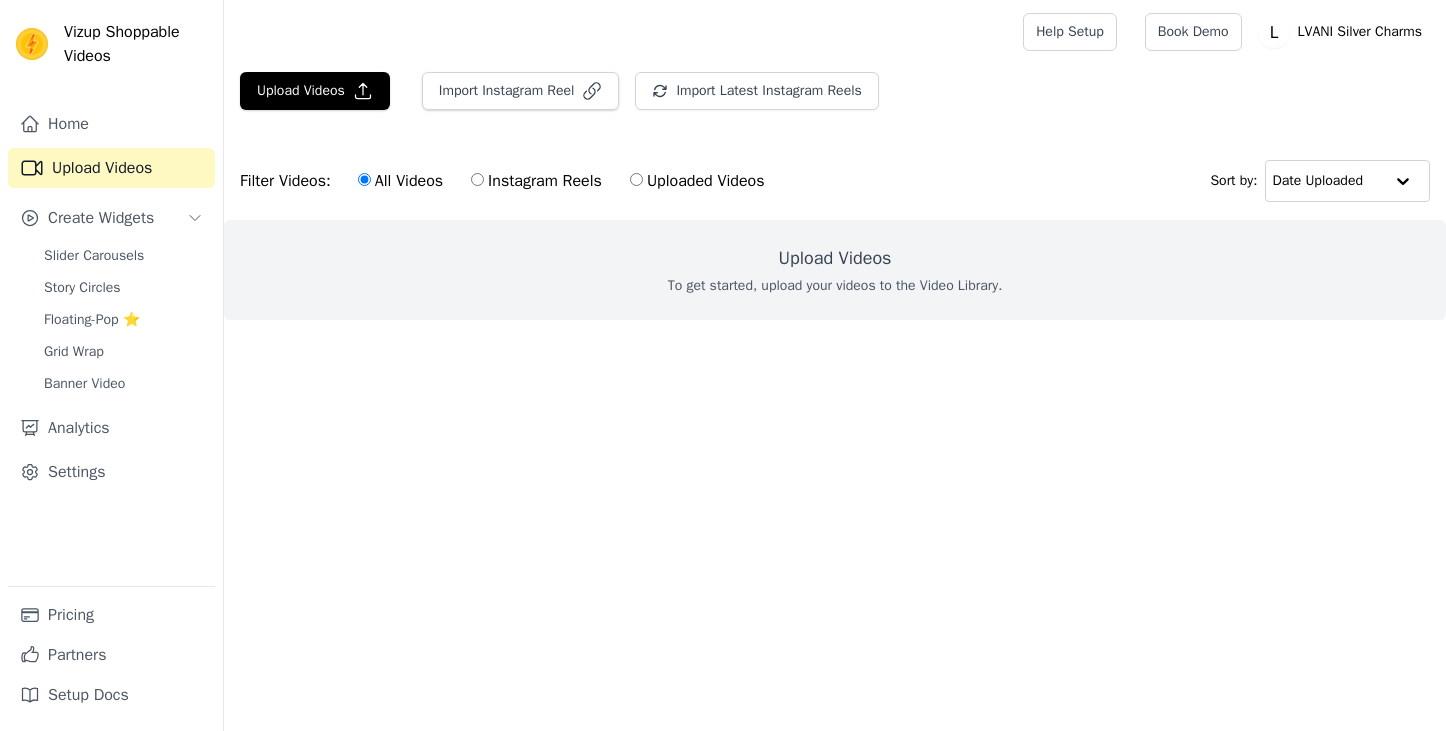 scroll, scrollTop: 0, scrollLeft: 0, axis: both 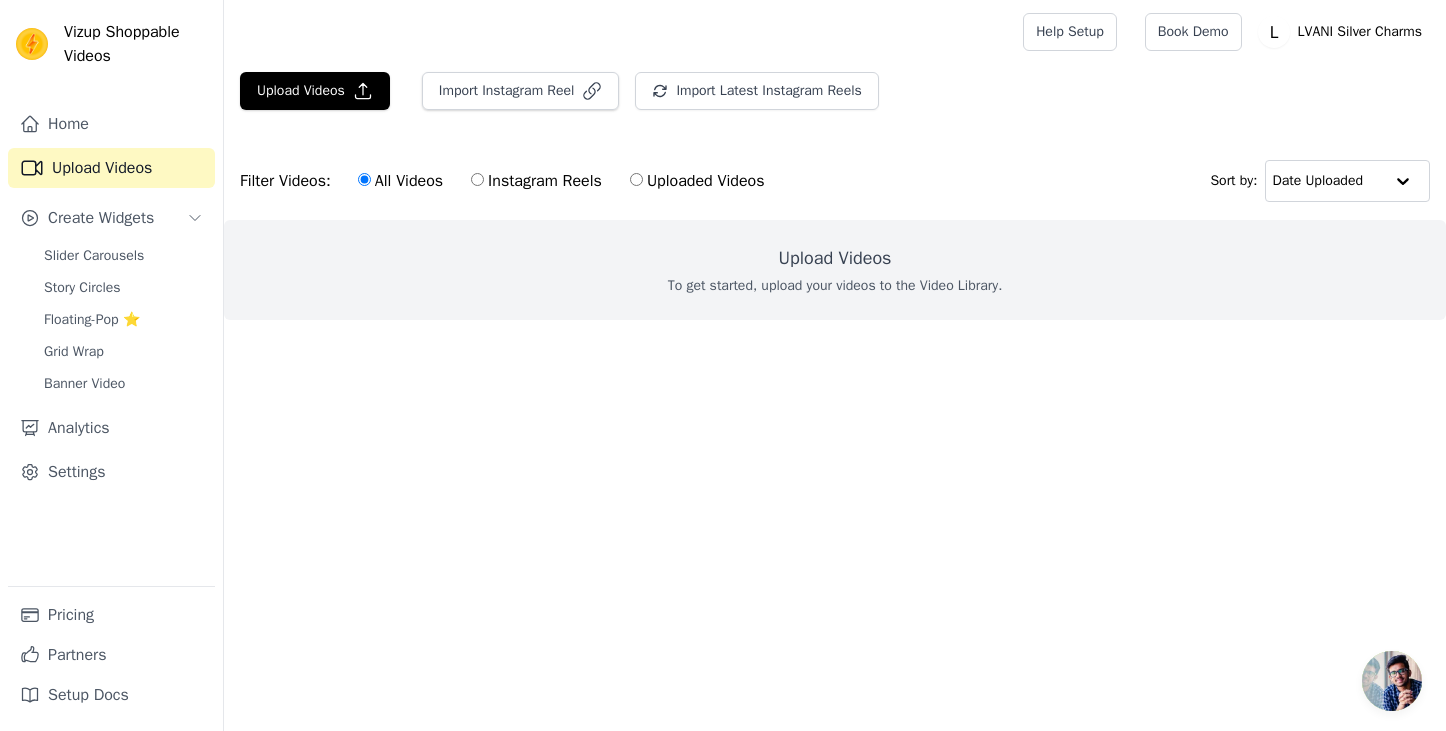 click on "Upload Videos" at bounding box center [835, 258] 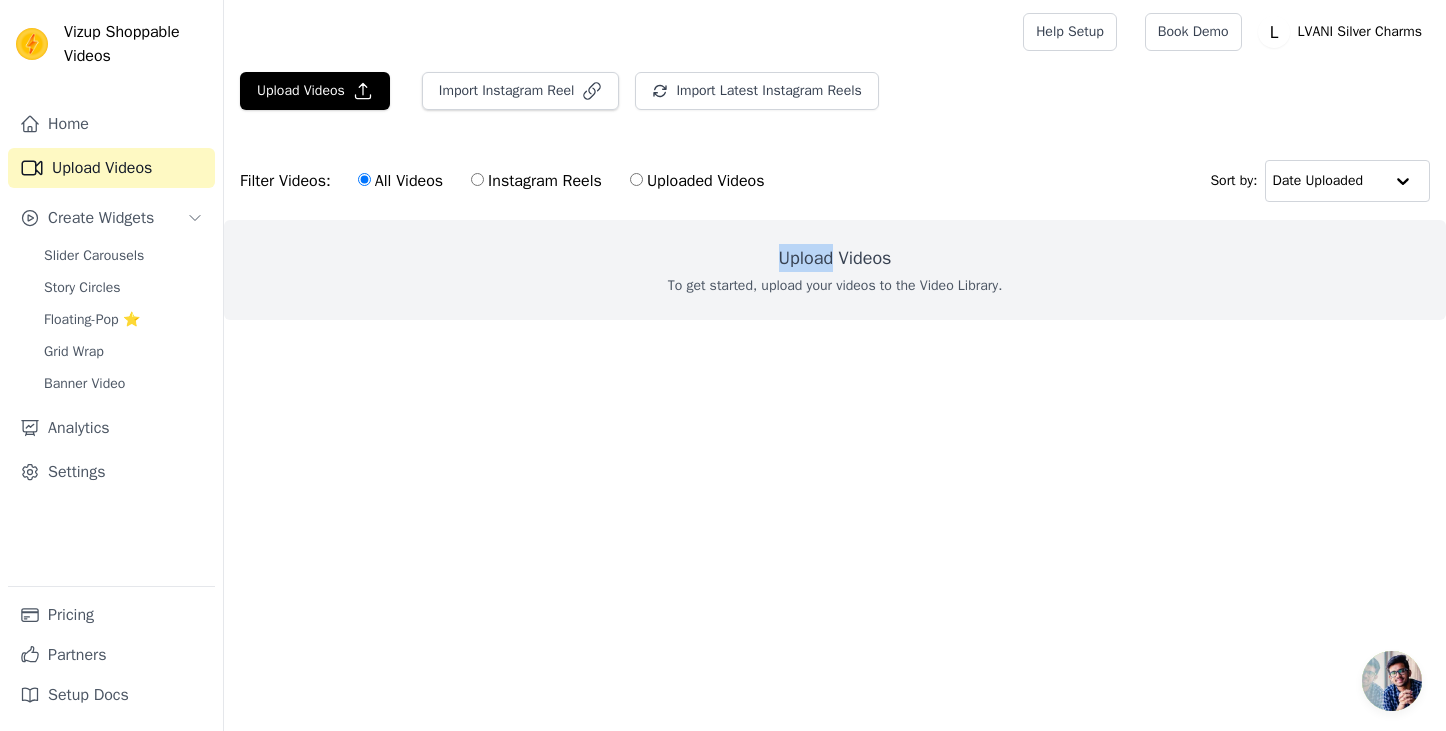 click on "Upload Videos" at bounding box center [835, 258] 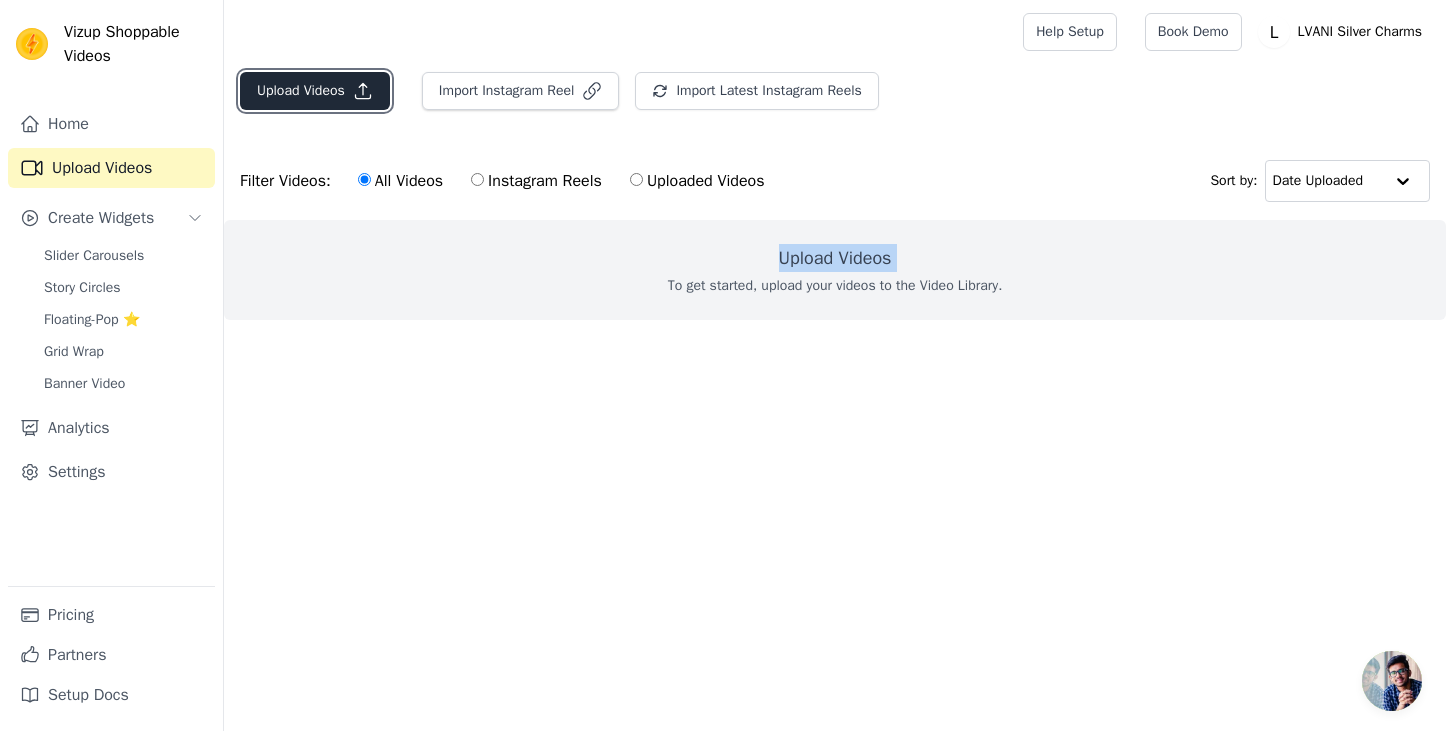 click on "Upload Videos" at bounding box center (315, 91) 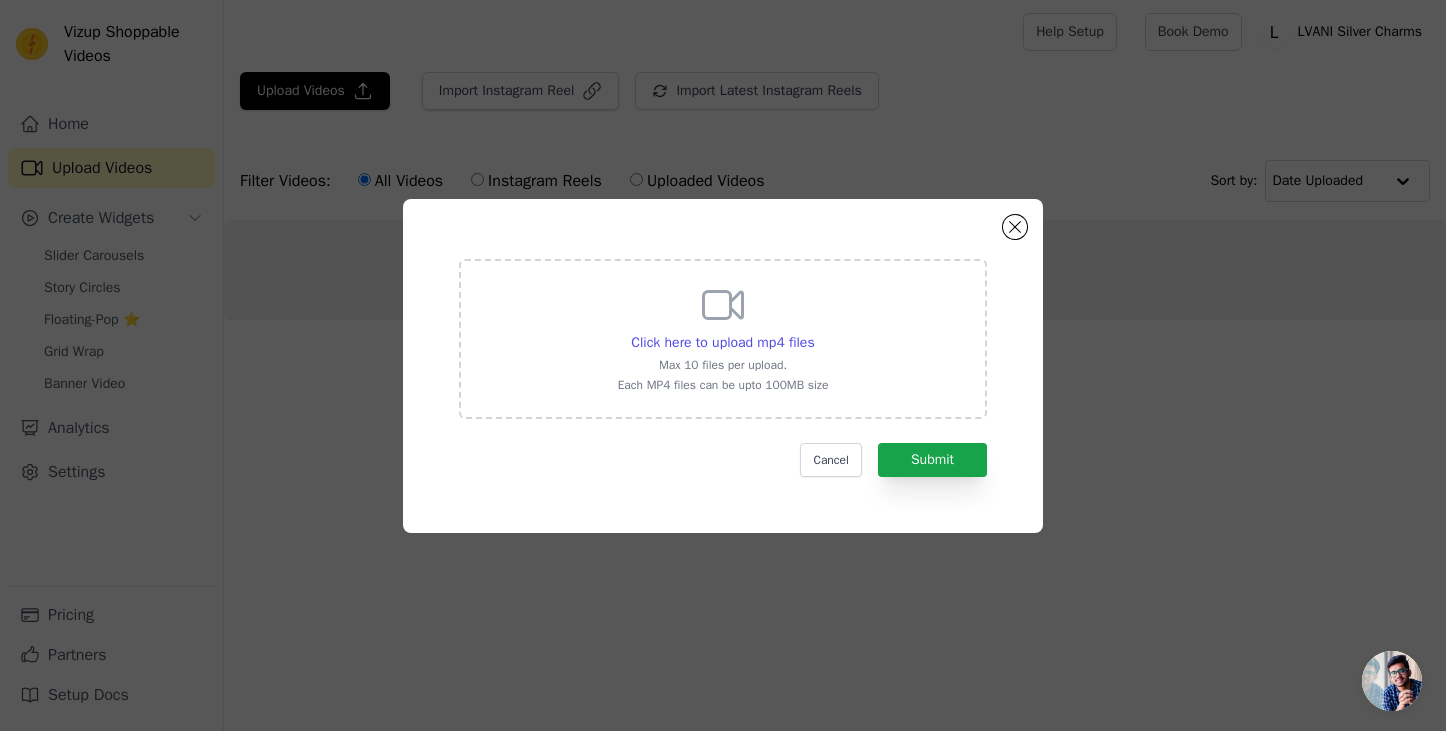 click 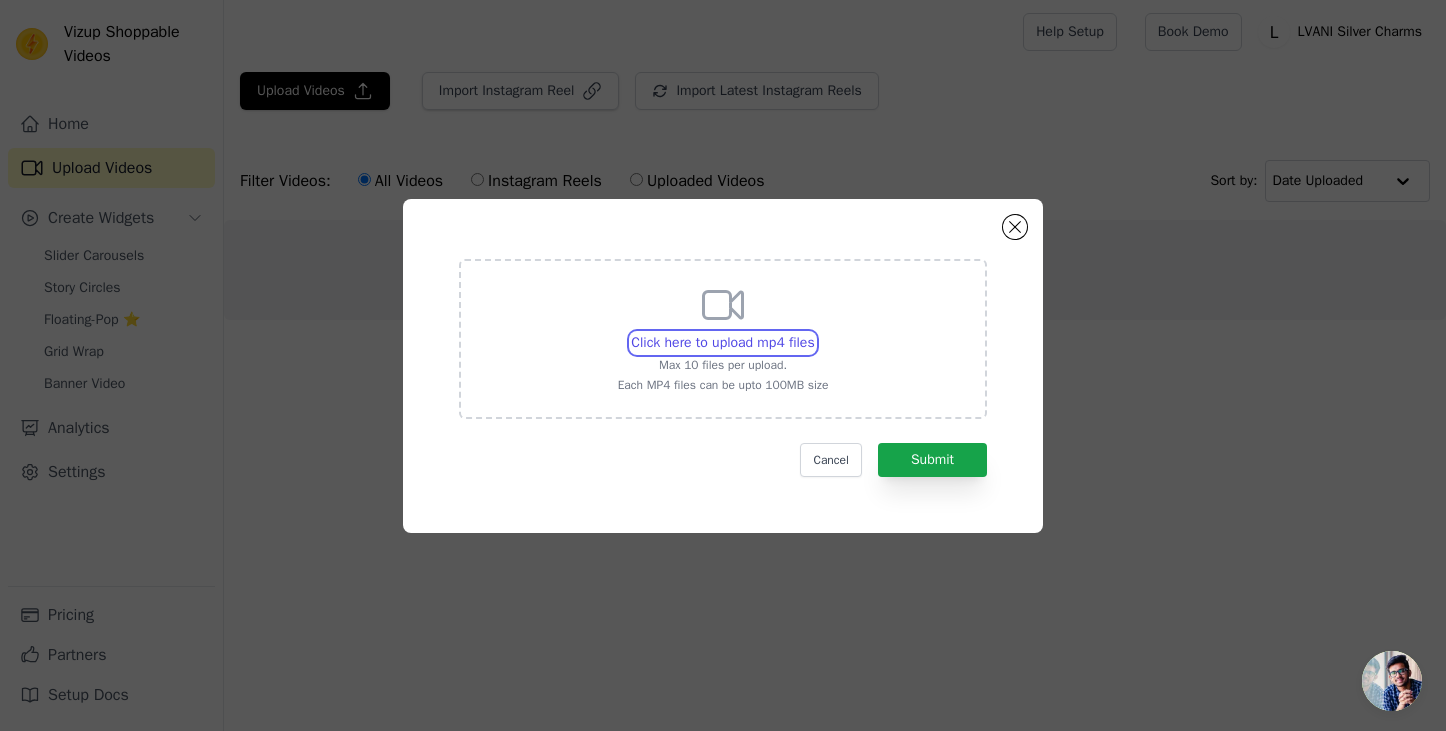 type on "C:\fakepath\Sun ring look-alike.mp4" 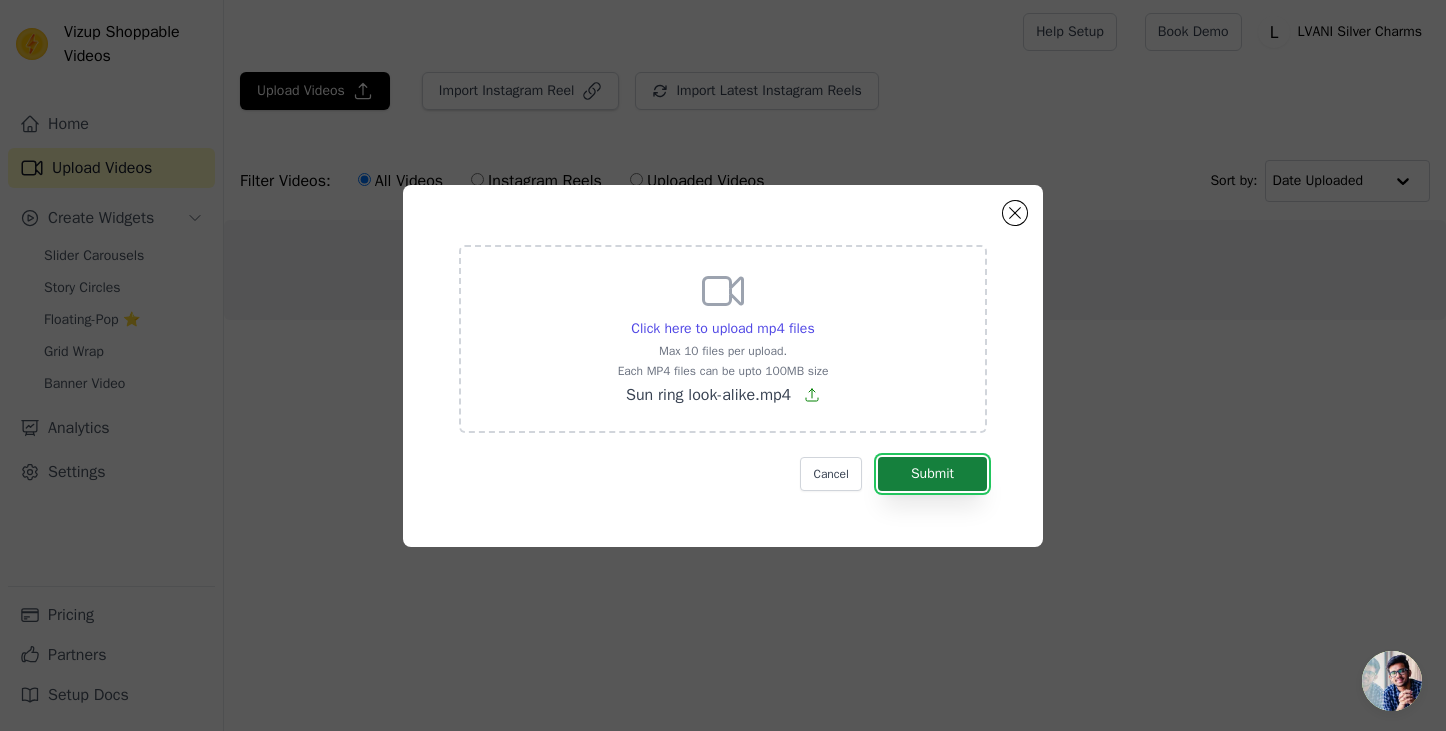 click on "Submit" at bounding box center (932, 474) 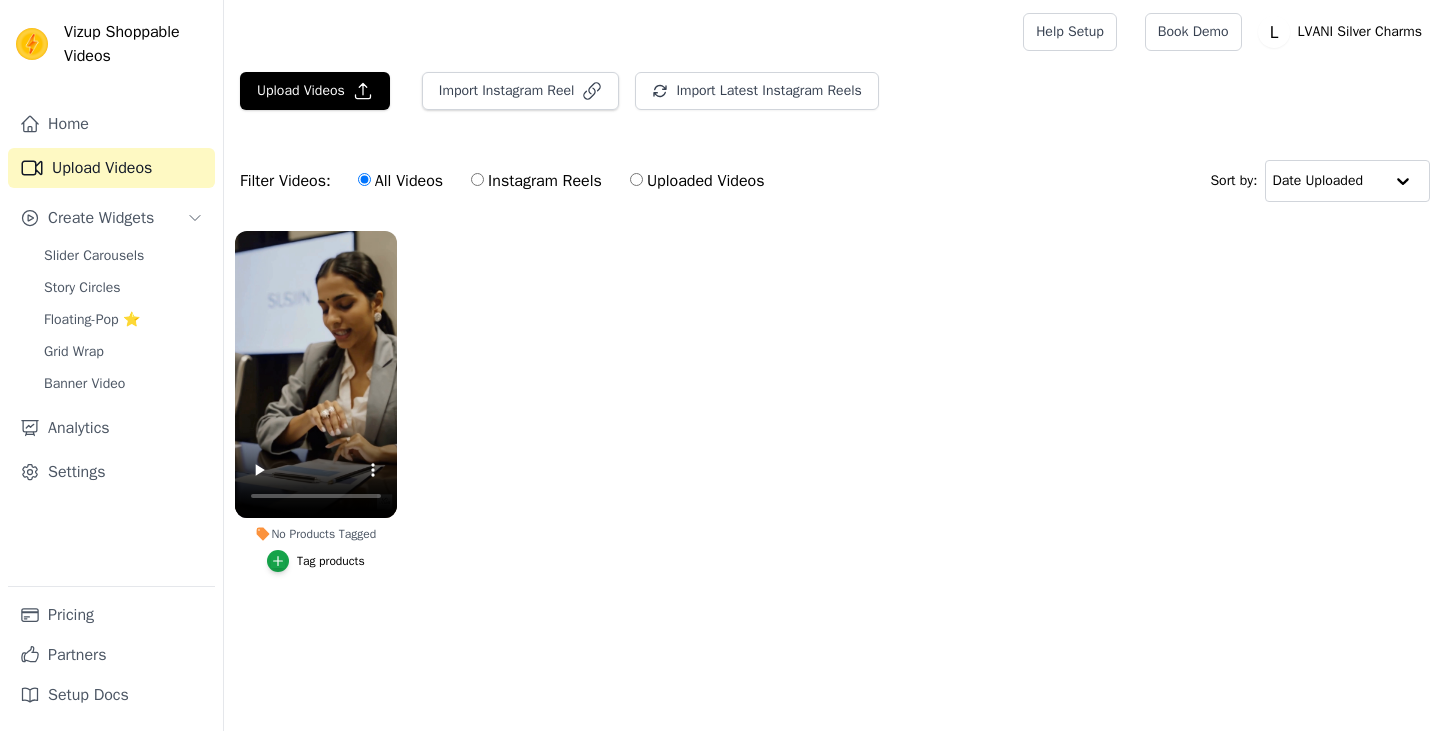 scroll, scrollTop: 0, scrollLeft: 0, axis: both 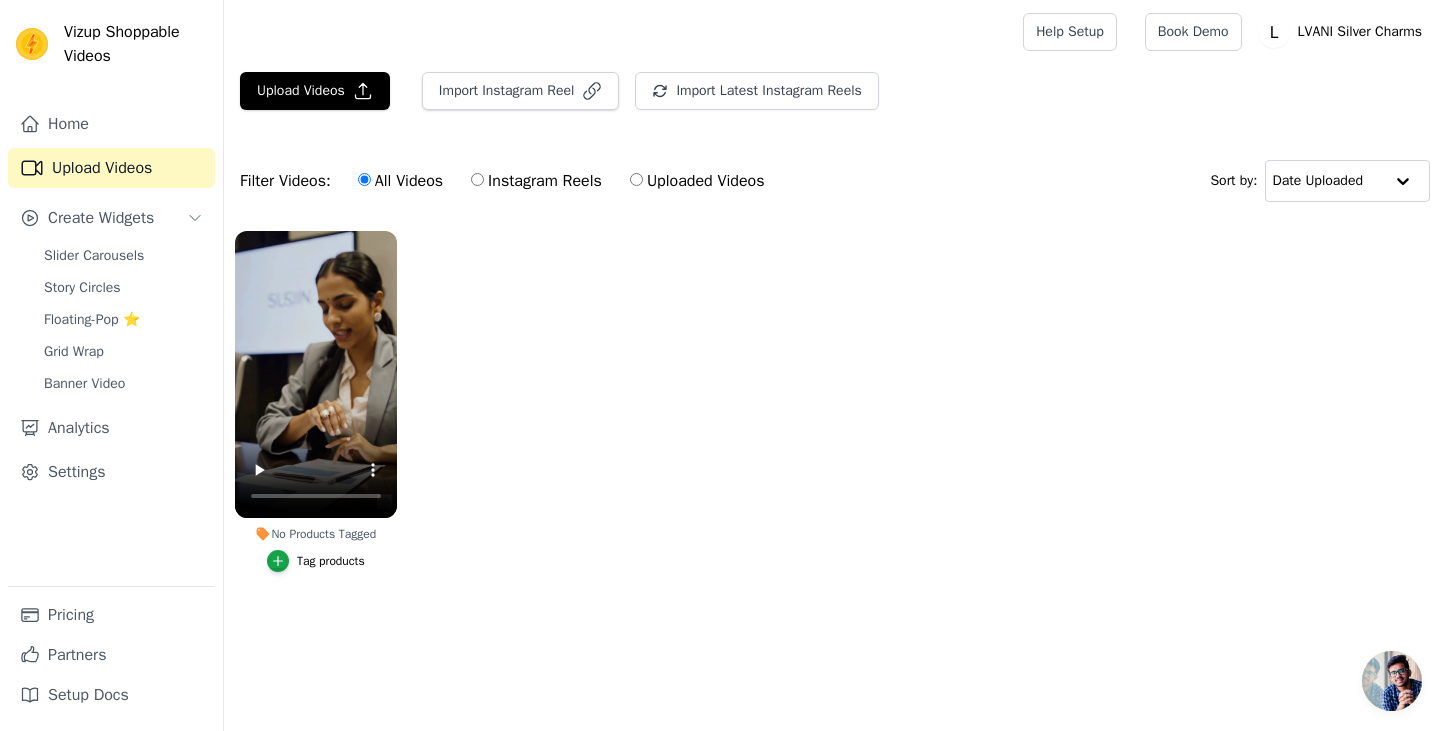 click on "No Products Tagged" at bounding box center [316, 534] 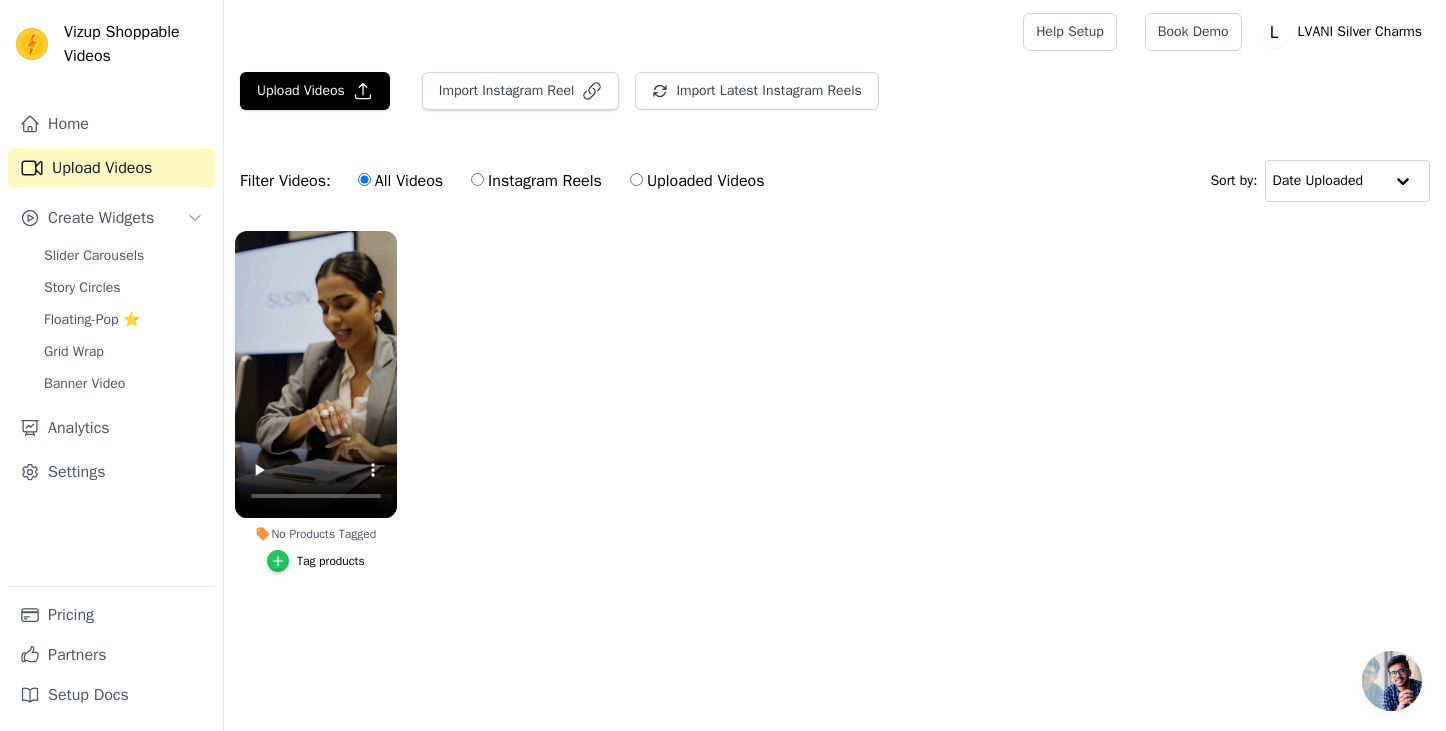 click 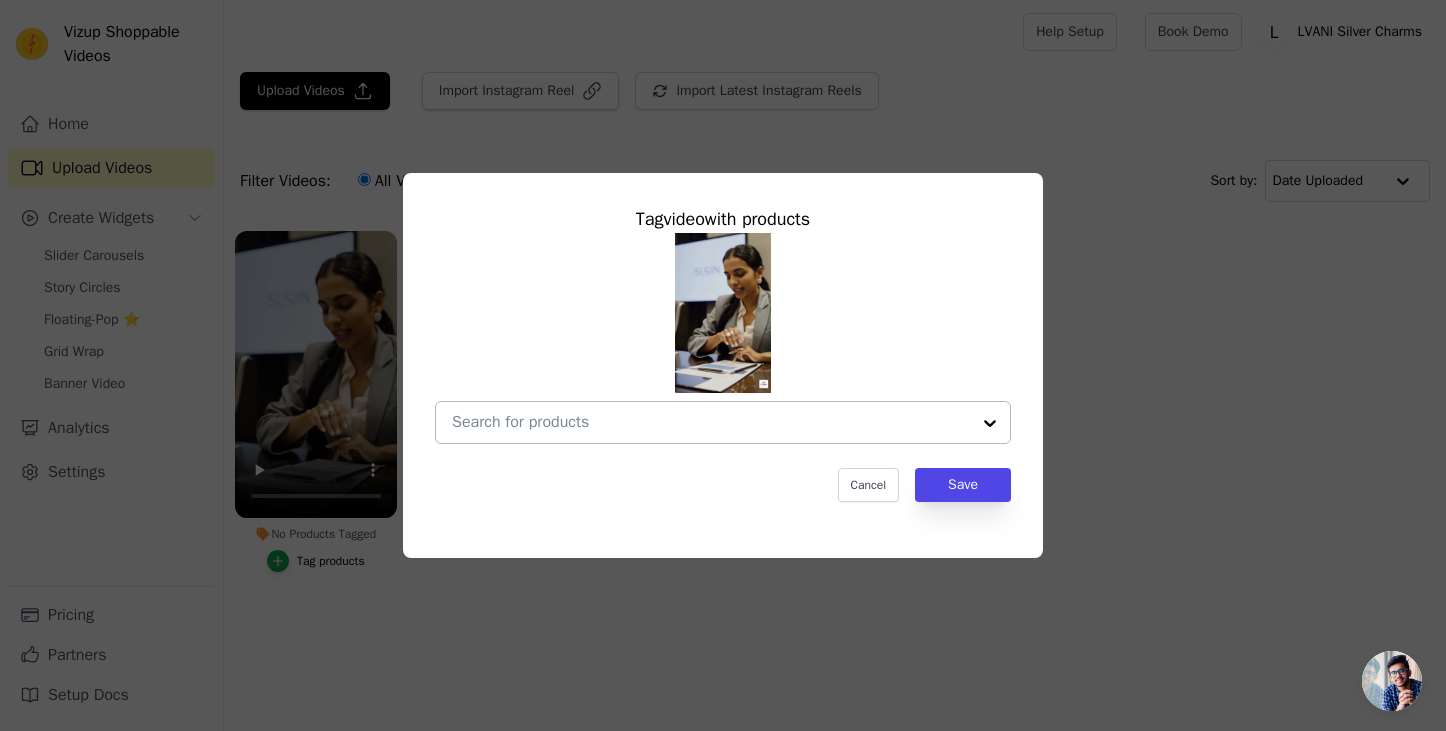 click on "No Products Tagged     Tag  video  with products                         Cancel   Save     Tag products" at bounding box center (711, 422) 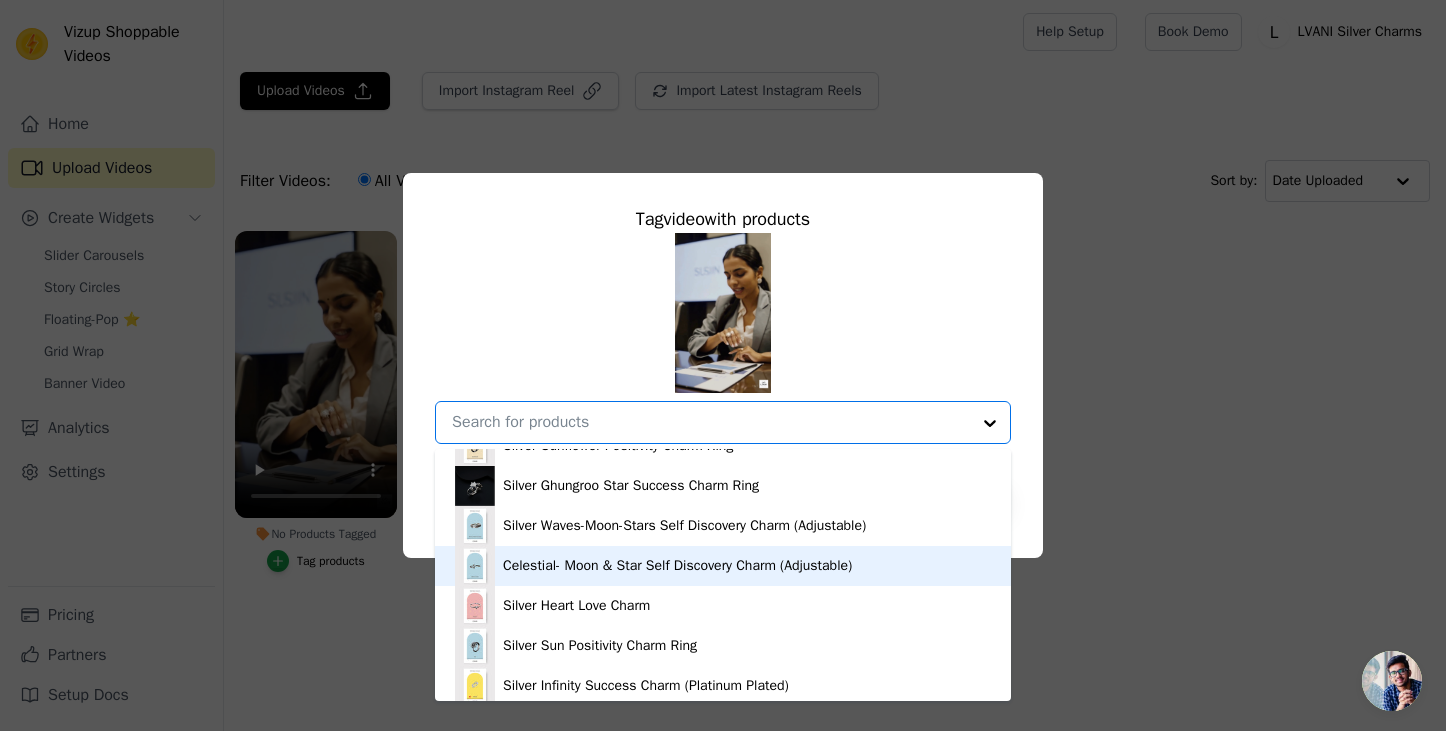 scroll, scrollTop: 28, scrollLeft: 0, axis: vertical 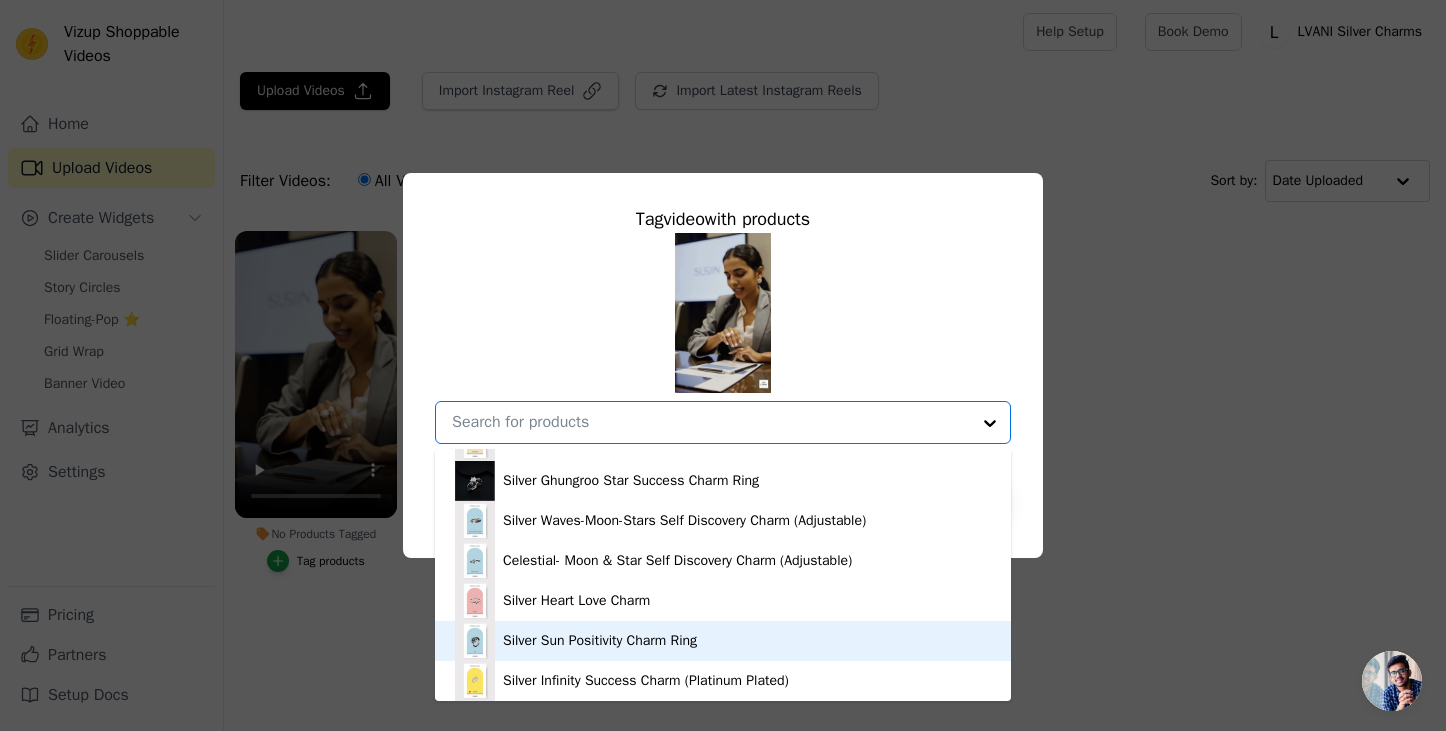 click on "Silver Sun Positivity Charm Ring" at bounding box center [723, 641] 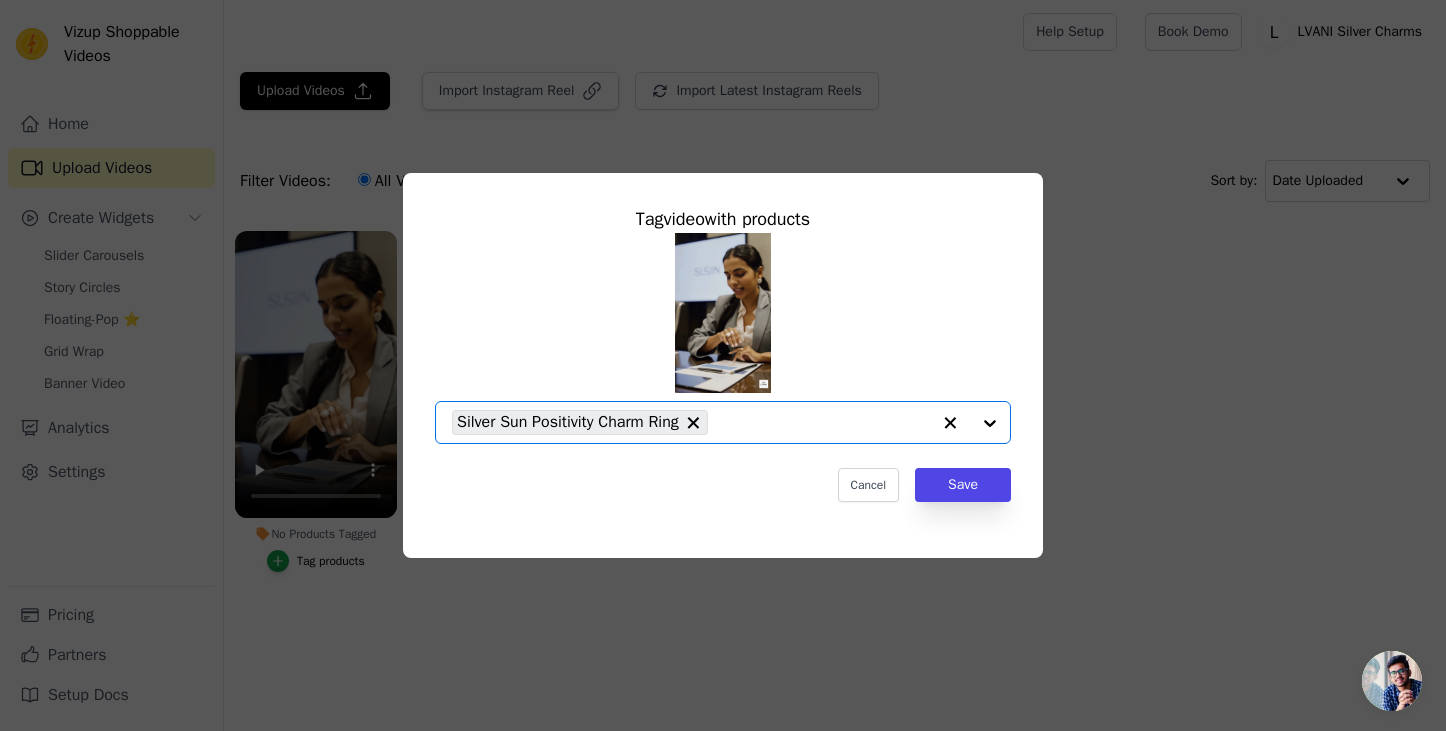 click on "No Products Tagged Tag video with products Option Silver Sun Positivity Charm Ring, selected. Select is focused, type to refine list, press down to open the menu. Silver Sun Positivity Charm Ring Cancel Save Tag products" 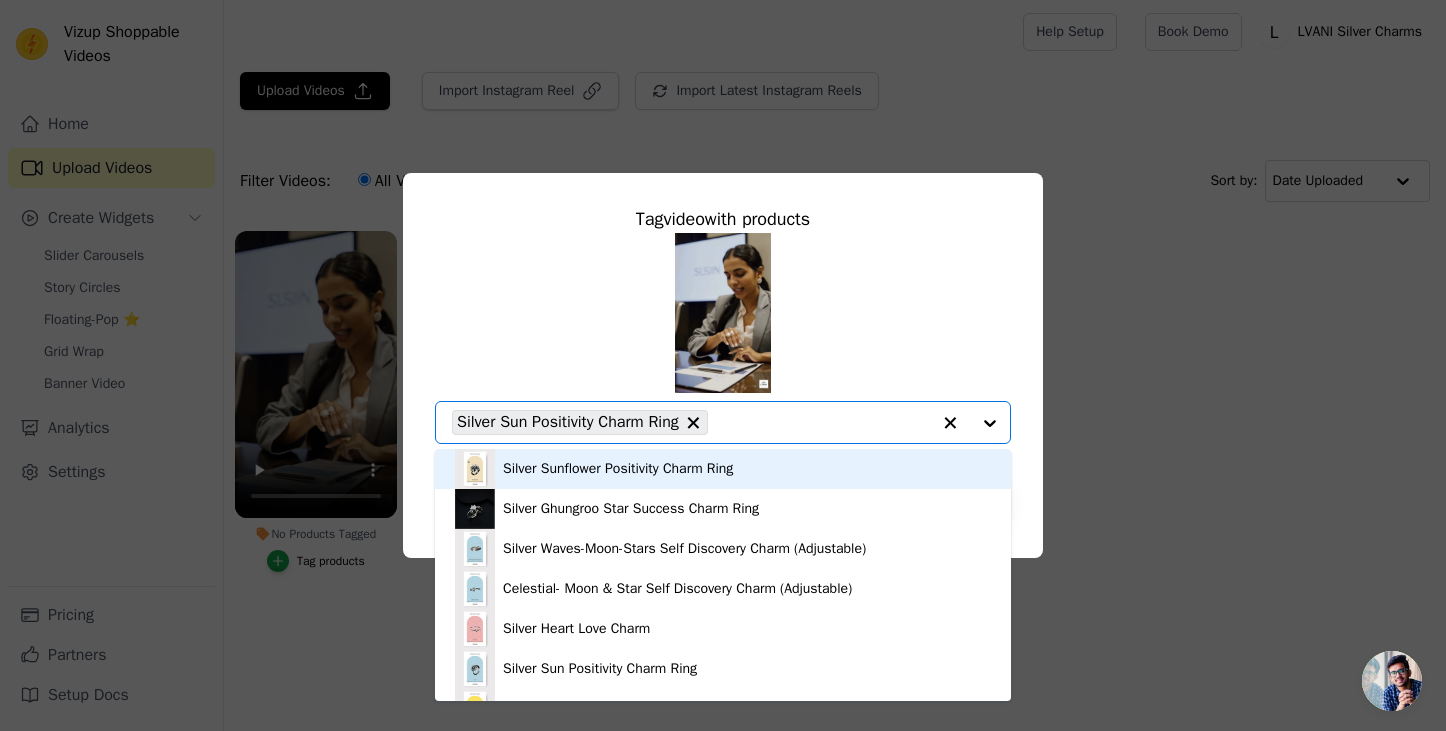 click on "Silver Sunflower Positivity Charm Ring" at bounding box center [723, 469] 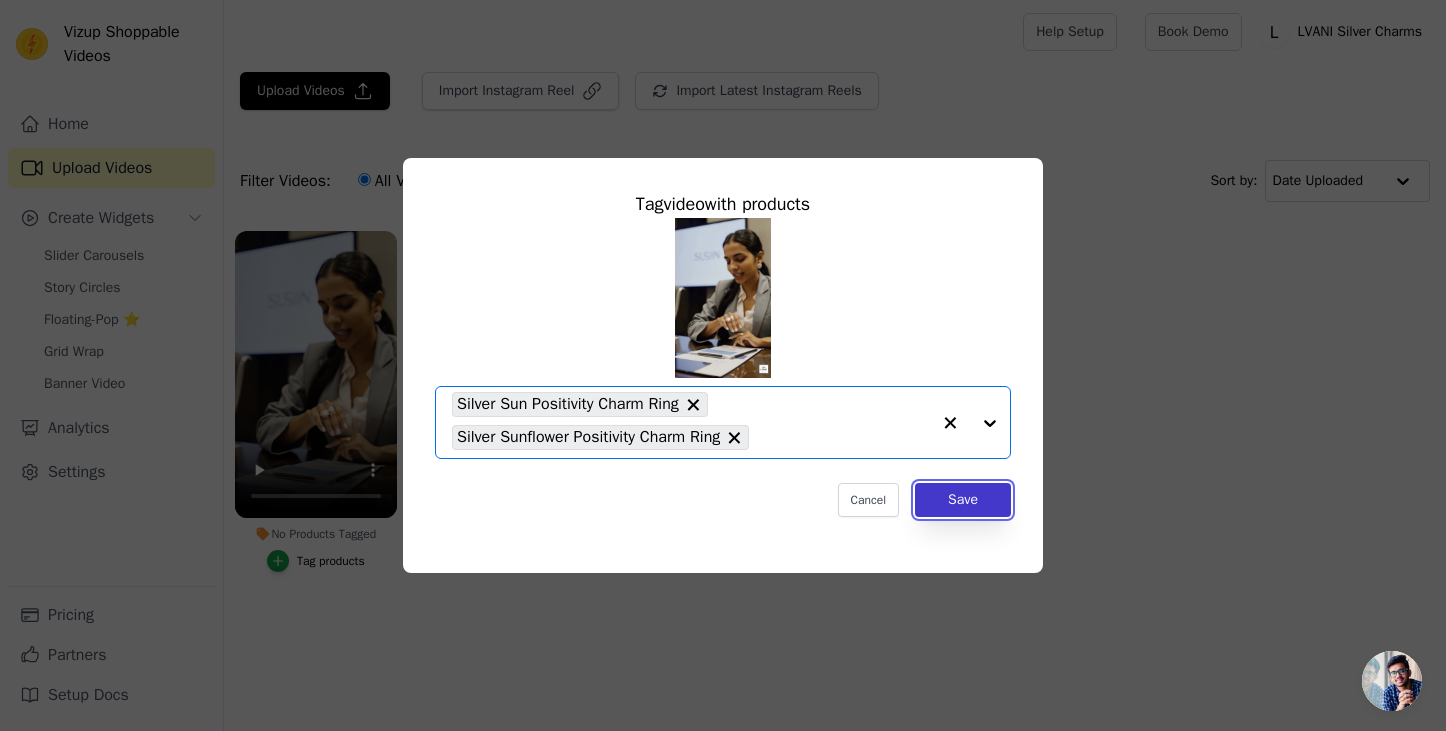click on "Save" at bounding box center (963, 500) 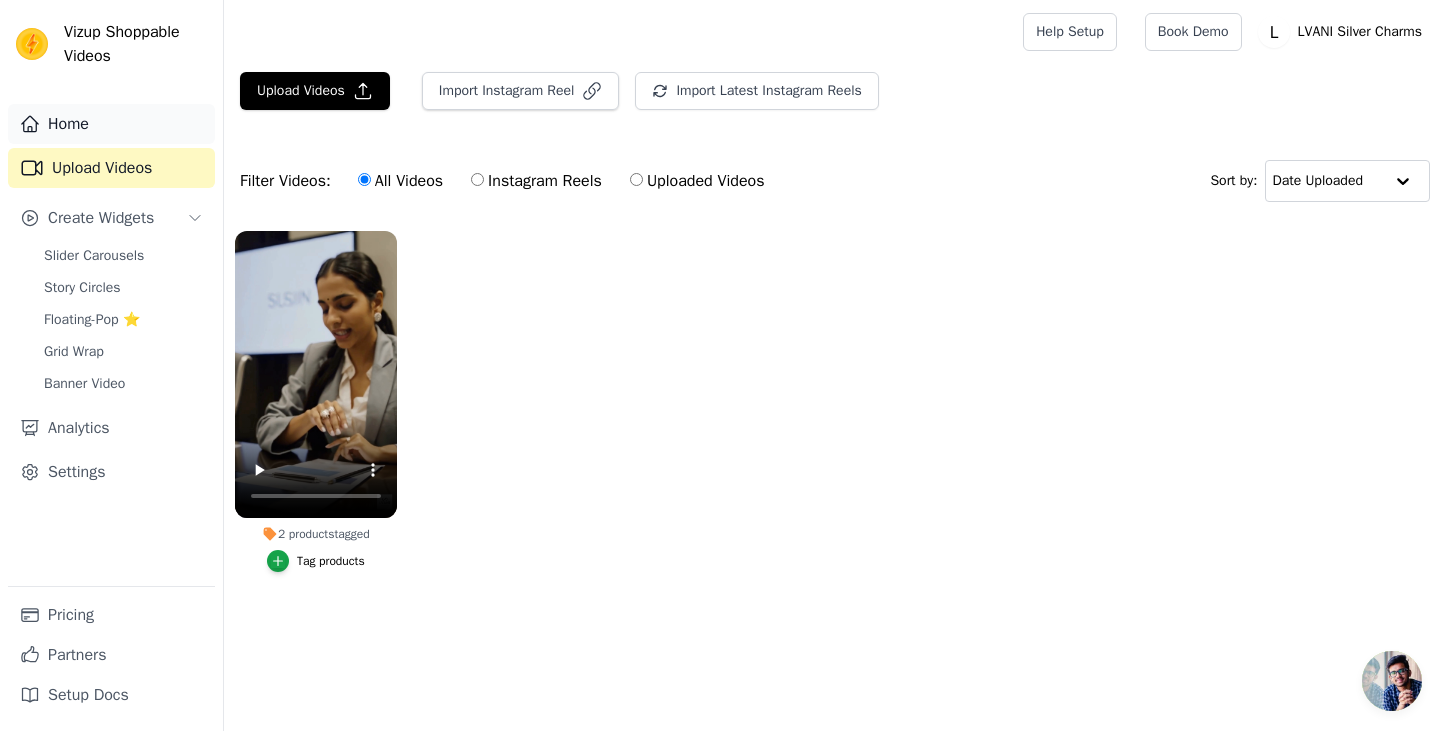 click on "Home" at bounding box center [111, 124] 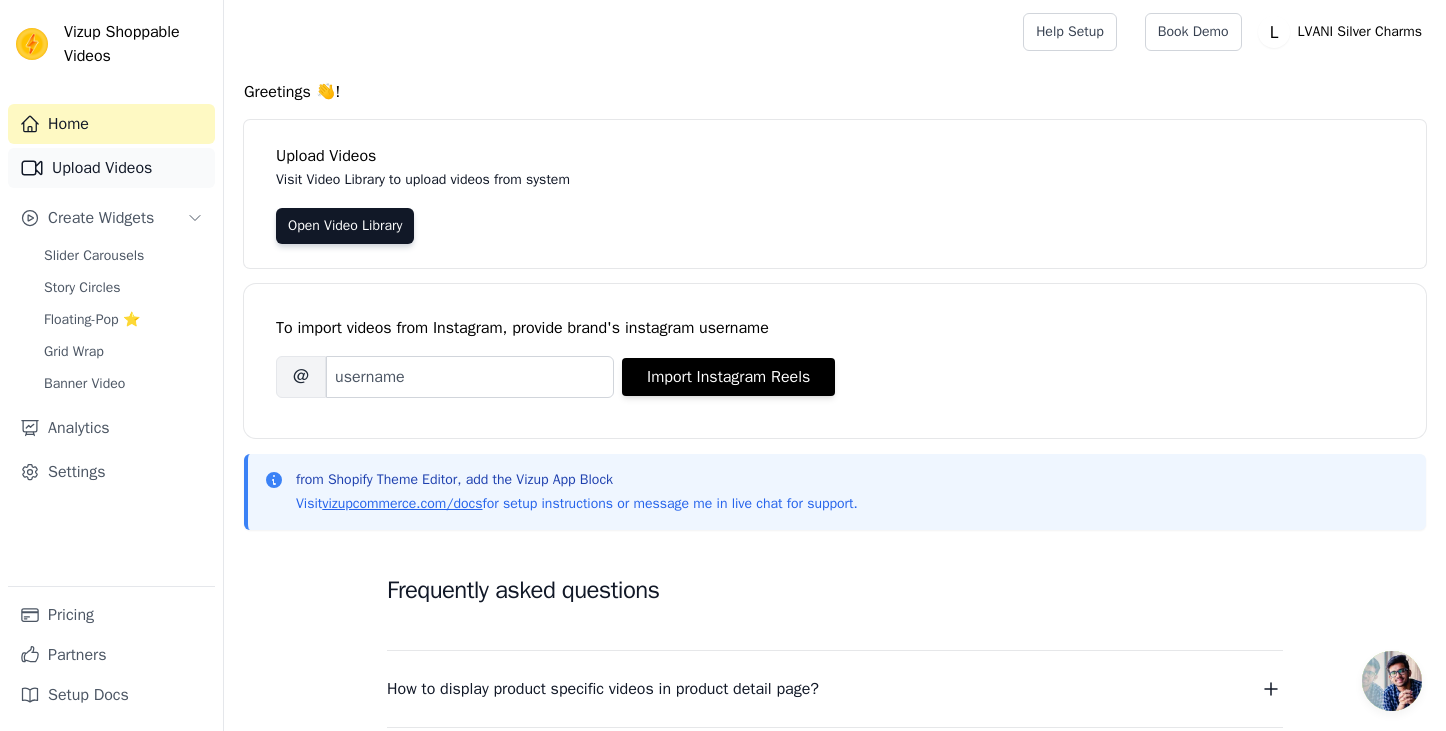 click on "Upload Videos" at bounding box center (111, 168) 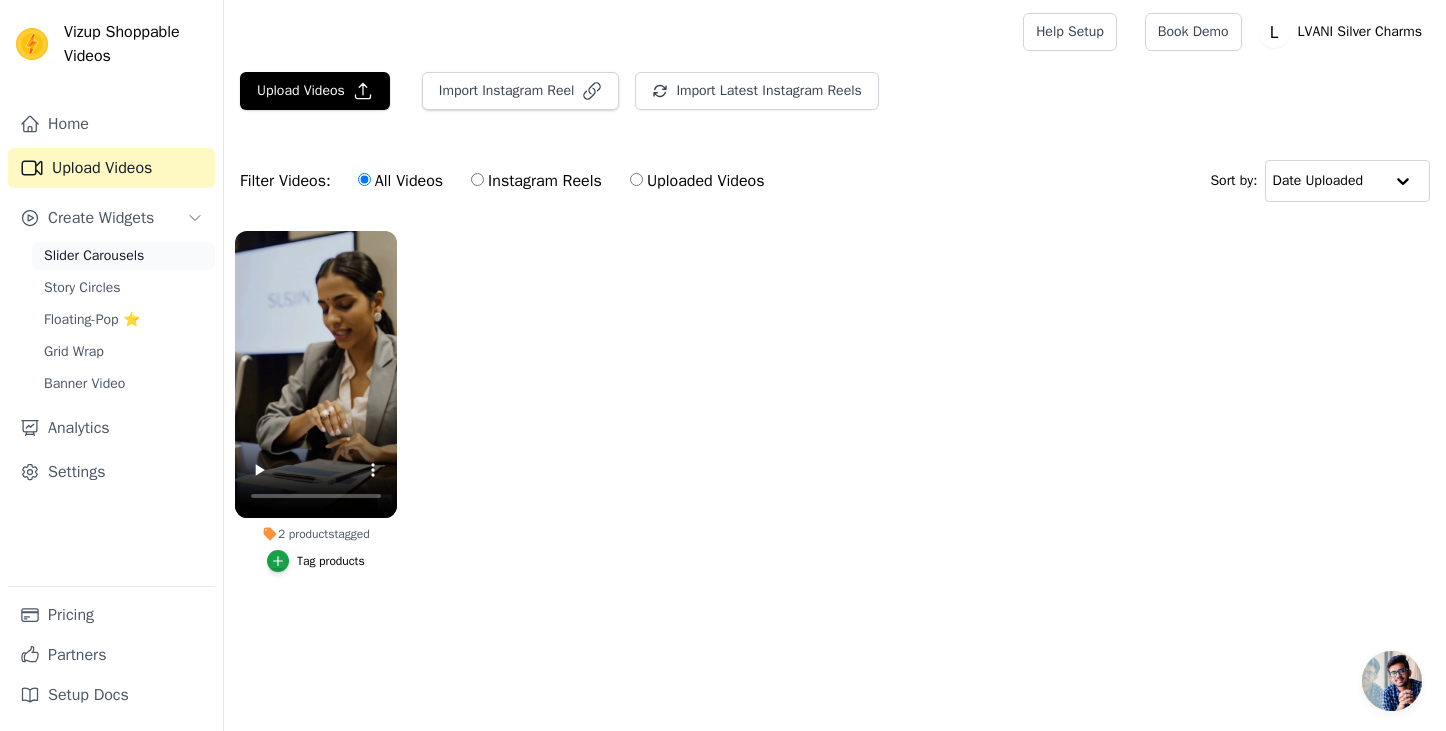 click on "Slider Carousels" at bounding box center [94, 256] 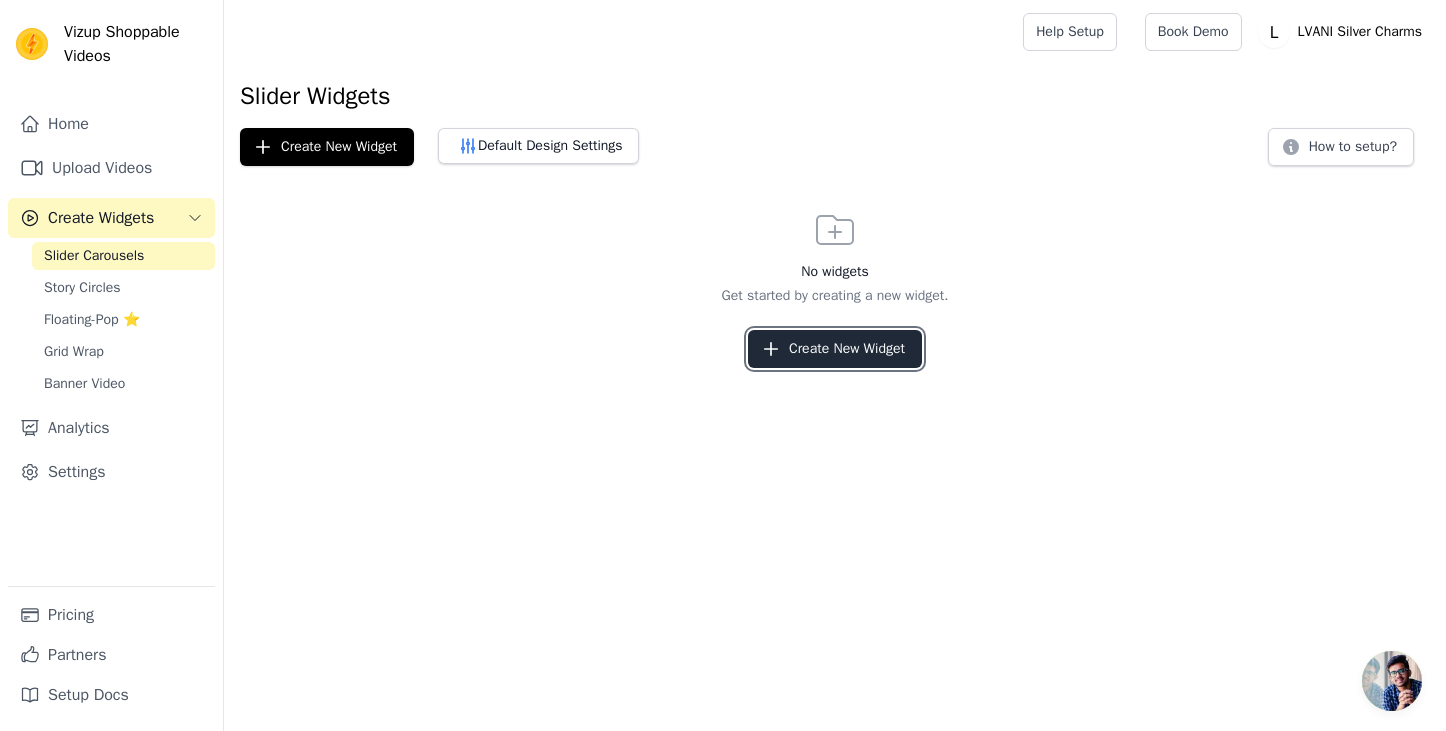 click on "Create New Widget" at bounding box center [835, 349] 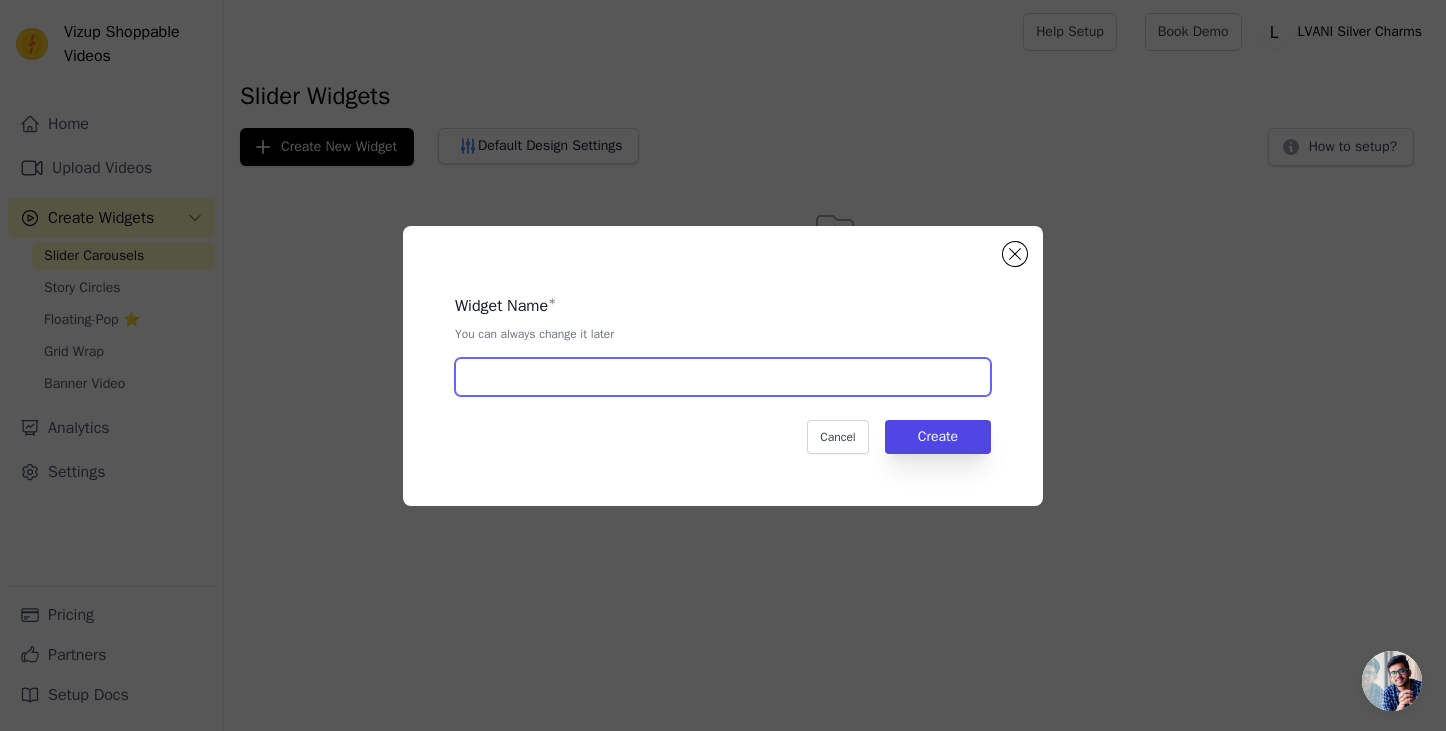 click at bounding box center [723, 377] 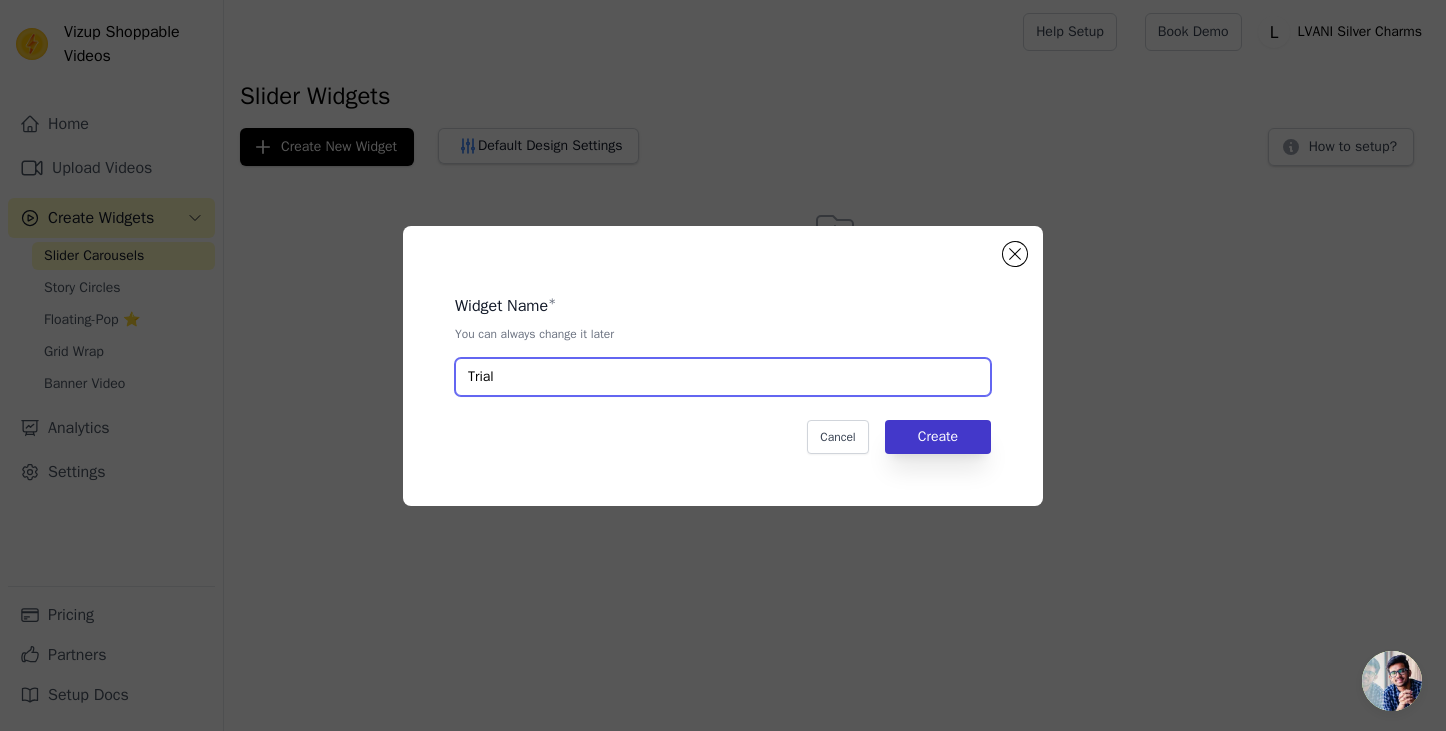 type on "Trial" 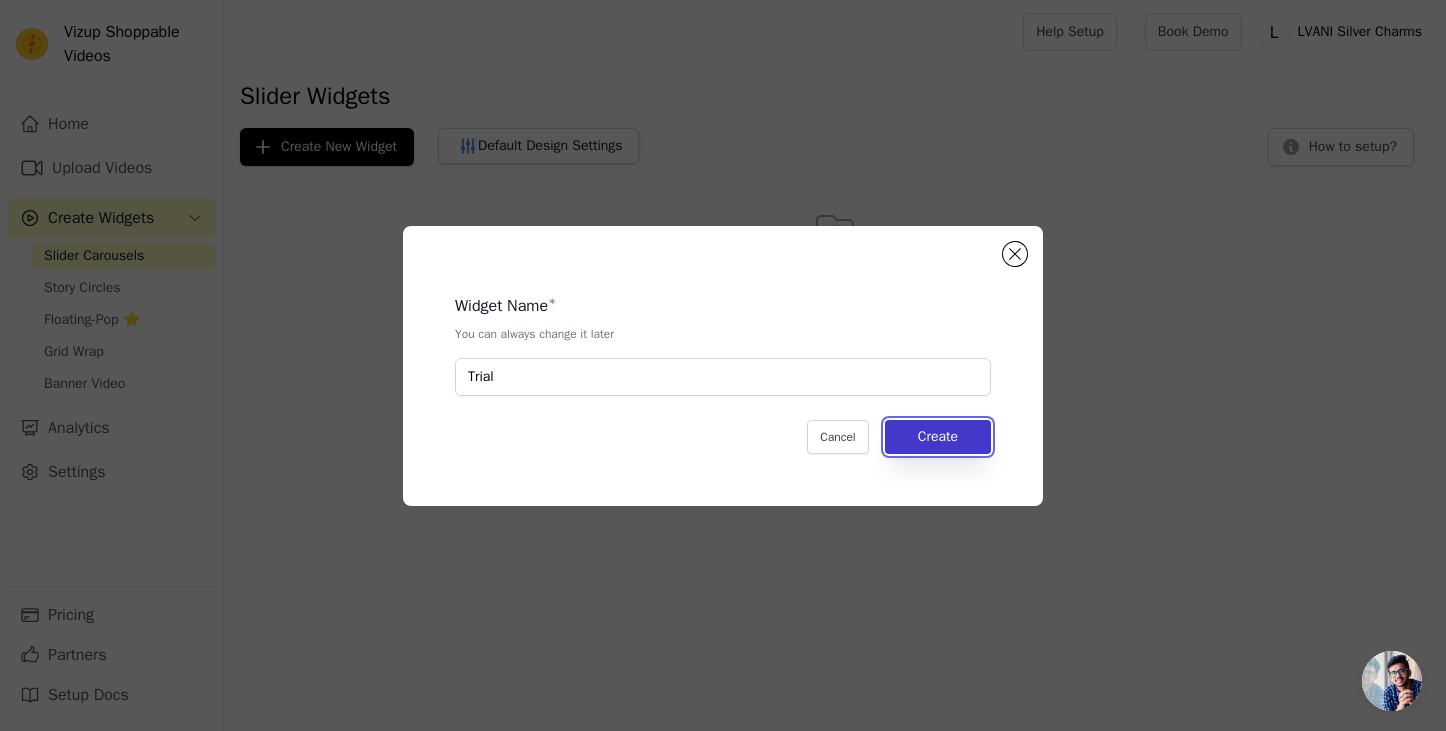 click on "Create" at bounding box center [938, 437] 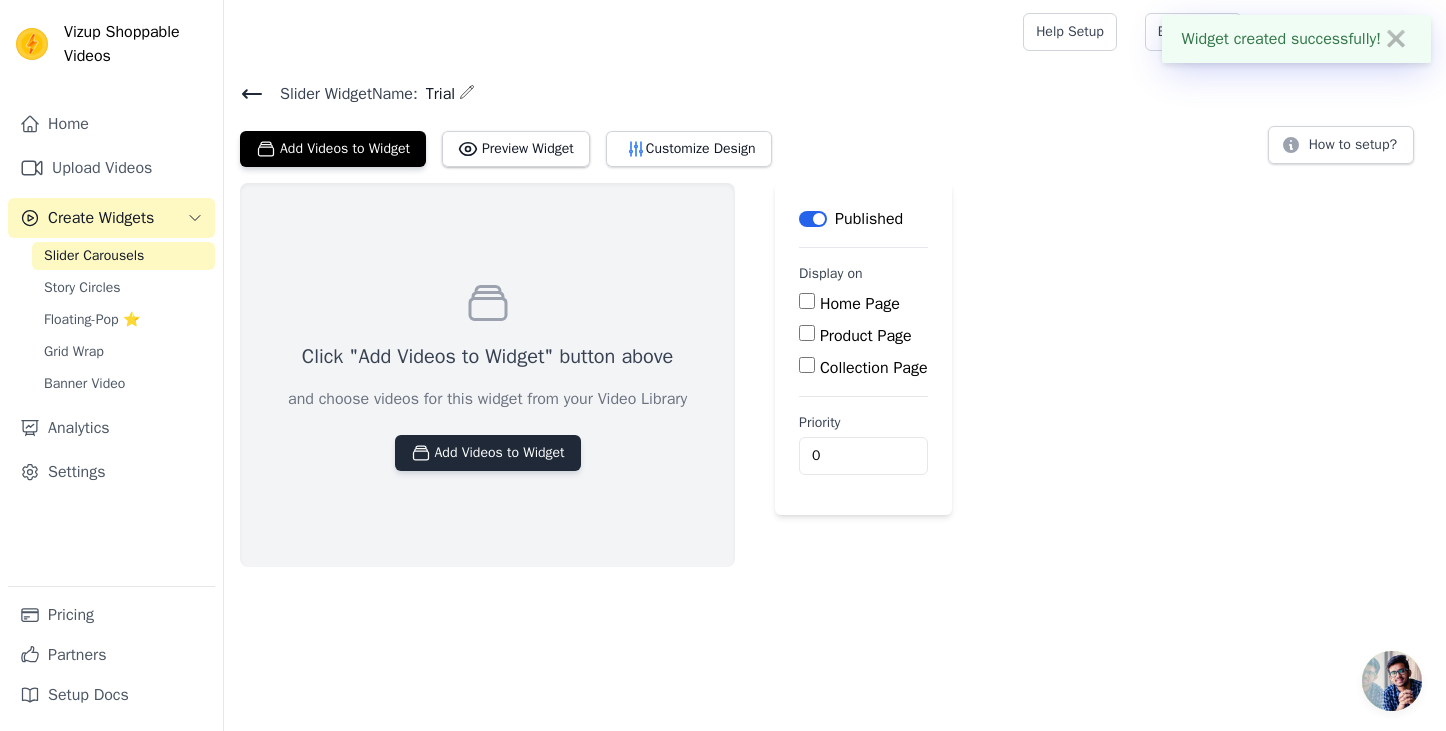 click on "Add Videos to Widget" at bounding box center [488, 453] 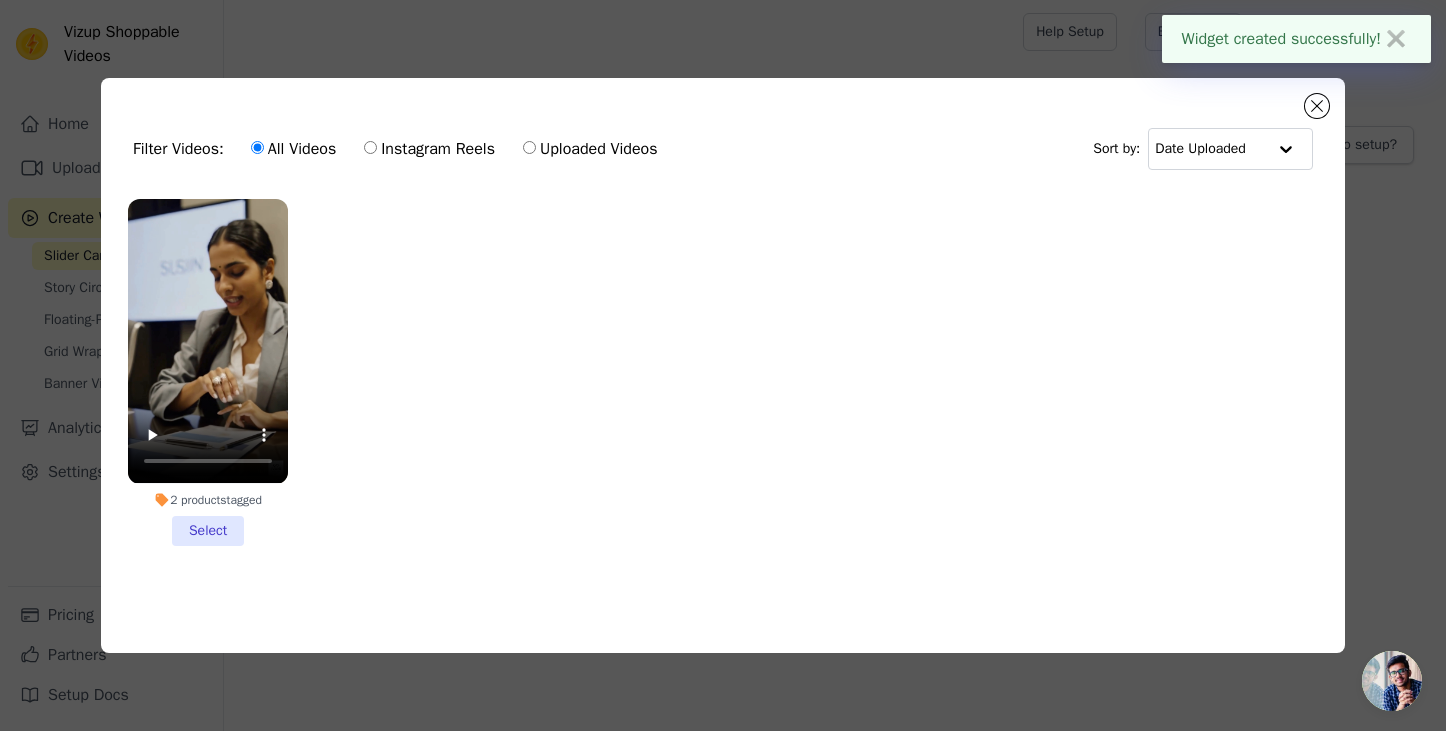 click on "2   products  tagged     Select" at bounding box center (208, 372) 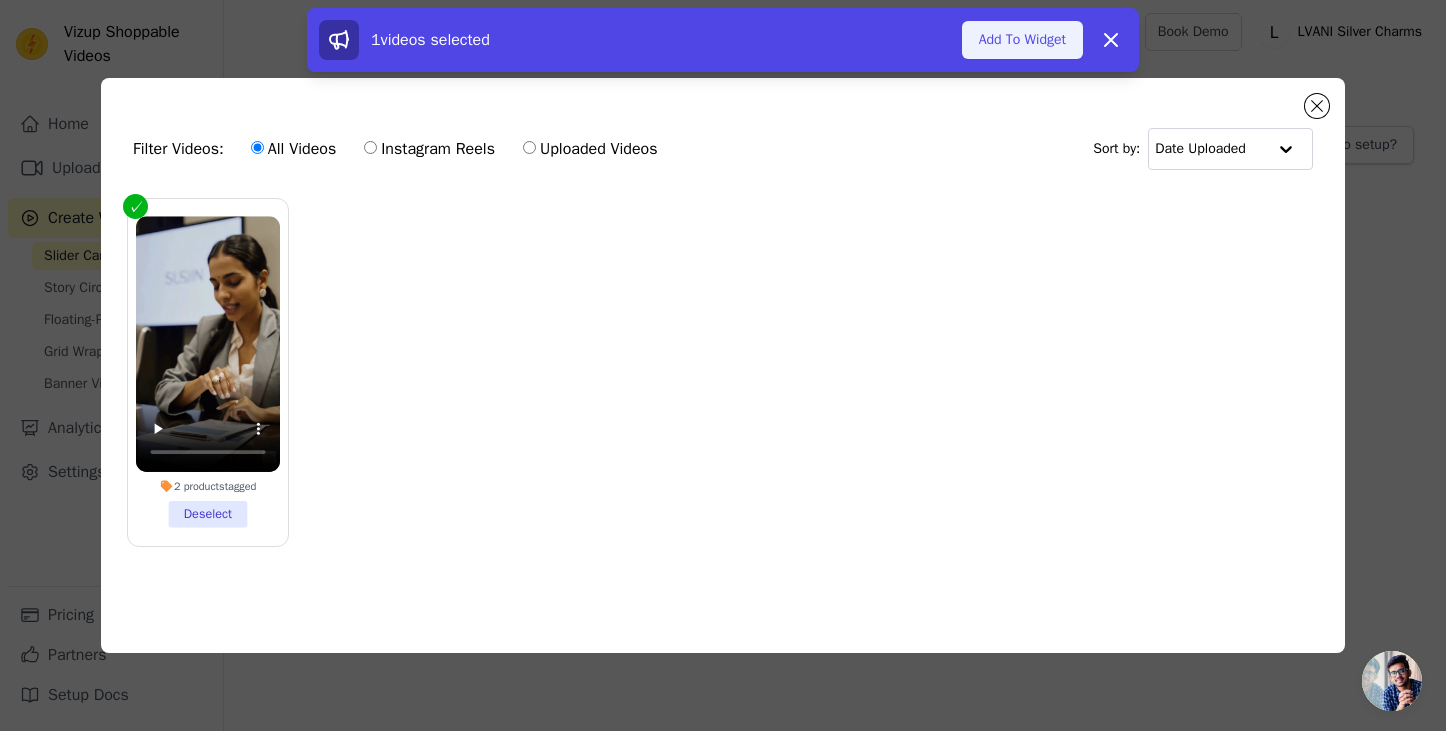 click on "Add To Widget" at bounding box center [1022, 40] 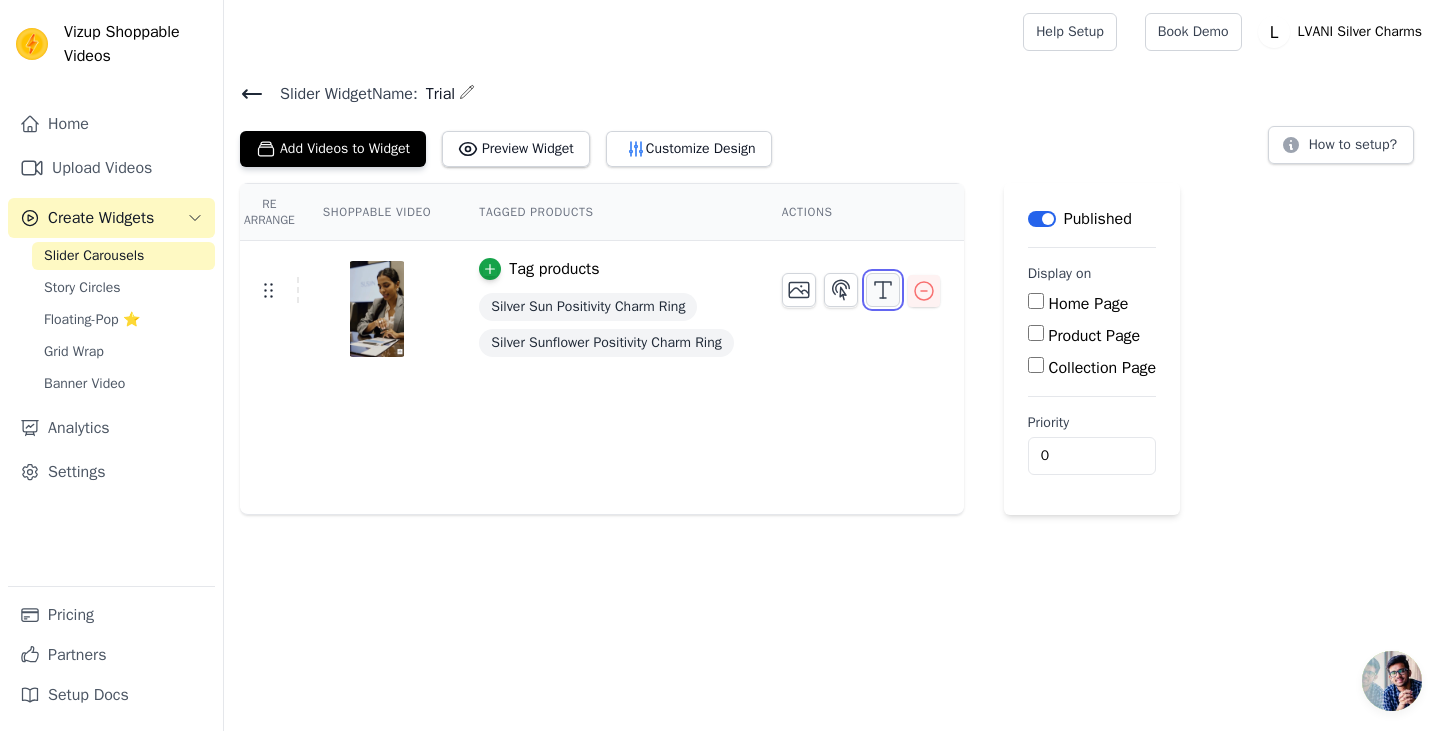 click 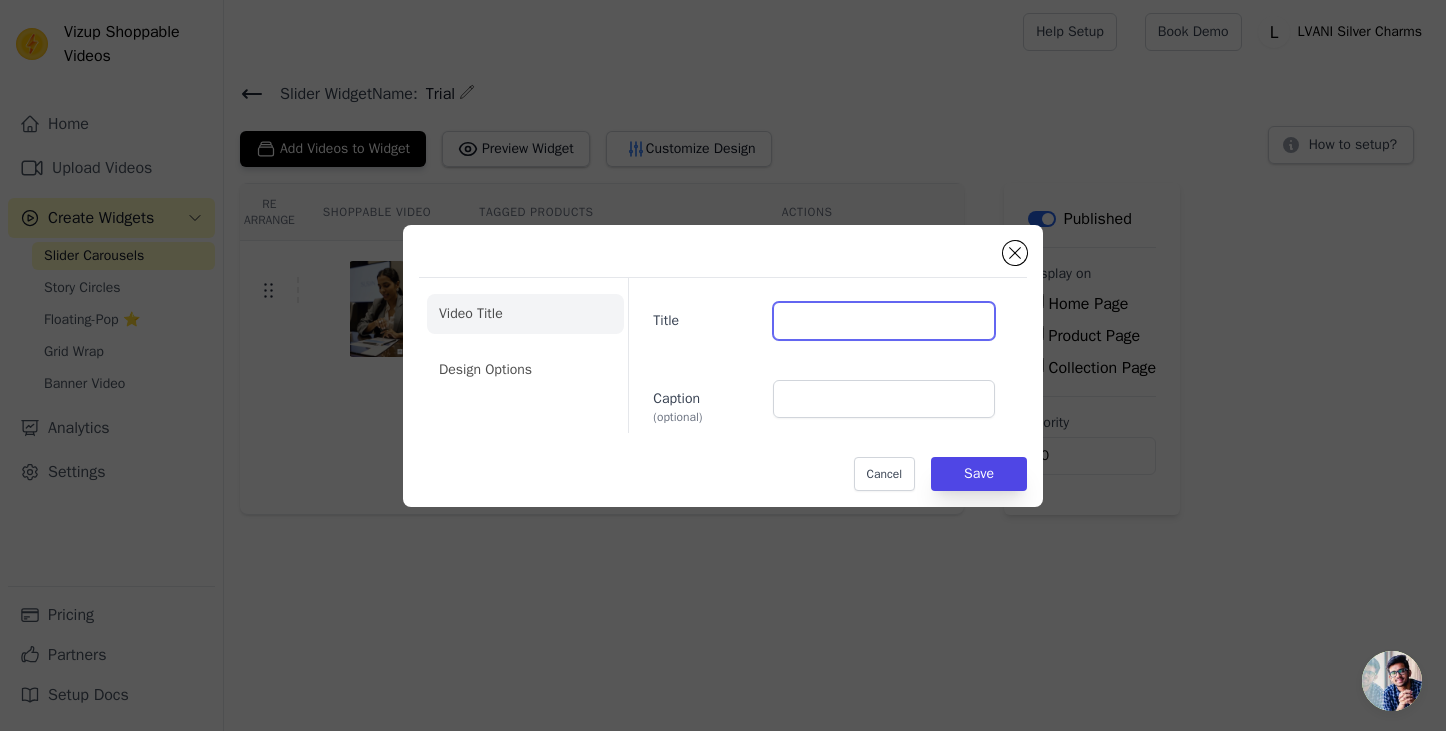 click on "Title" at bounding box center (884, 321) 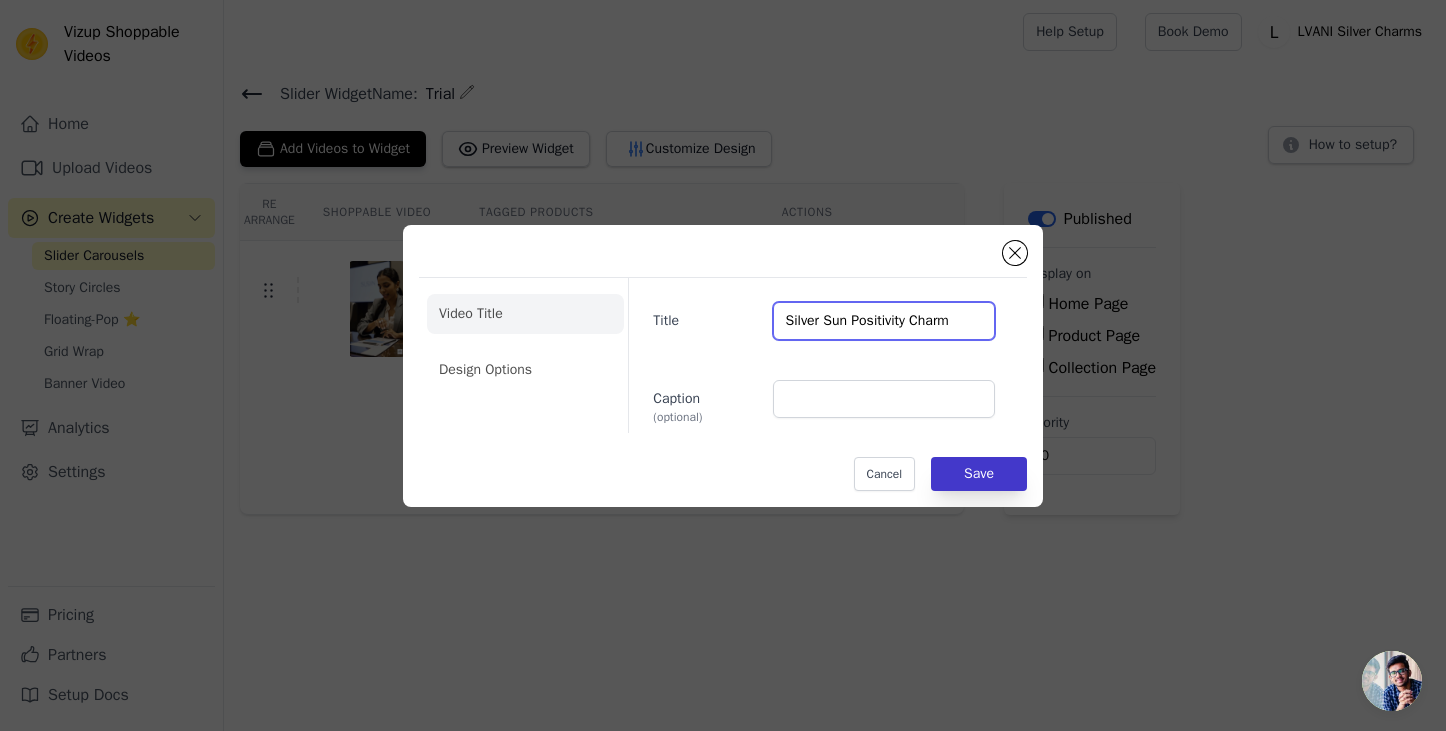 type on "Silver Sun Positivity Charm" 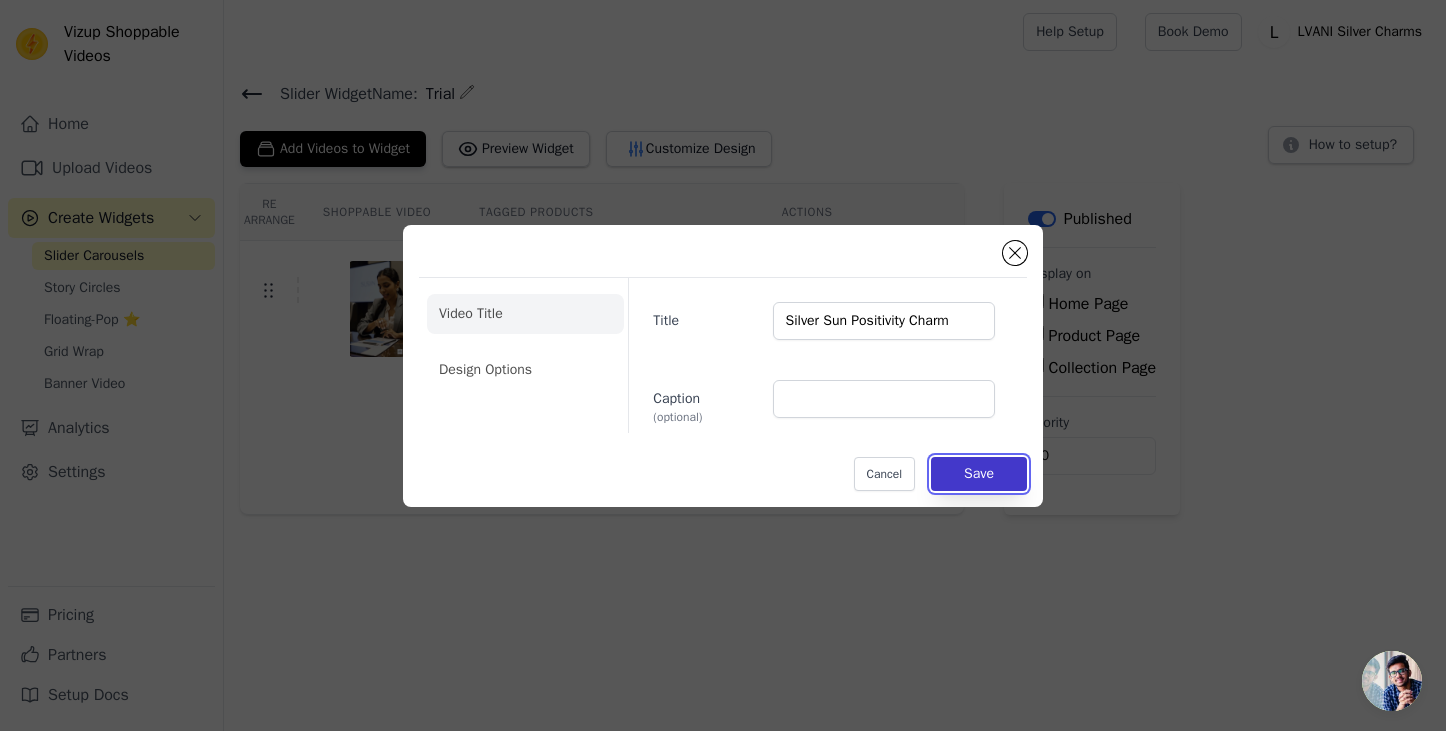 click on "Save" at bounding box center (979, 474) 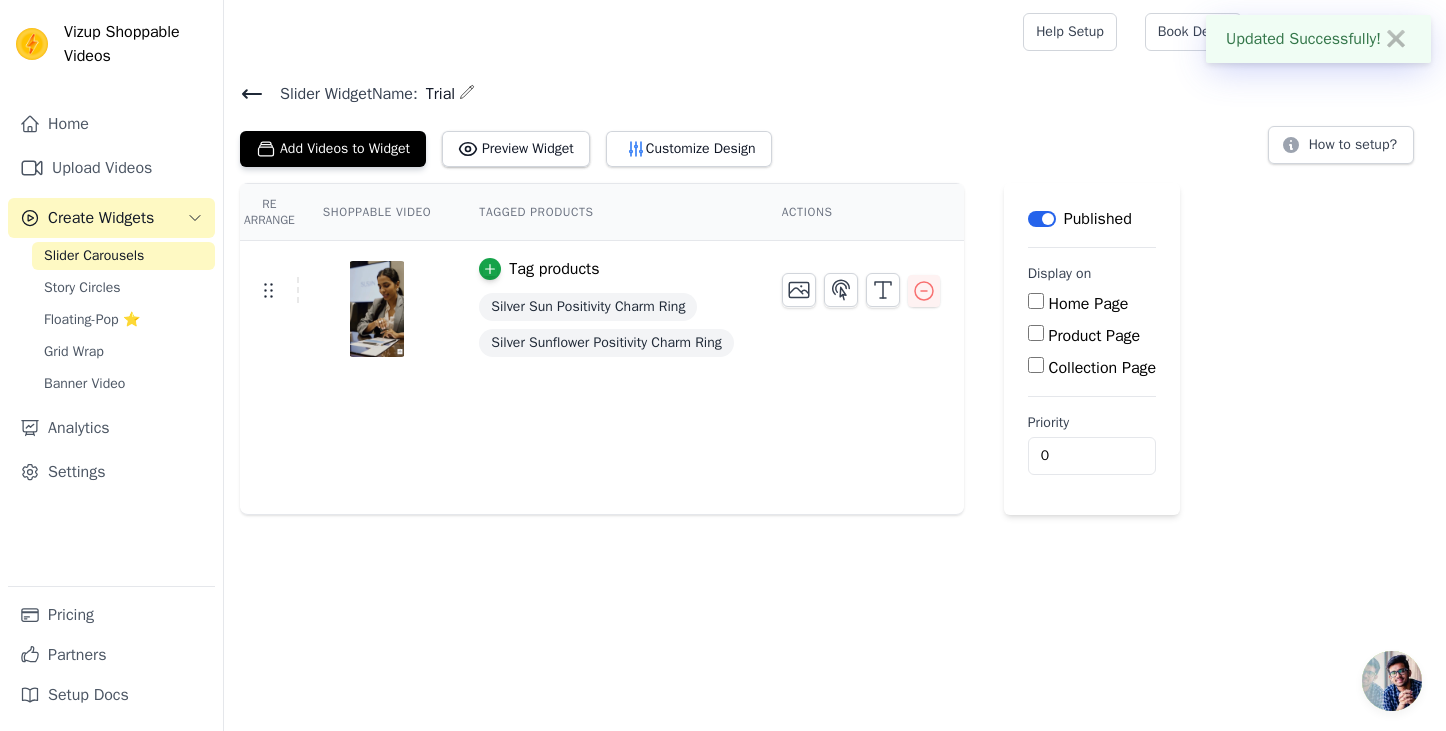 click on "Updated Successfully! ✖
Vizup Shoppable Videos
Home
Upload Videos       Create Widgets     Slider Carousels   Story Circles   Floating-Pop ⭐   Grid Wrap   Banner Video
Analytics
Settings
Pricing
Partners
Setup Docs   Open sidebar       Help Setup" at bounding box center [723, 257] 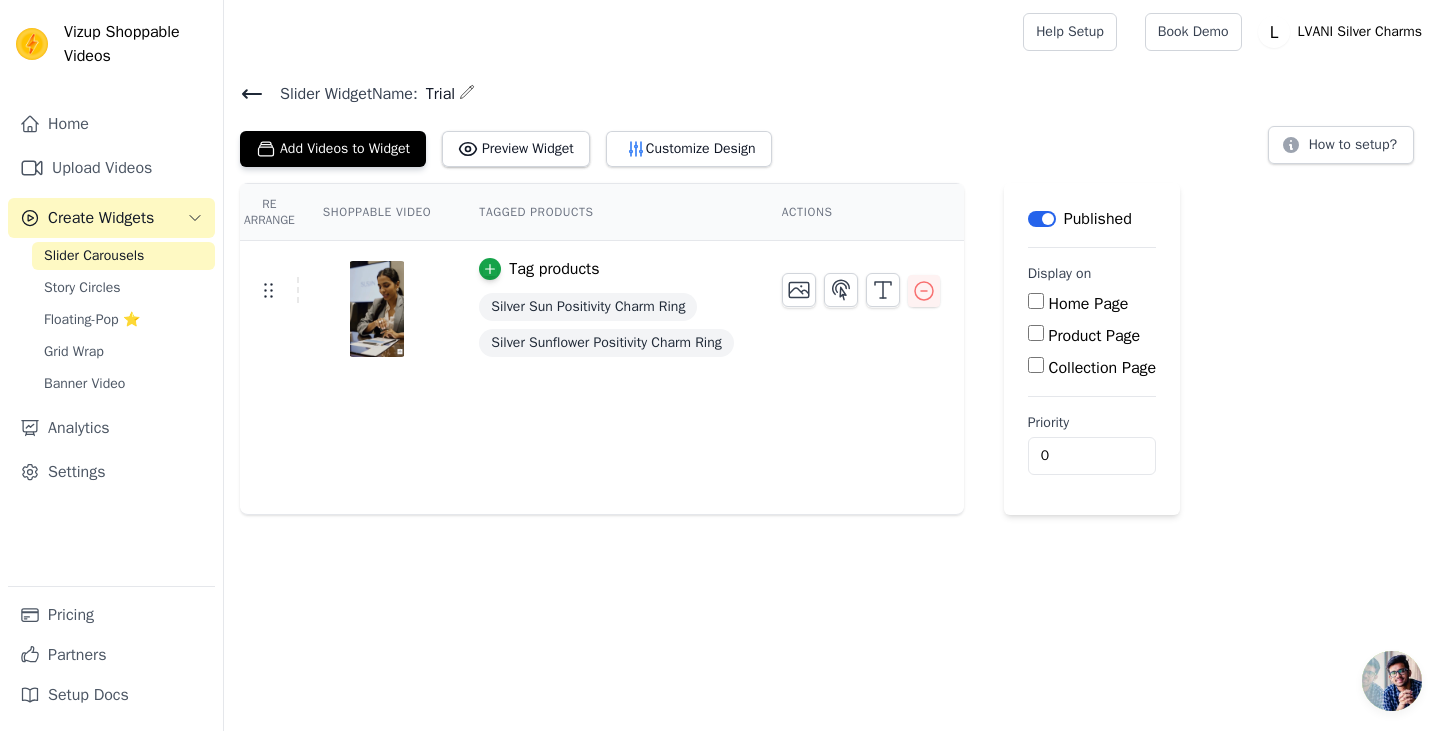 click on "Slider Widget  Name:   Trial" at bounding box center (835, 93) 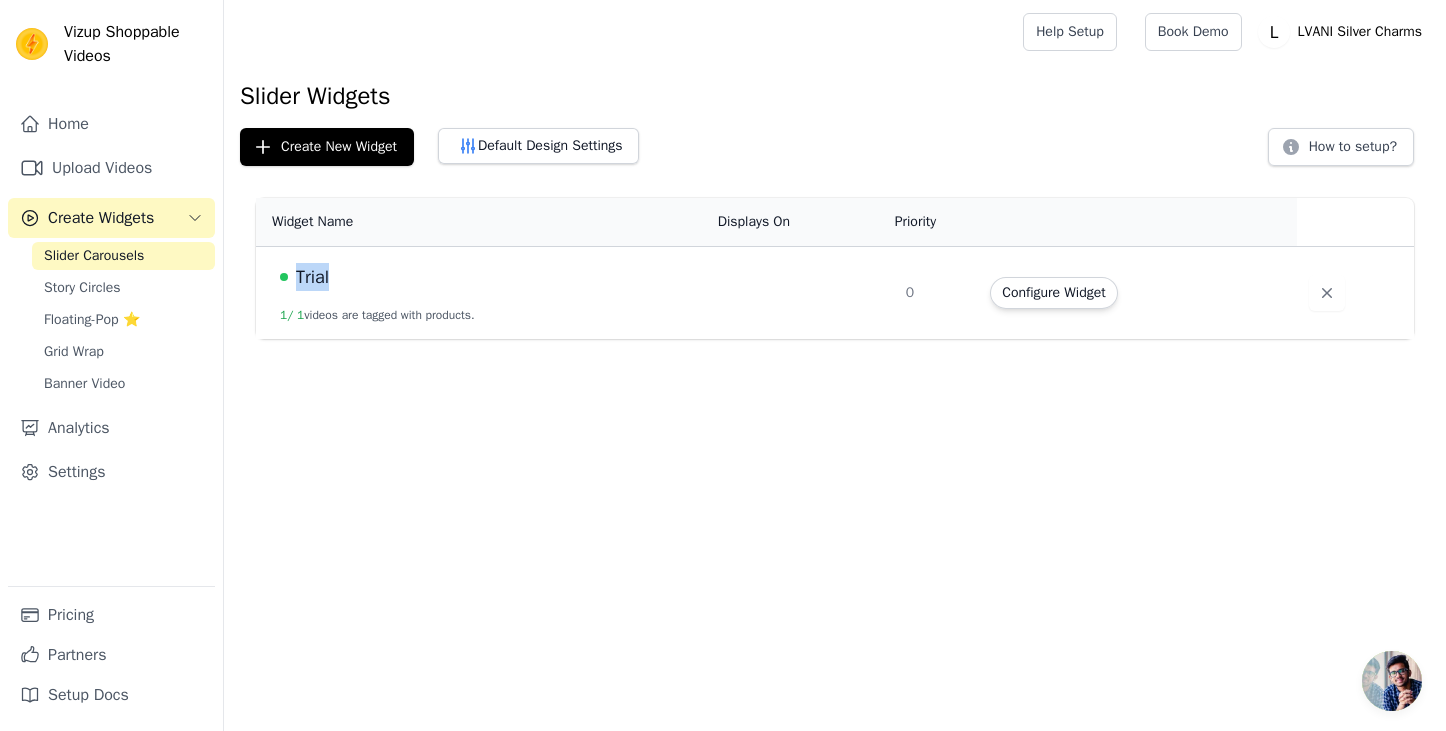 drag, startPoint x: 372, startPoint y: 277, endPoint x: 299, endPoint y: 278, distance: 73.00685 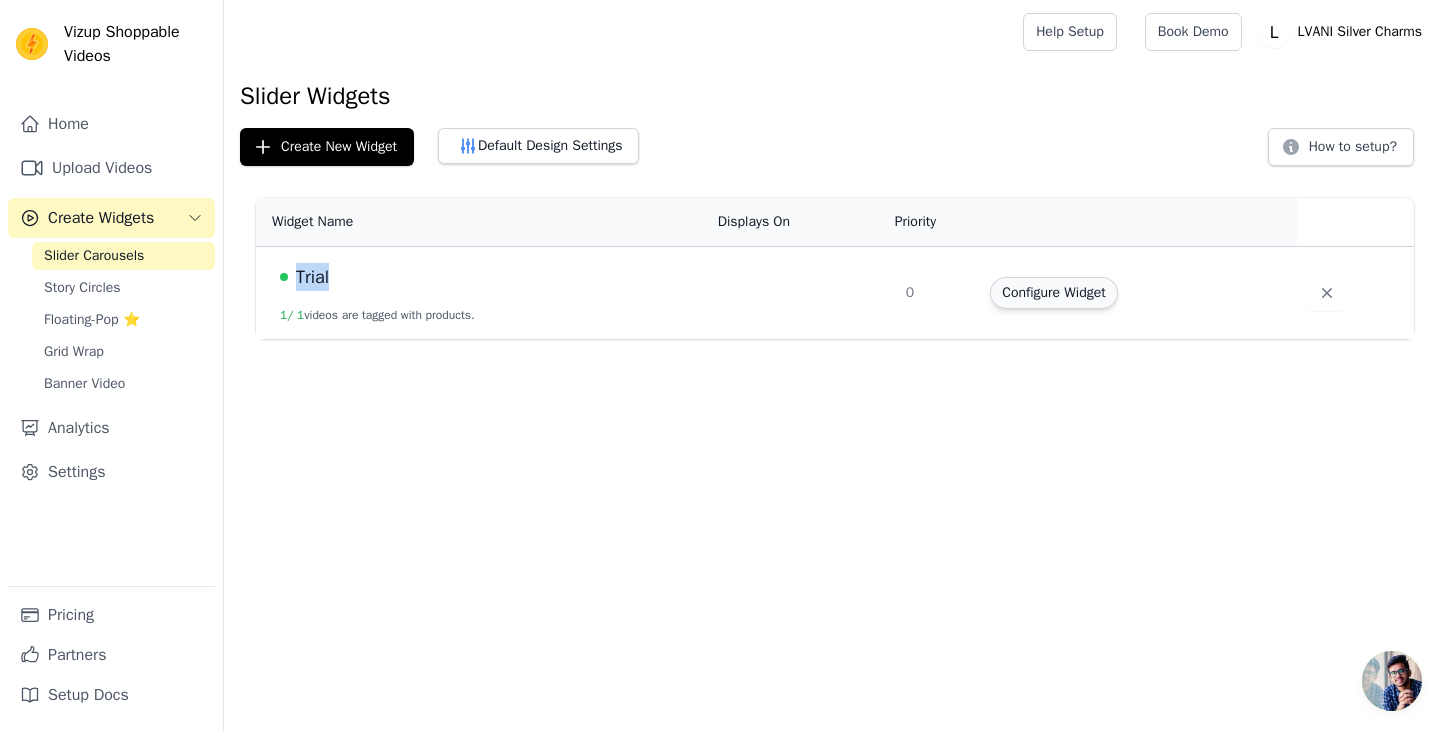 click on "Configure Widget" at bounding box center [1053, 293] 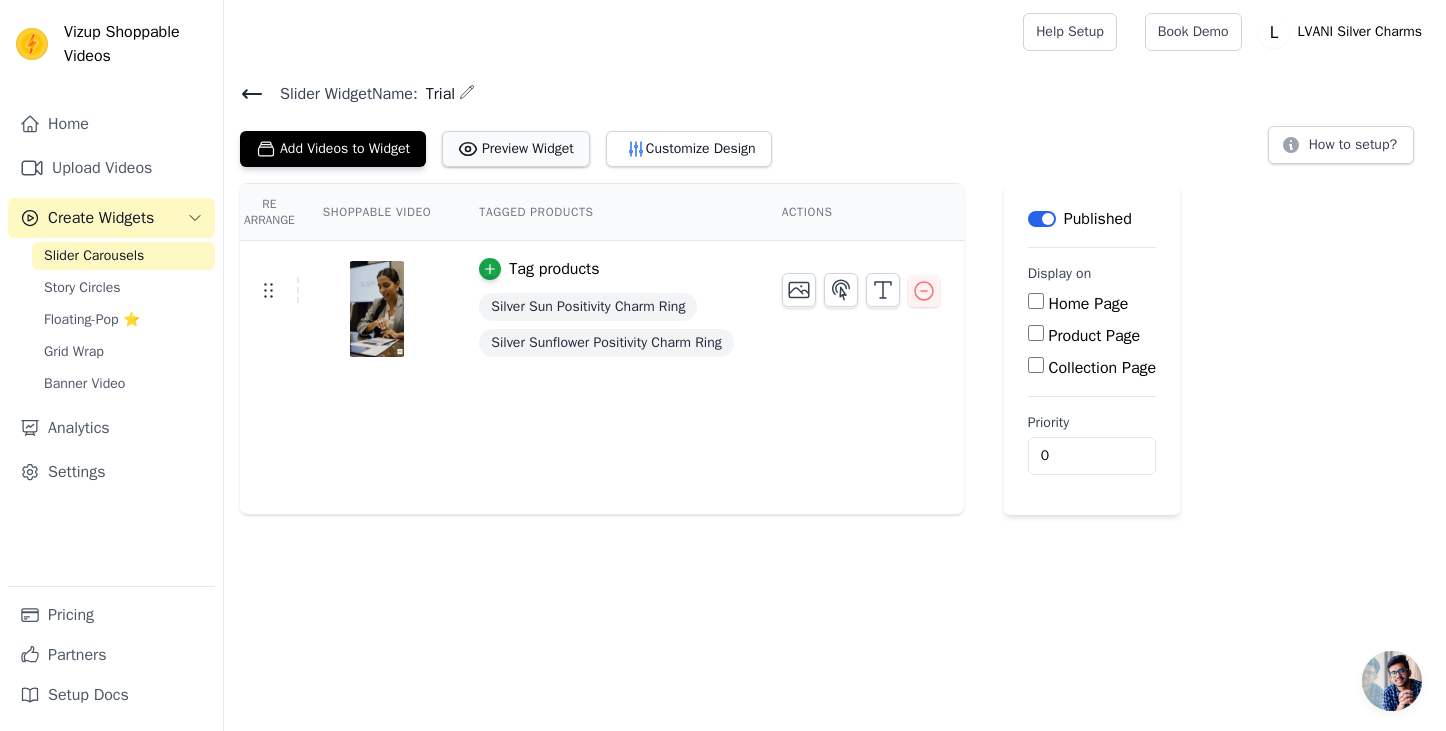 click on "Preview Widget" at bounding box center [516, 149] 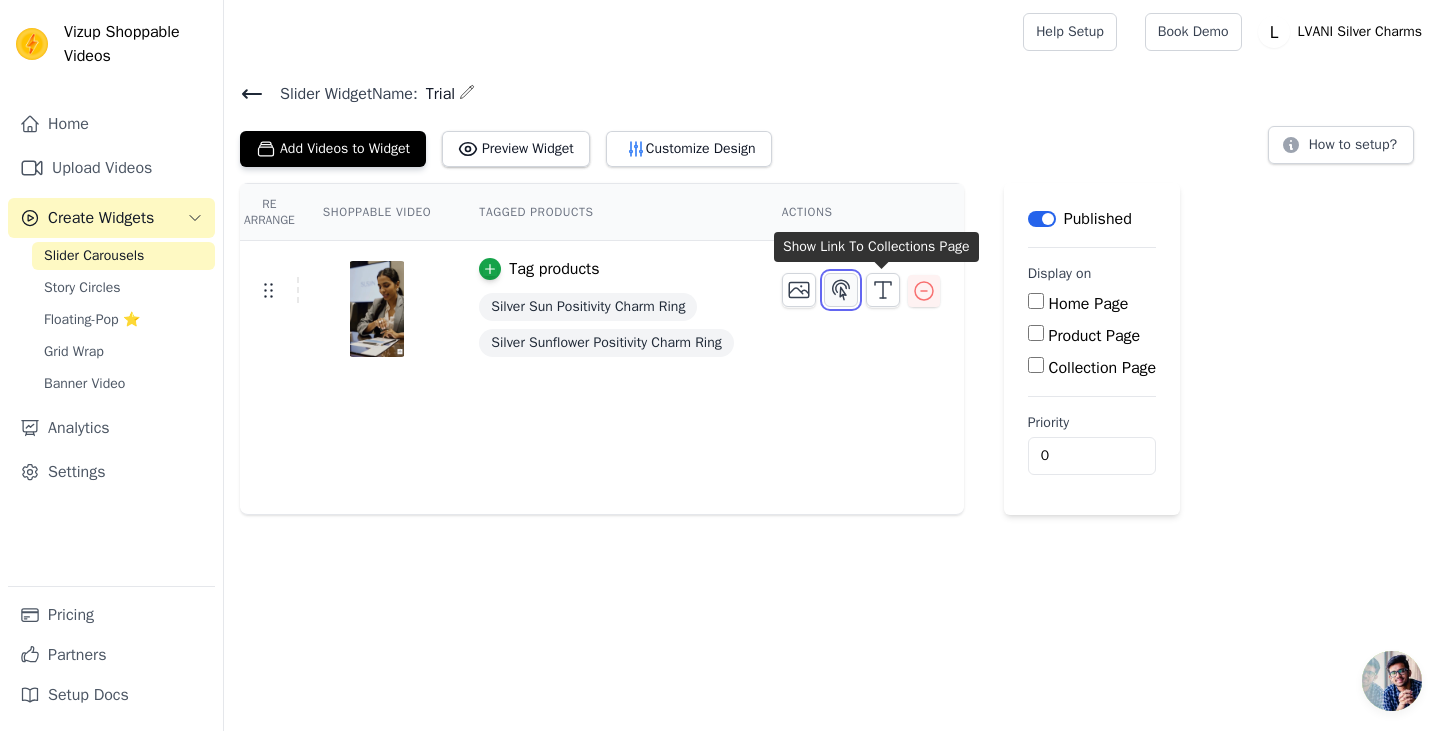 click 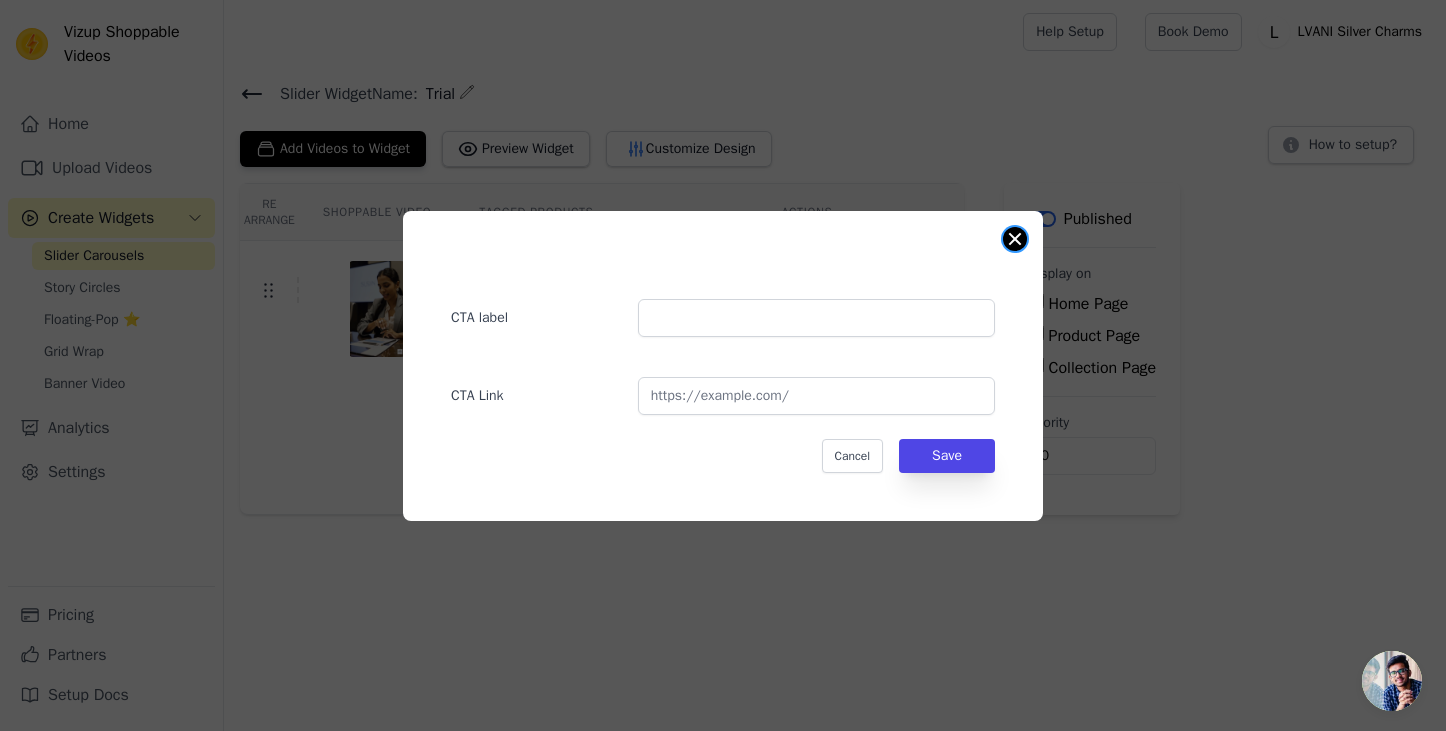 click at bounding box center [1015, 239] 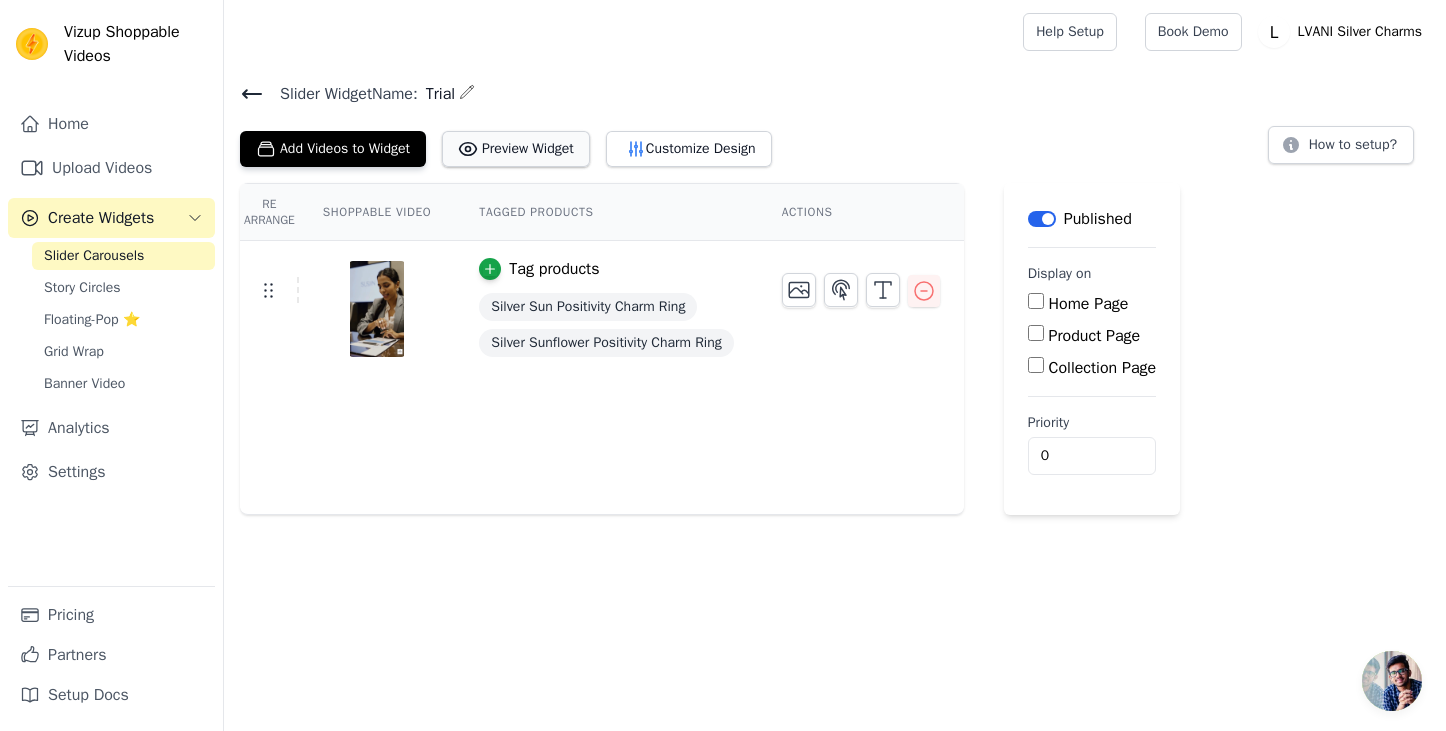 click on "Preview Widget" at bounding box center (516, 149) 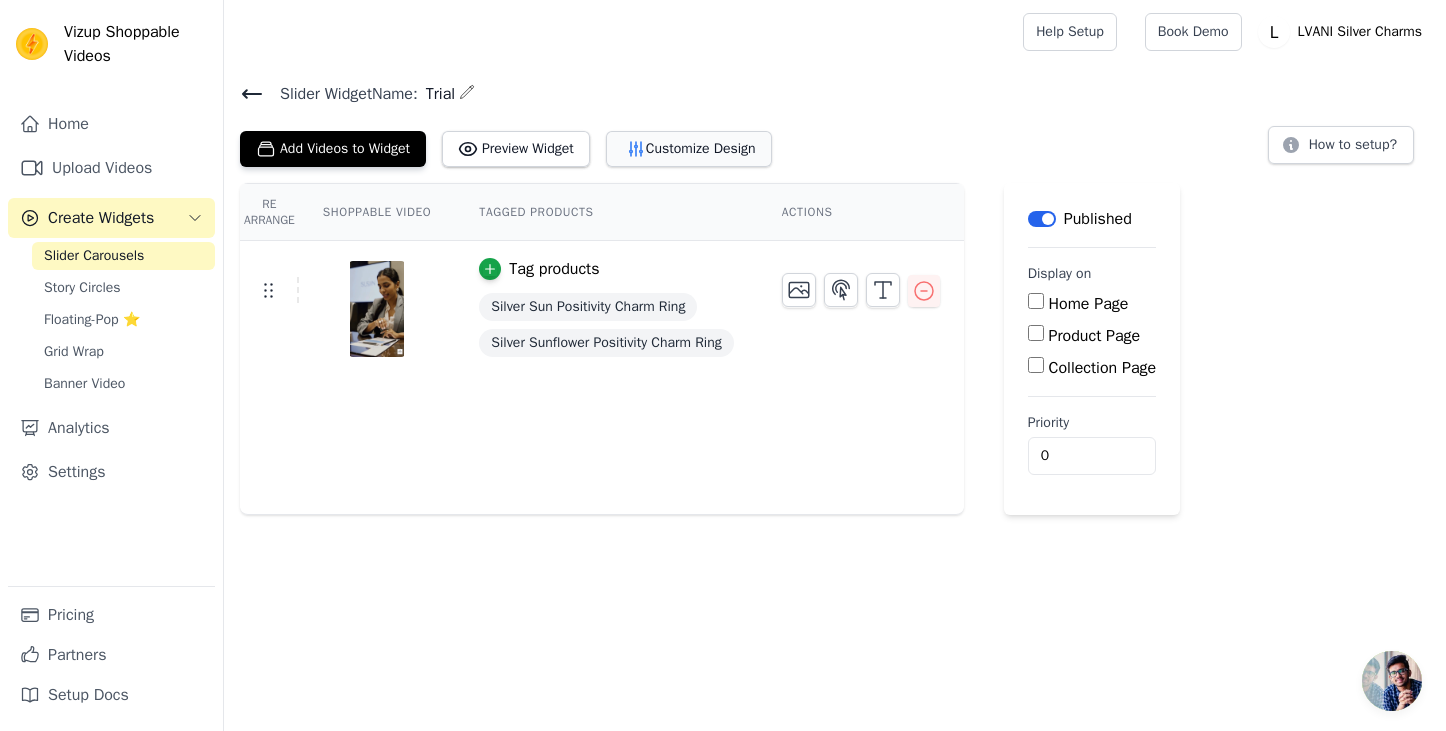 click on "Customize Design" at bounding box center [689, 149] 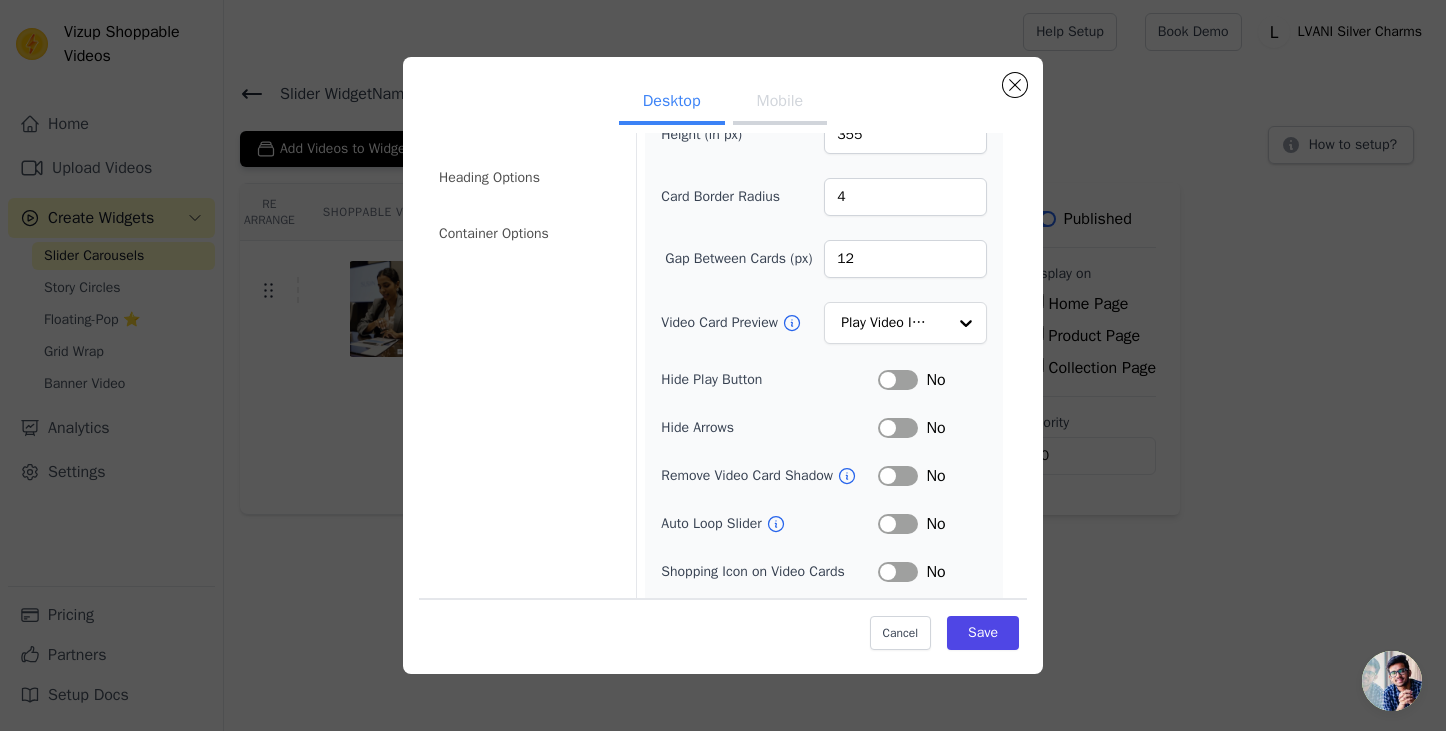 scroll, scrollTop: 109, scrollLeft: 0, axis: vertical 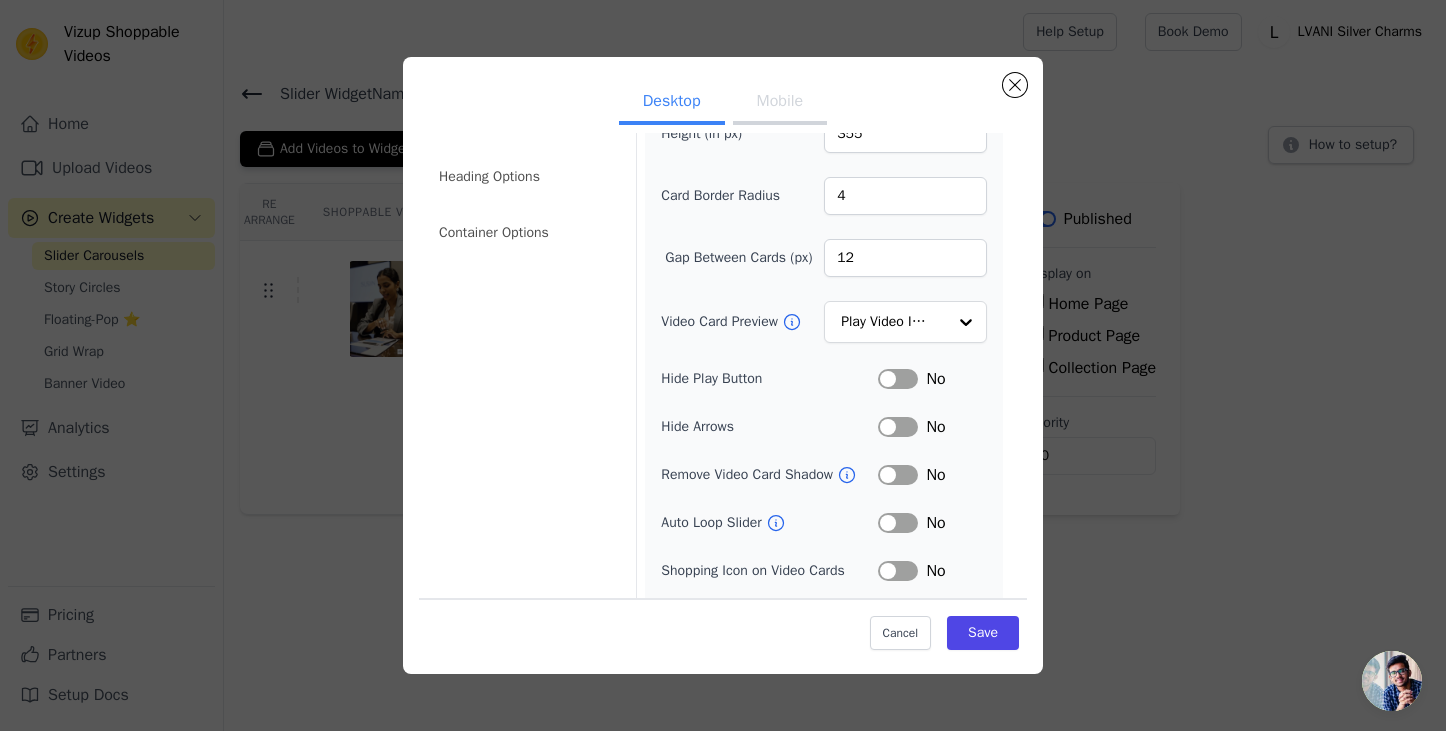 click on "Label" at bounding box center (898, 379) 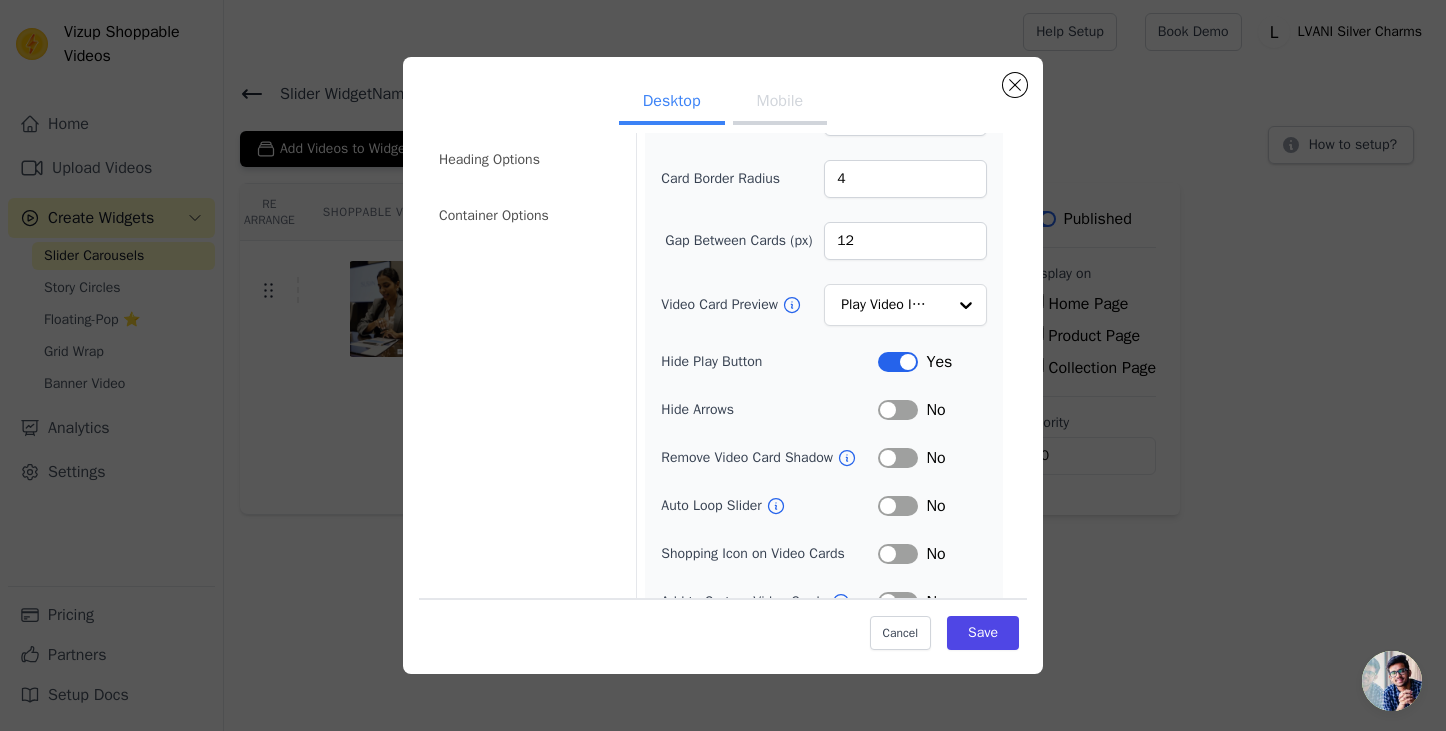 scroll, scrollTop: 130, scrollLeft: 0, axis: vertical 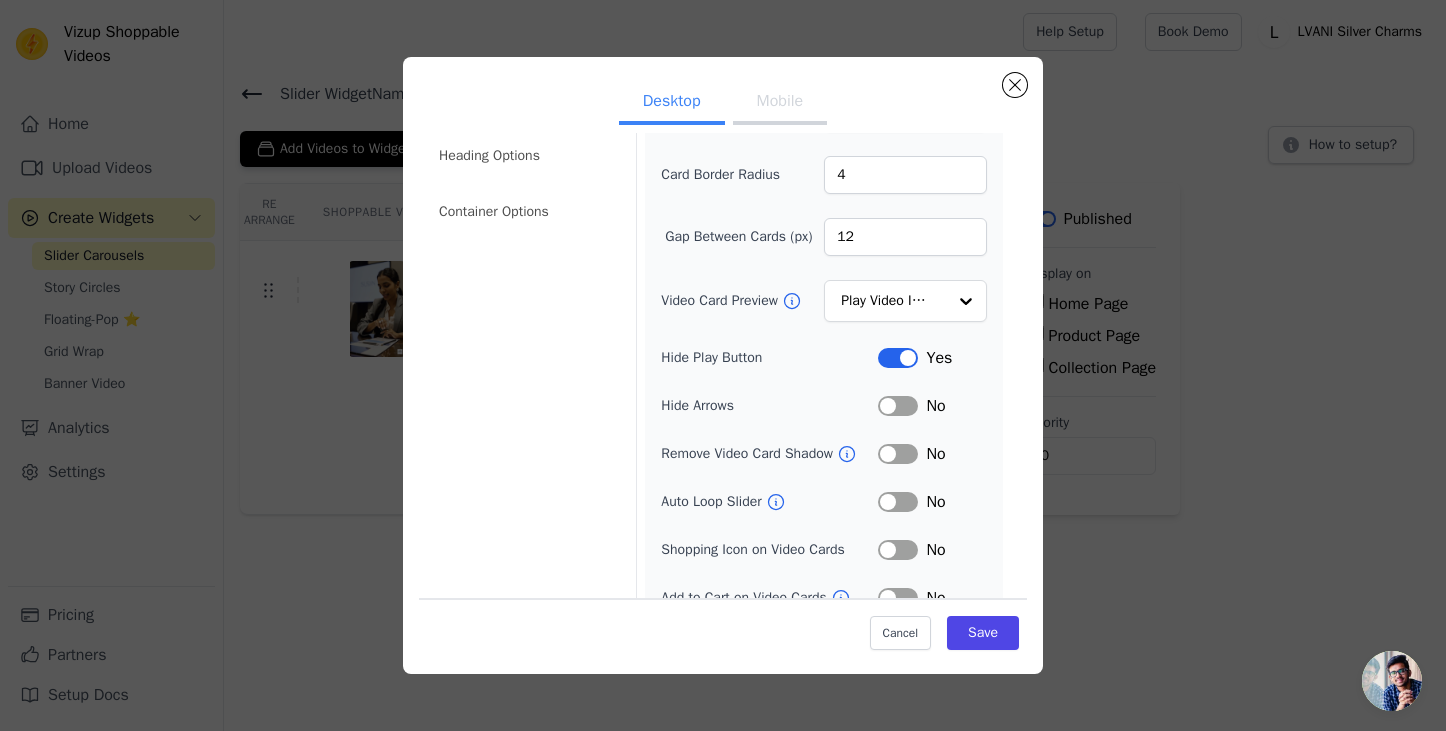 click on "Label" at bounding box center (898, 406) 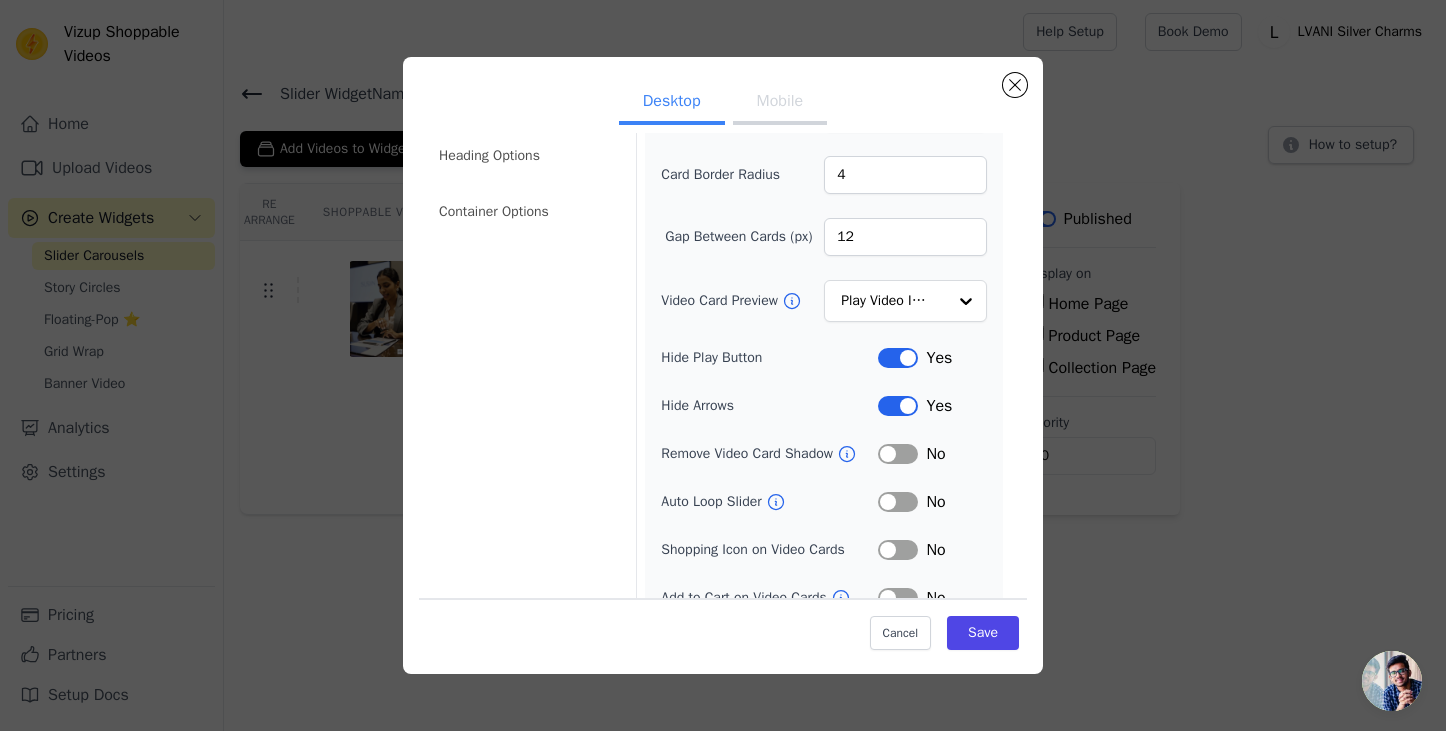 scroll, scrollTop: 160, scrollLeft: 0, axis: vertical 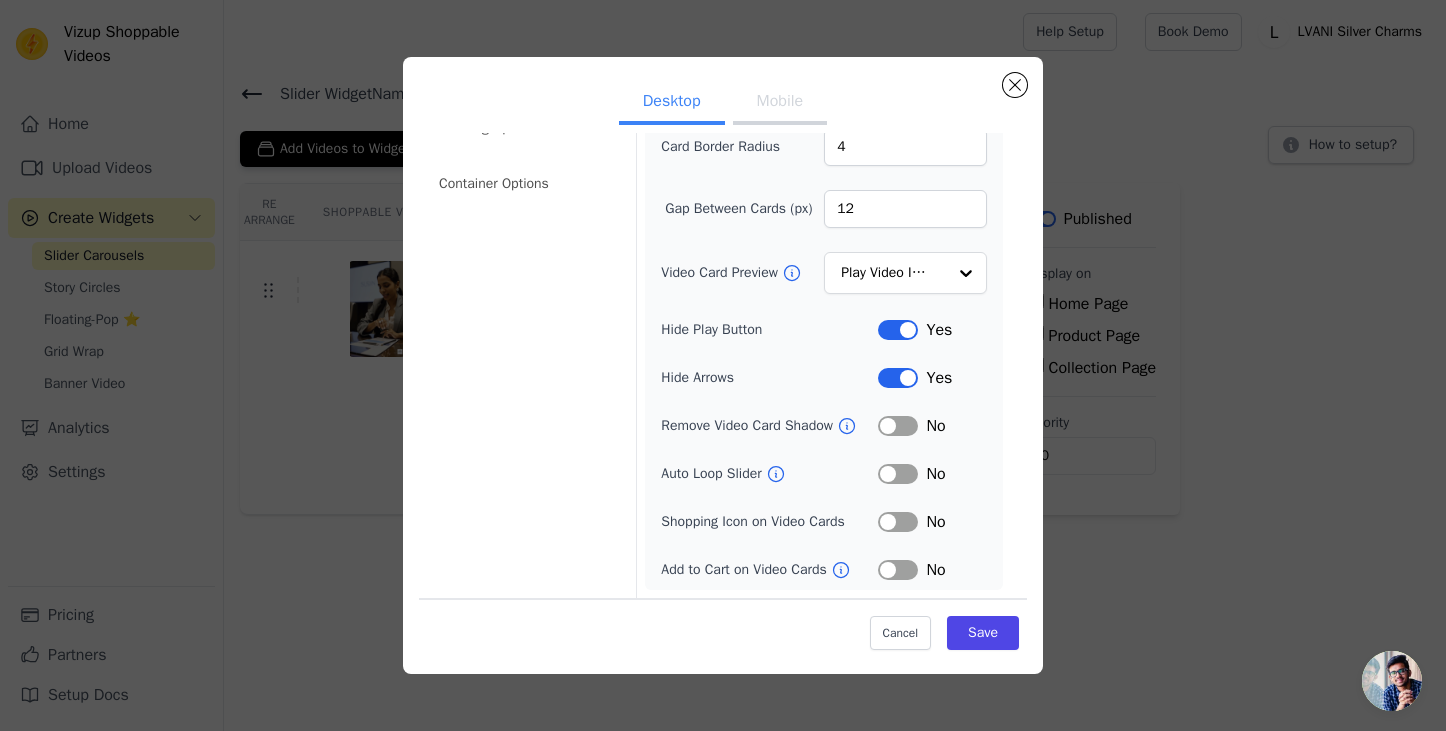 click 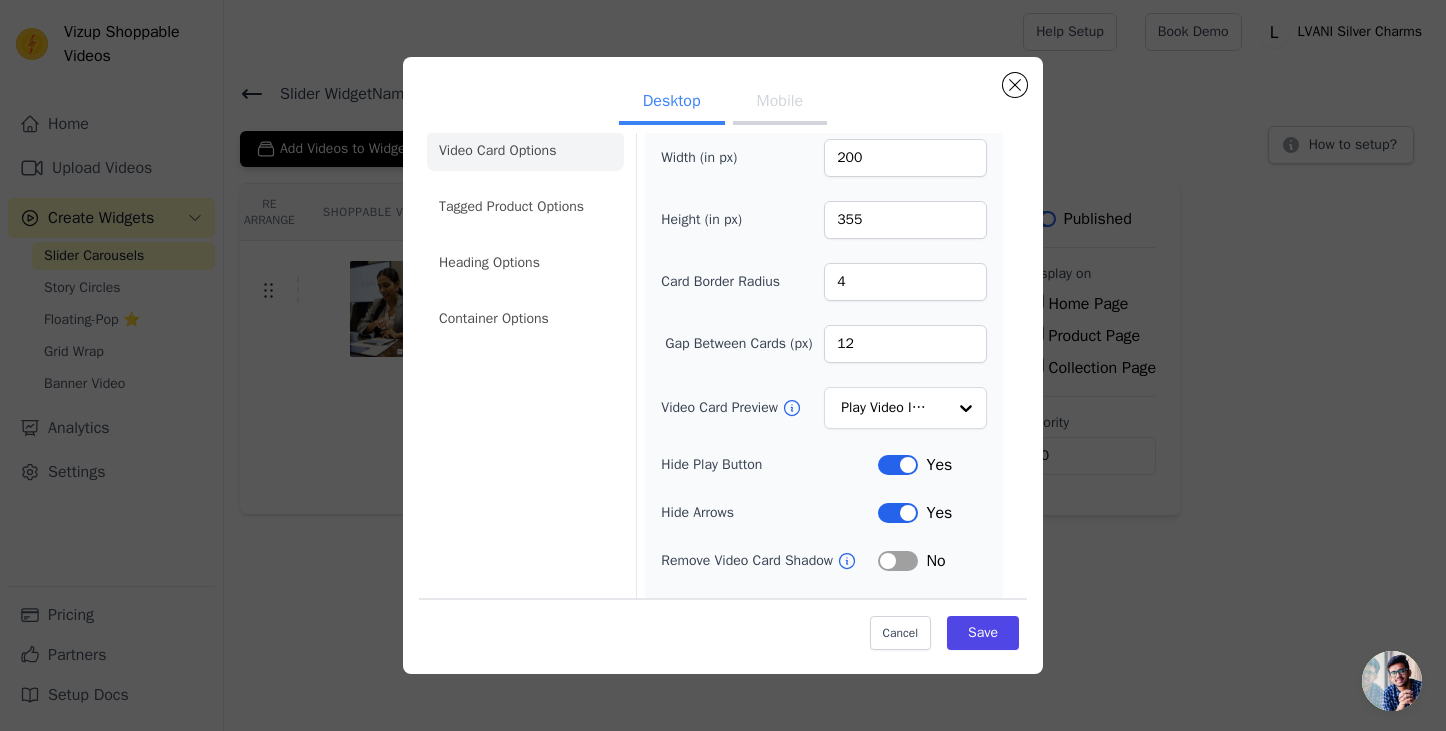 scroll, scrollTop: 0, scrollLeft: 0, axis: both 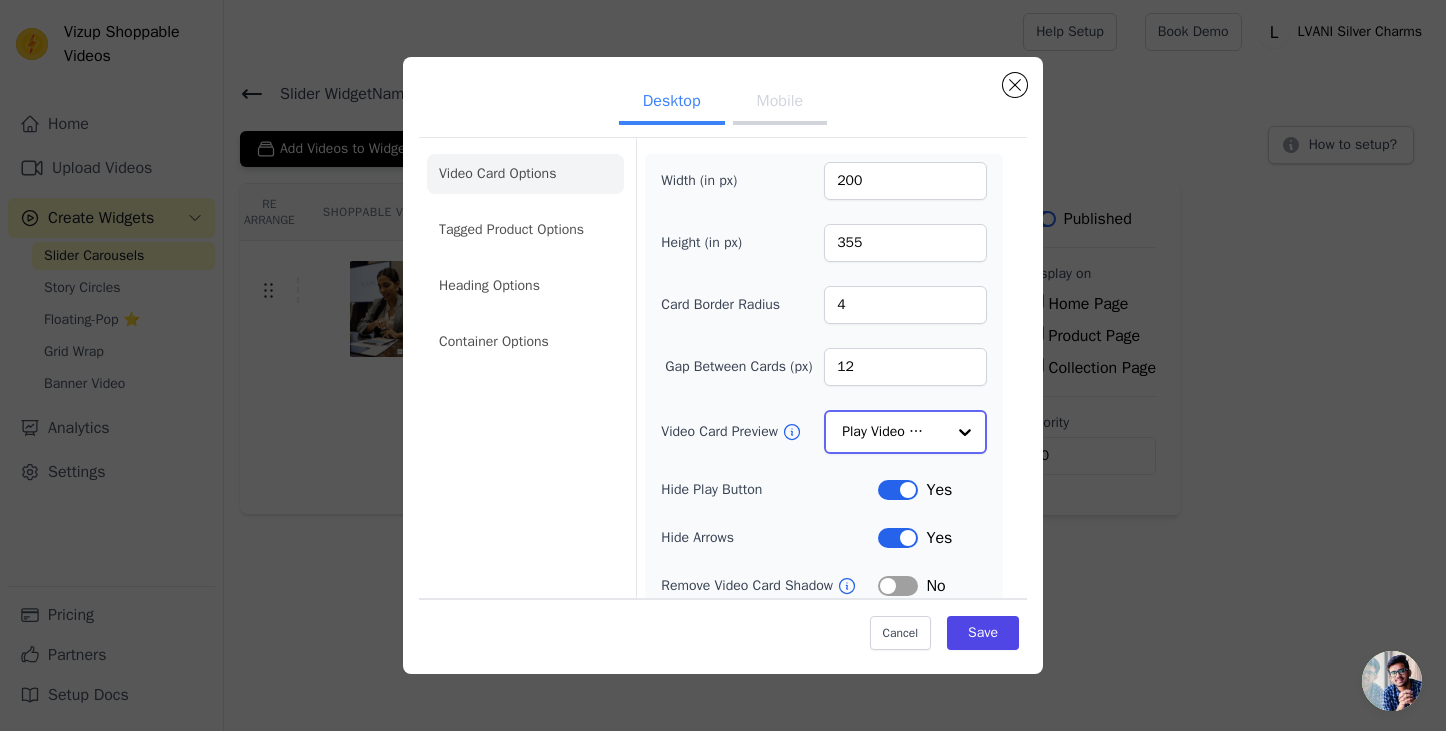 click on "Video Card Preview" 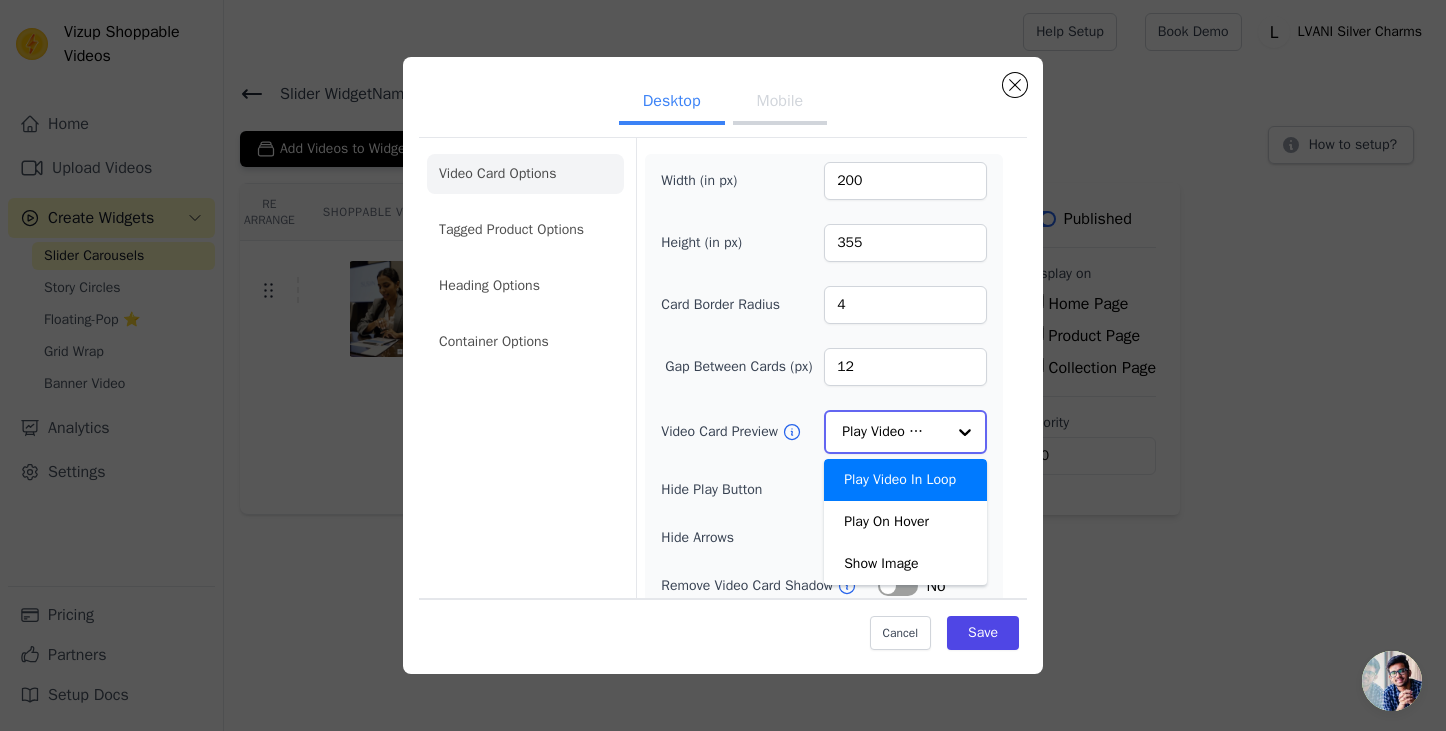 click on "Video Card Preview" 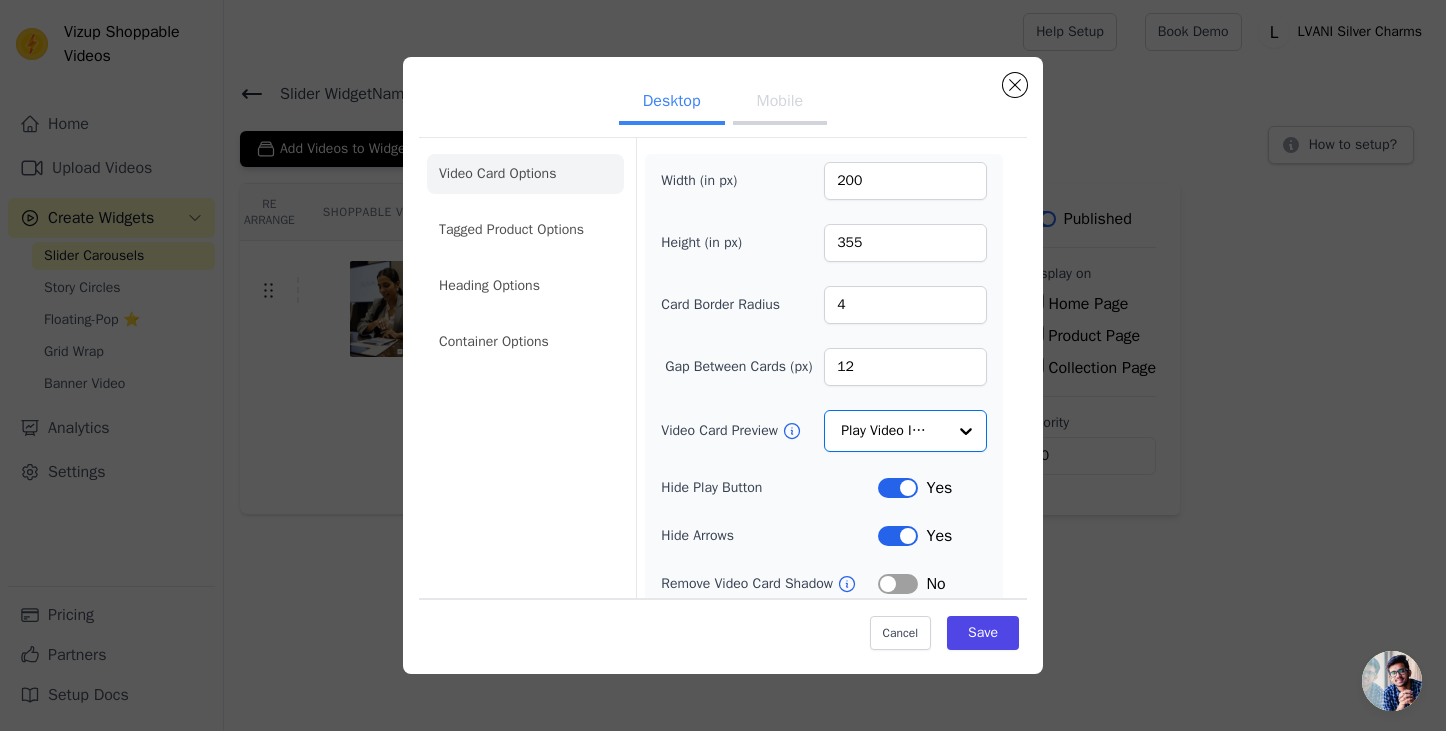 click on "Mobile" at bounding box center [780, 103] 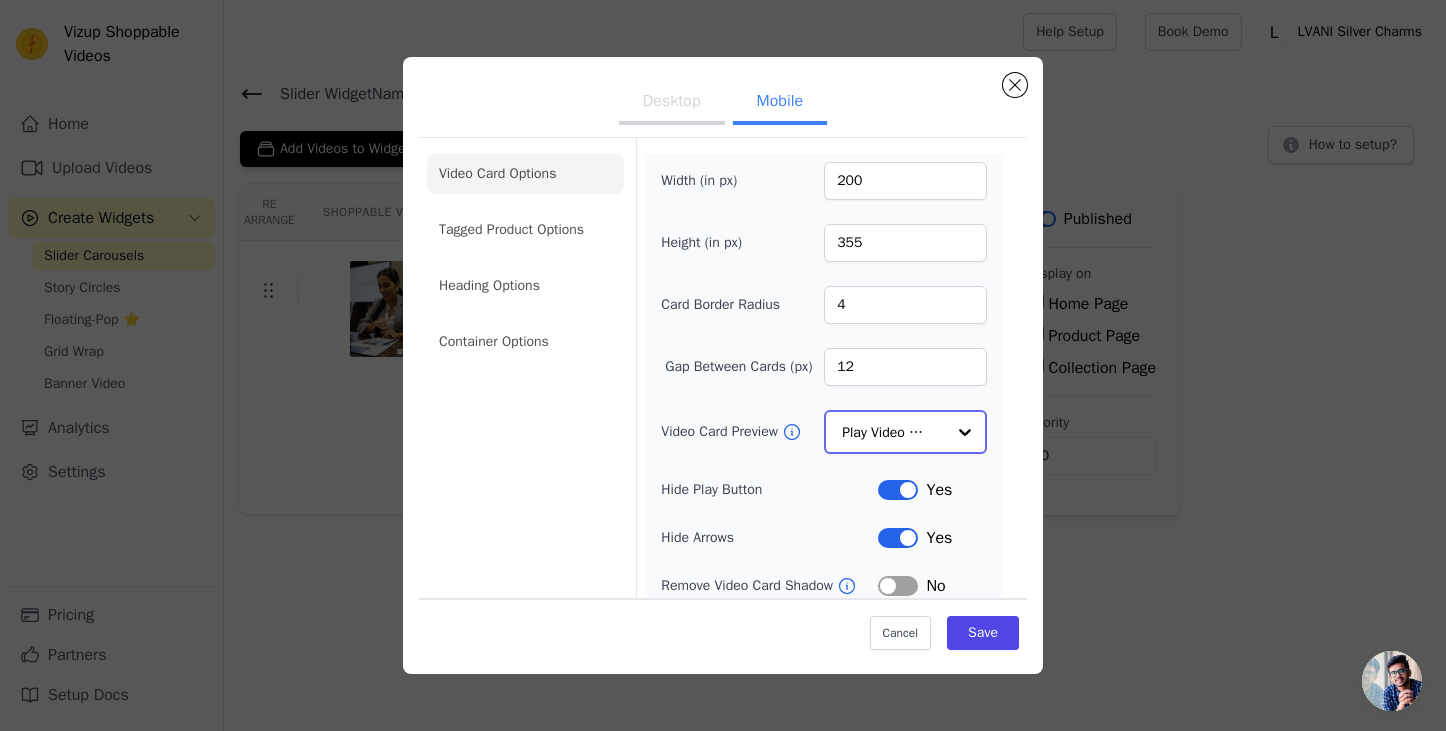 click on "Video Card Preview" 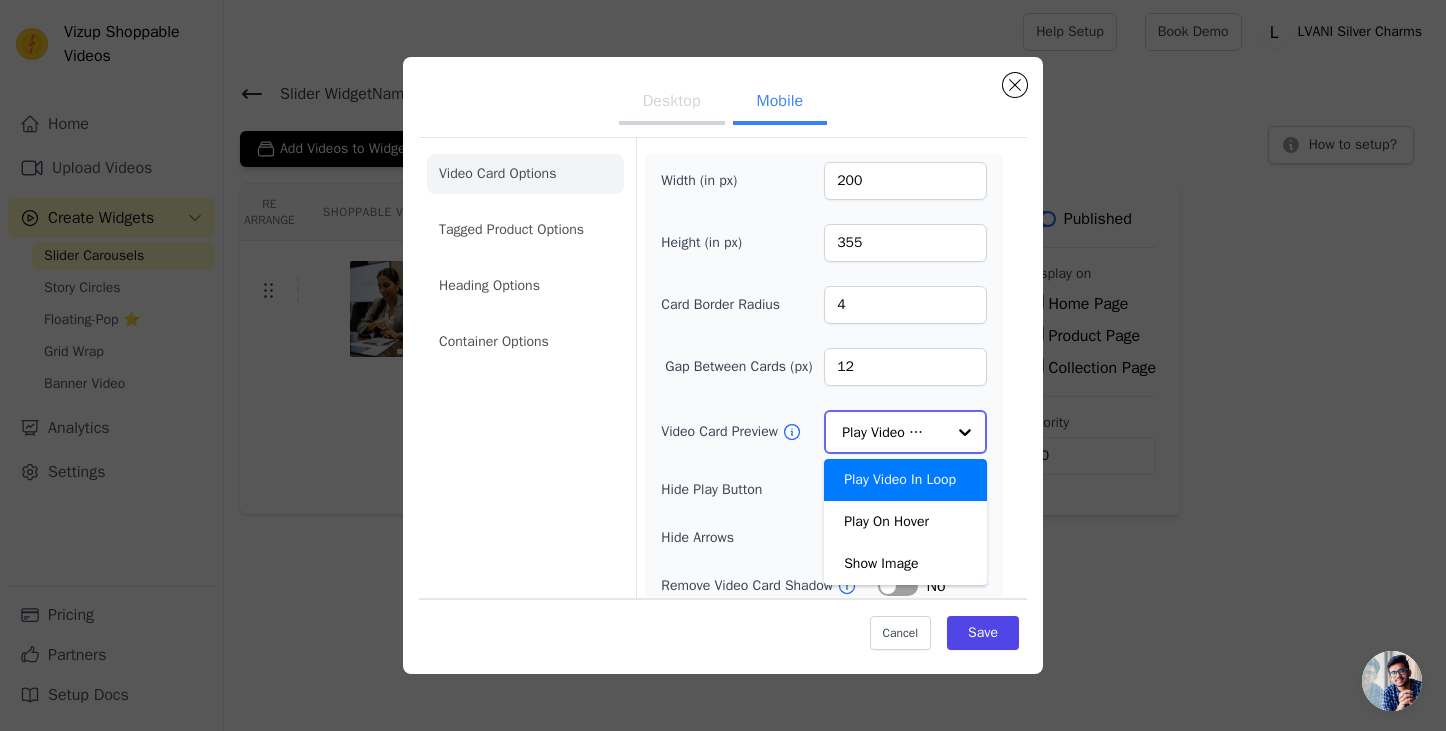 click on "Video Card Preview" 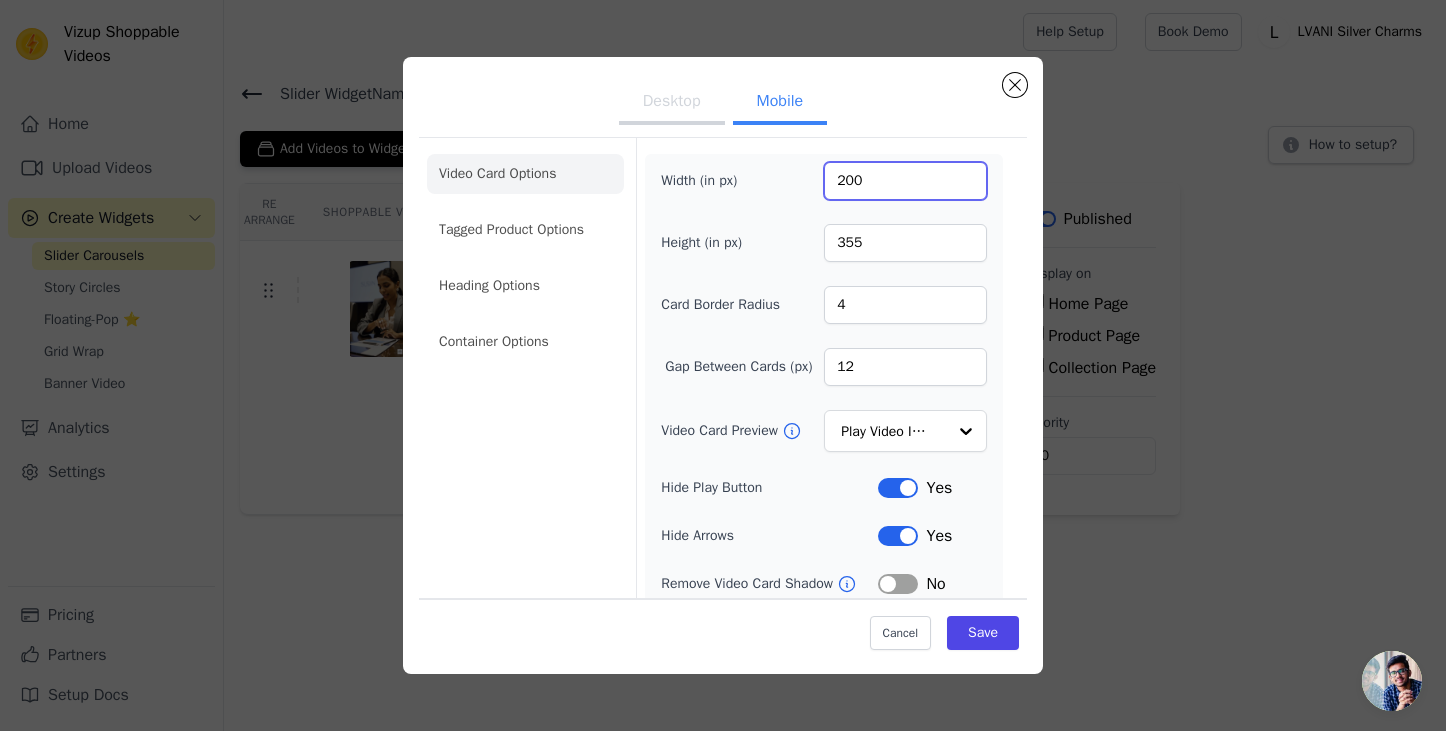 click on "200" at bounding box center (905, 181) 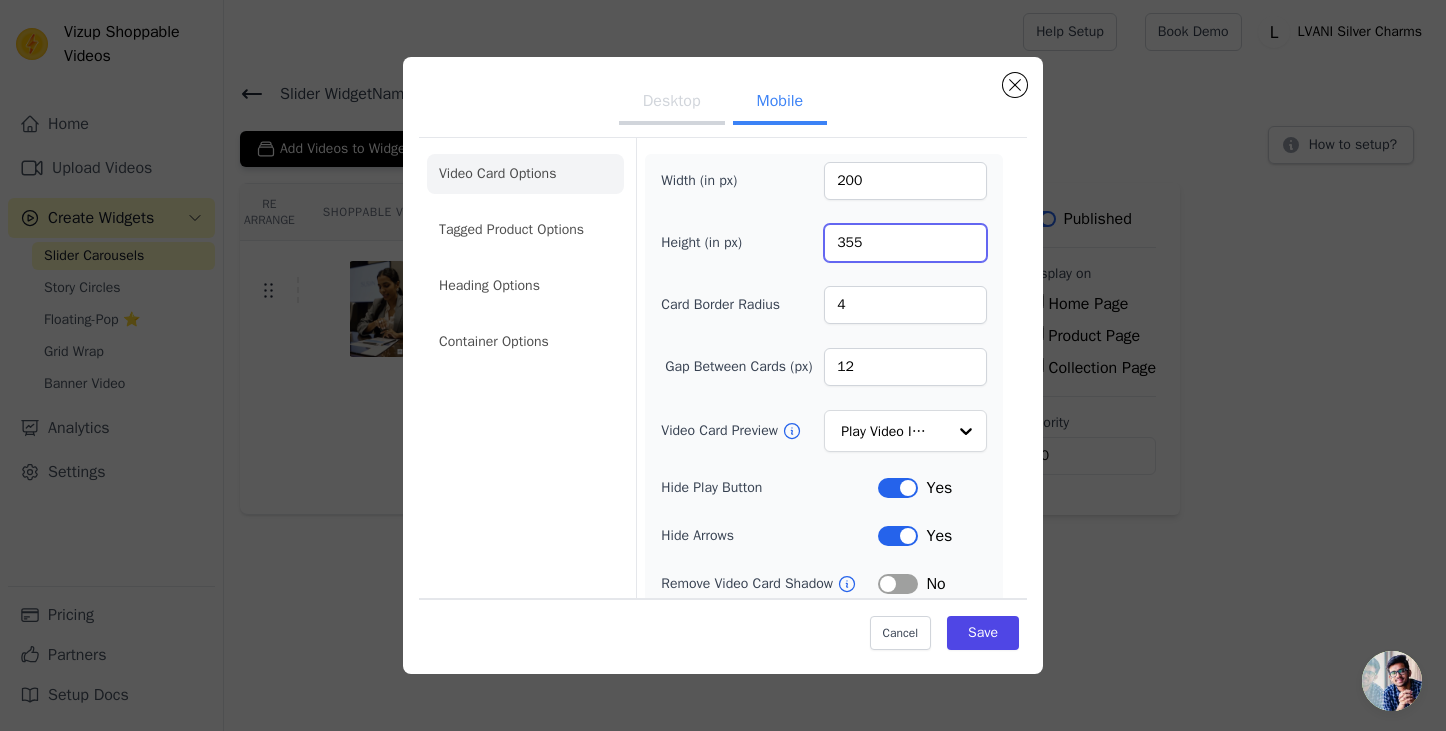 click on "355" at bounding box center (905, 243) 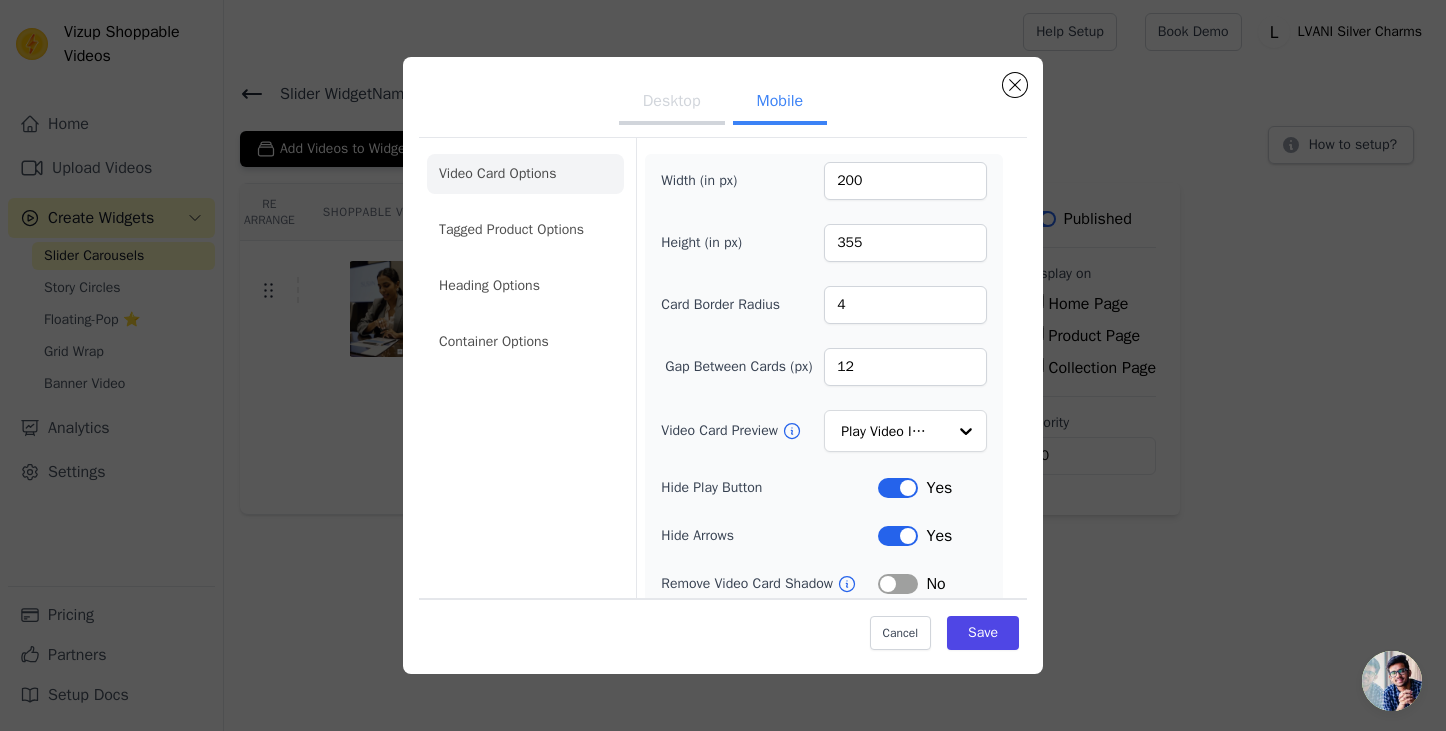 click on "Video Card Options Tagged Product Options Heading Options Container Options" at bounding box center [525, 471] 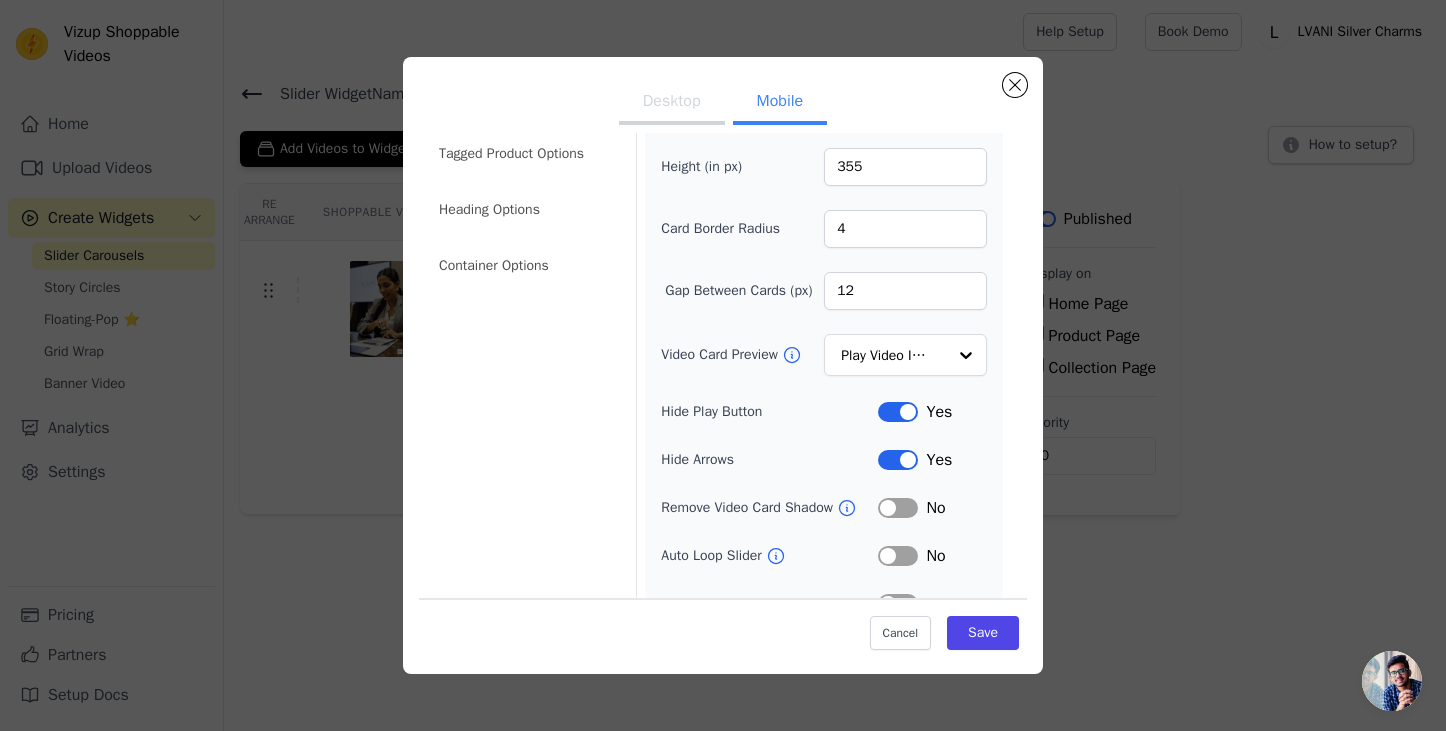 scroll, scrollTop: 79, scrollLeft: 0, axis: vertical 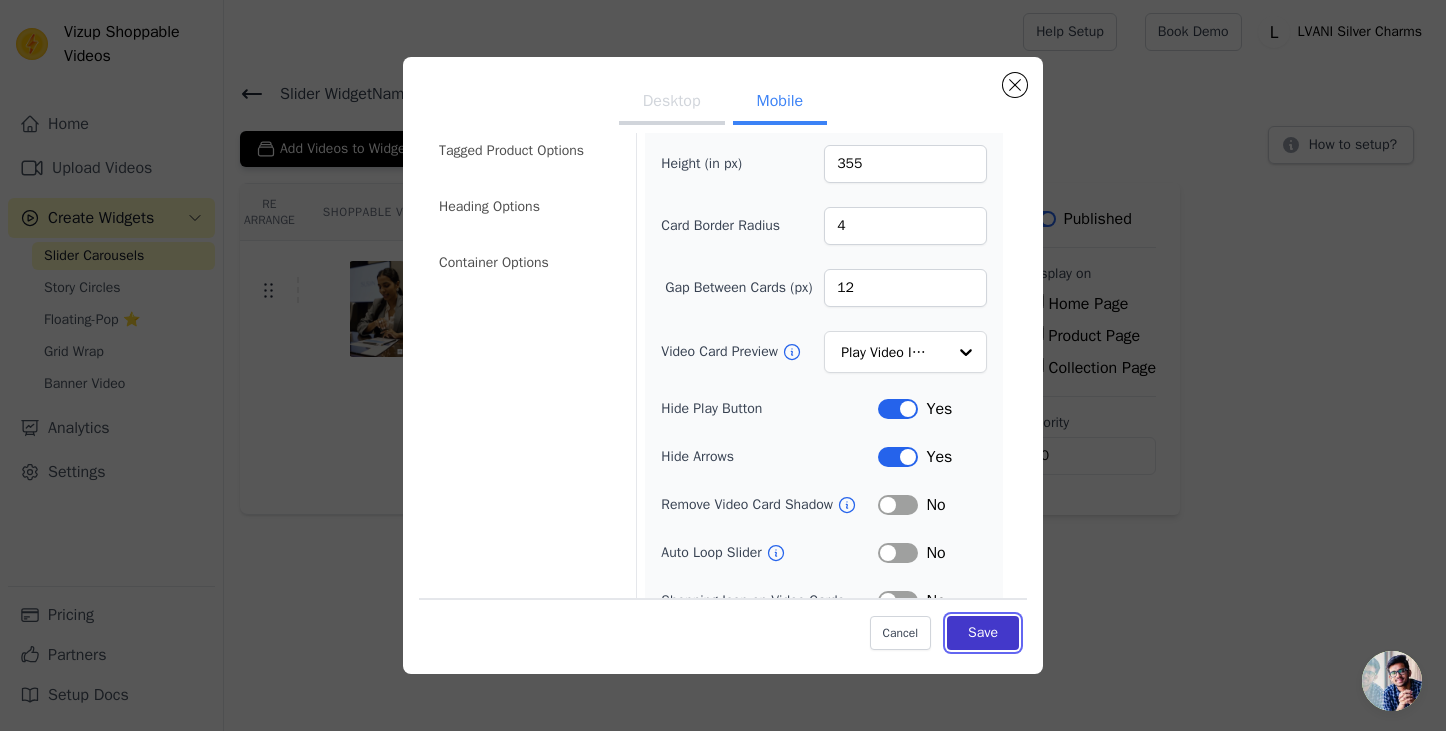 click on "Save" at bounding box center [983, 633] 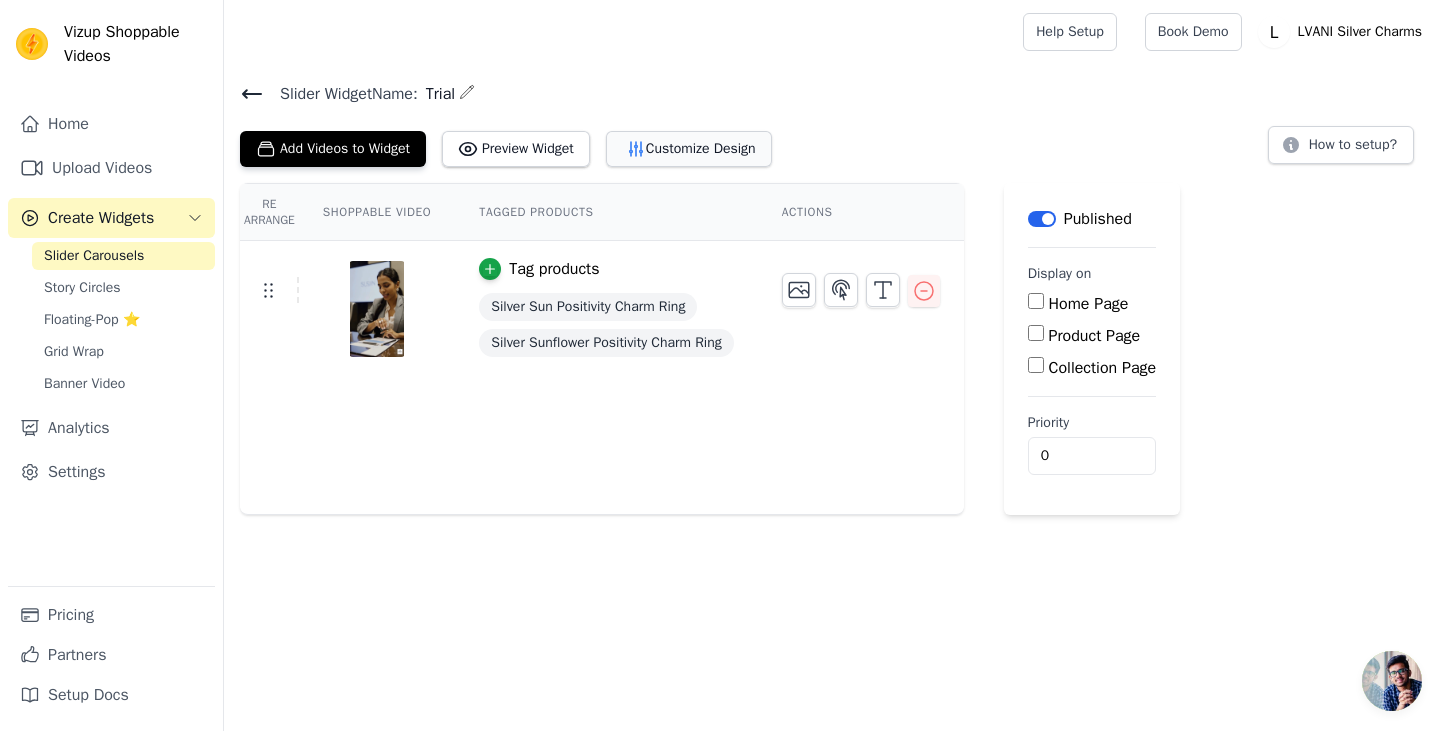 click on "Customize Design" at bounding box center [689, 149] 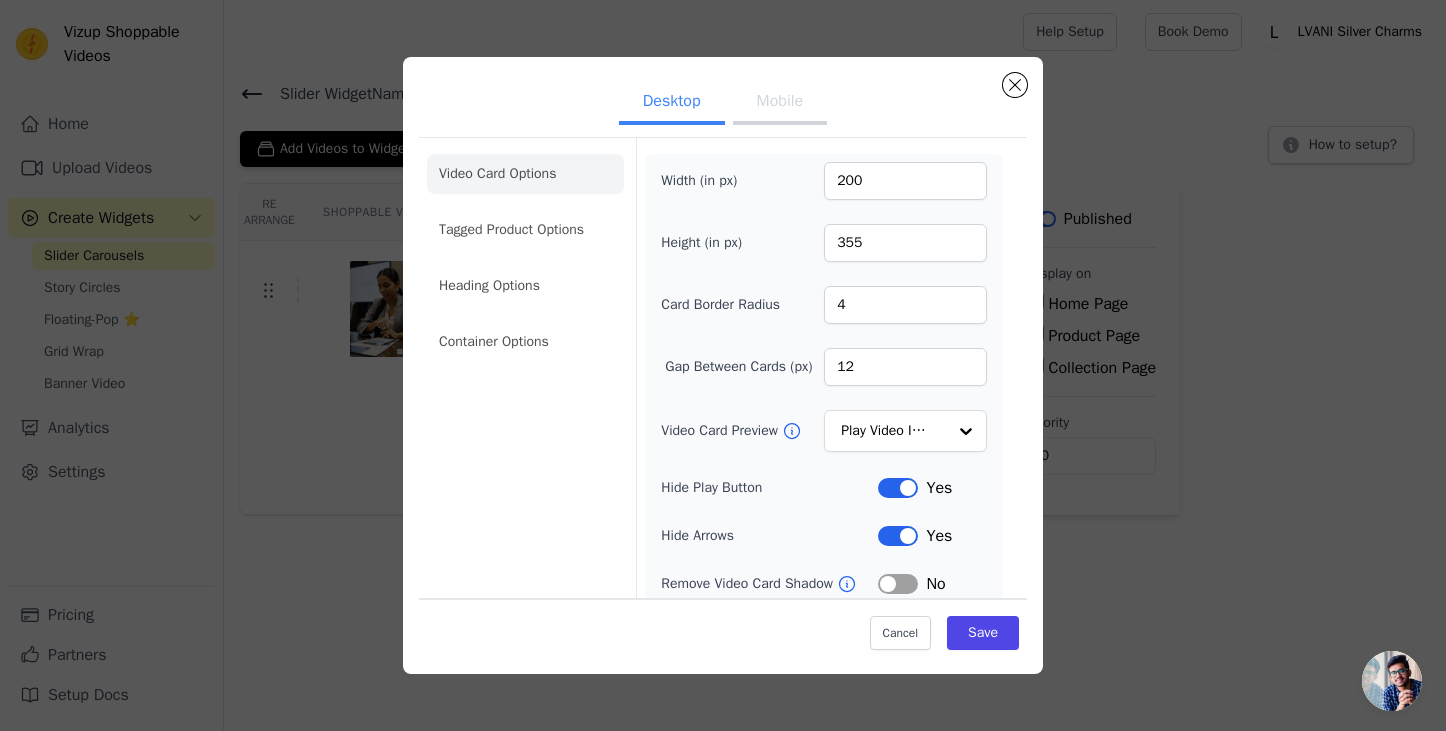 click on "Mobile" at bounding box center (780, 103) 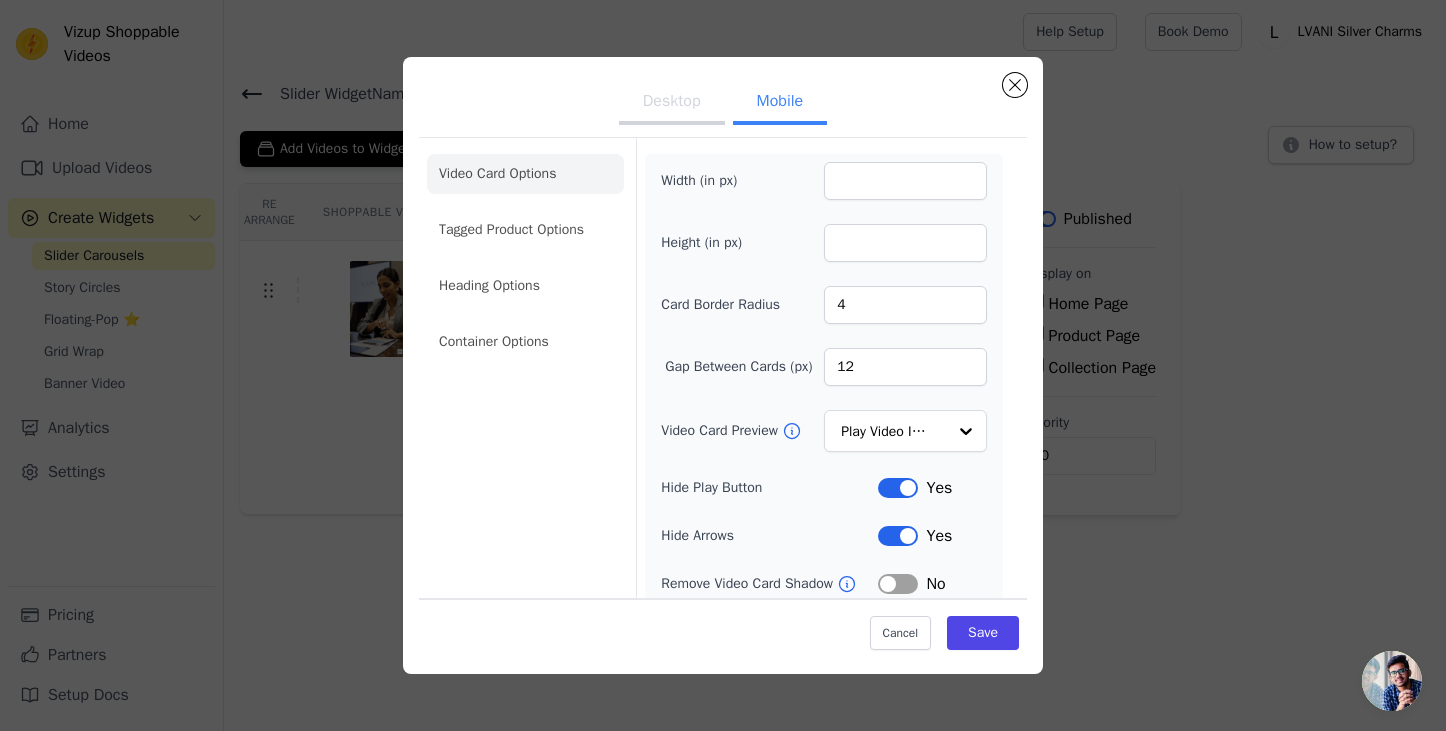 click on "Desktop" at bounding box center [672, 103] 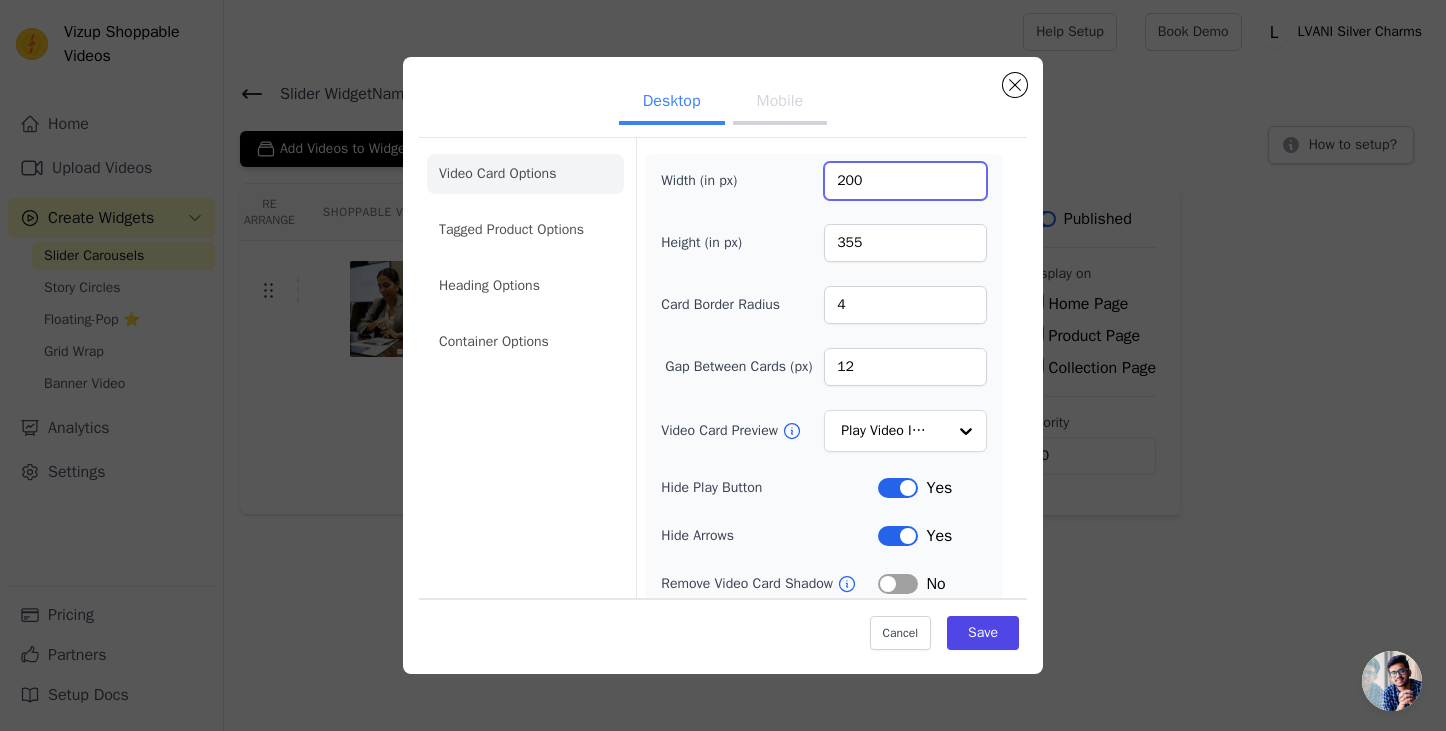 click on "200" at bounding box center (905, 181) 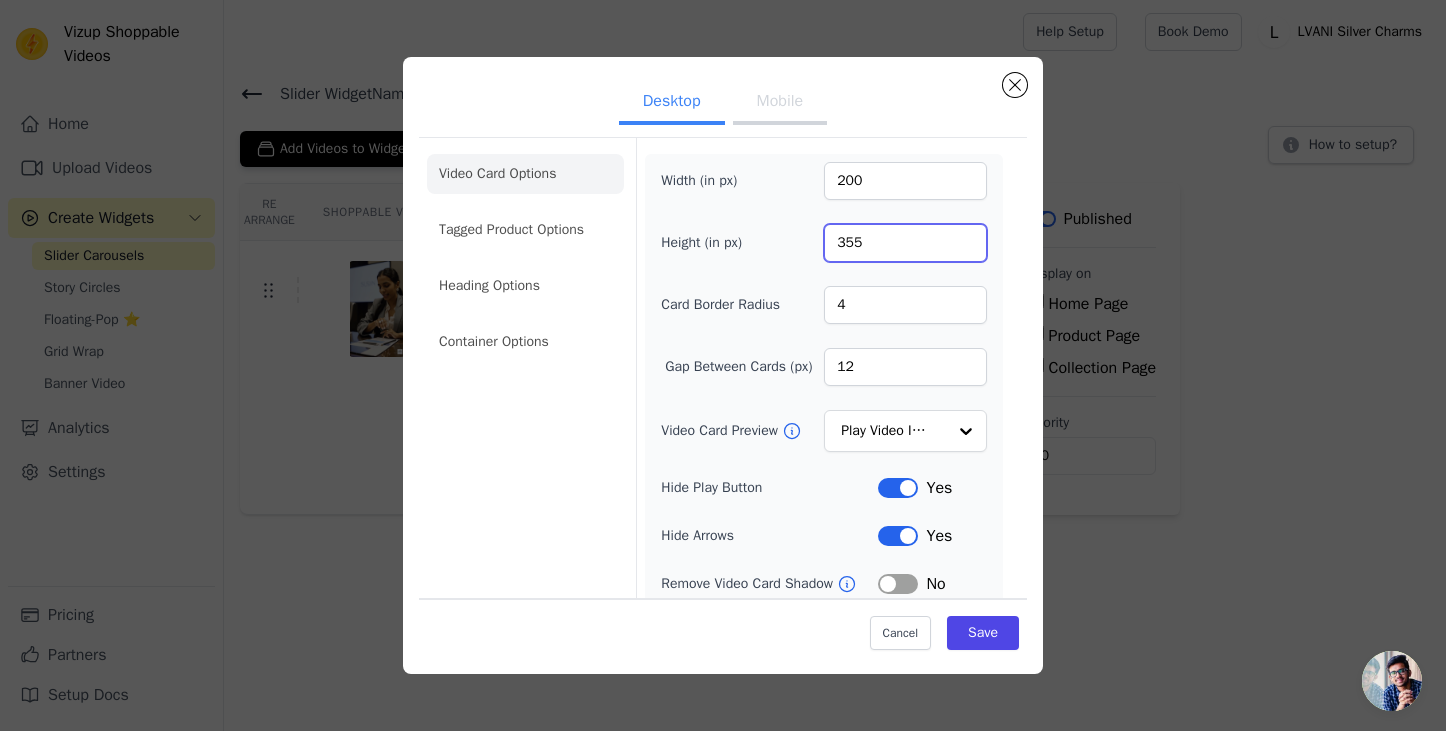 click on "355" at bounding box center [905, 243] 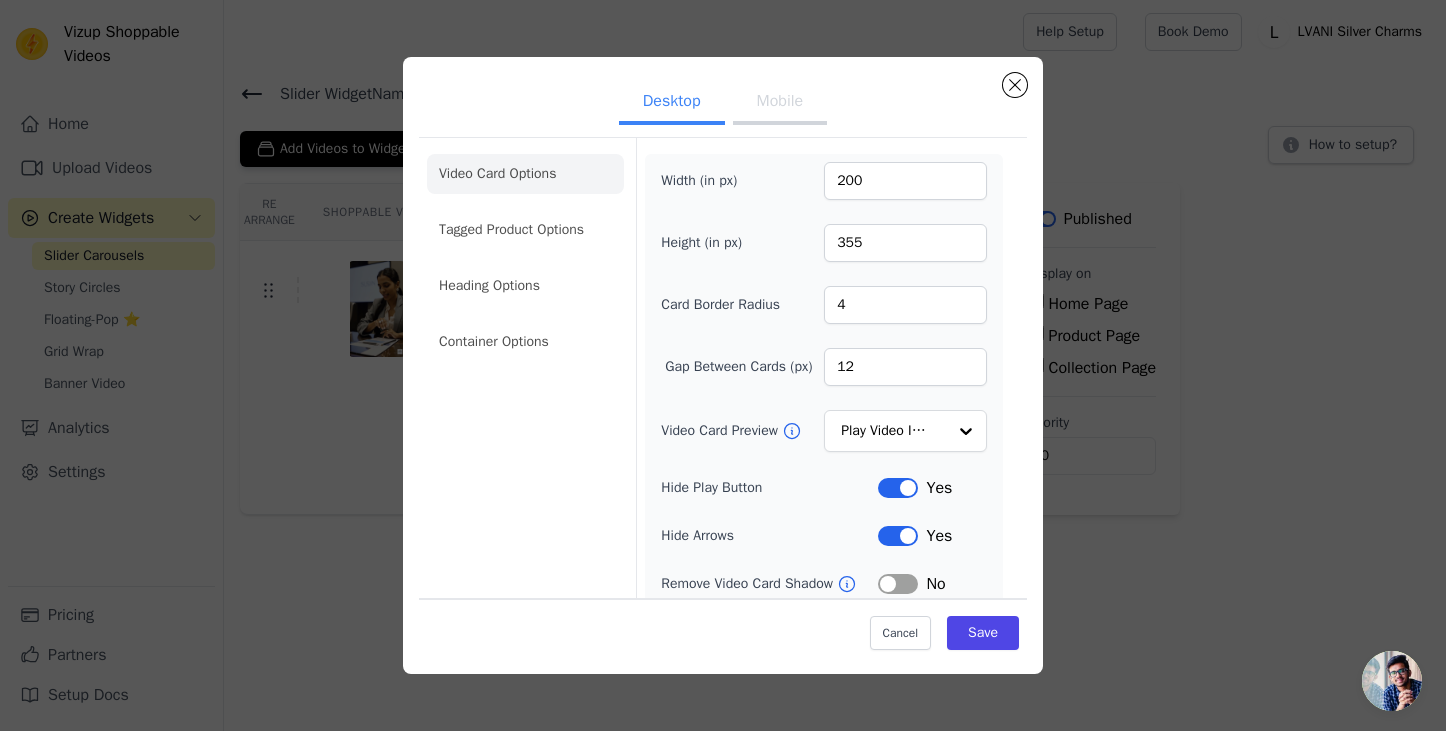 click on "Video Card Options Tagged Product Options Heading Options Container Options" at bounding box center (525, 447) 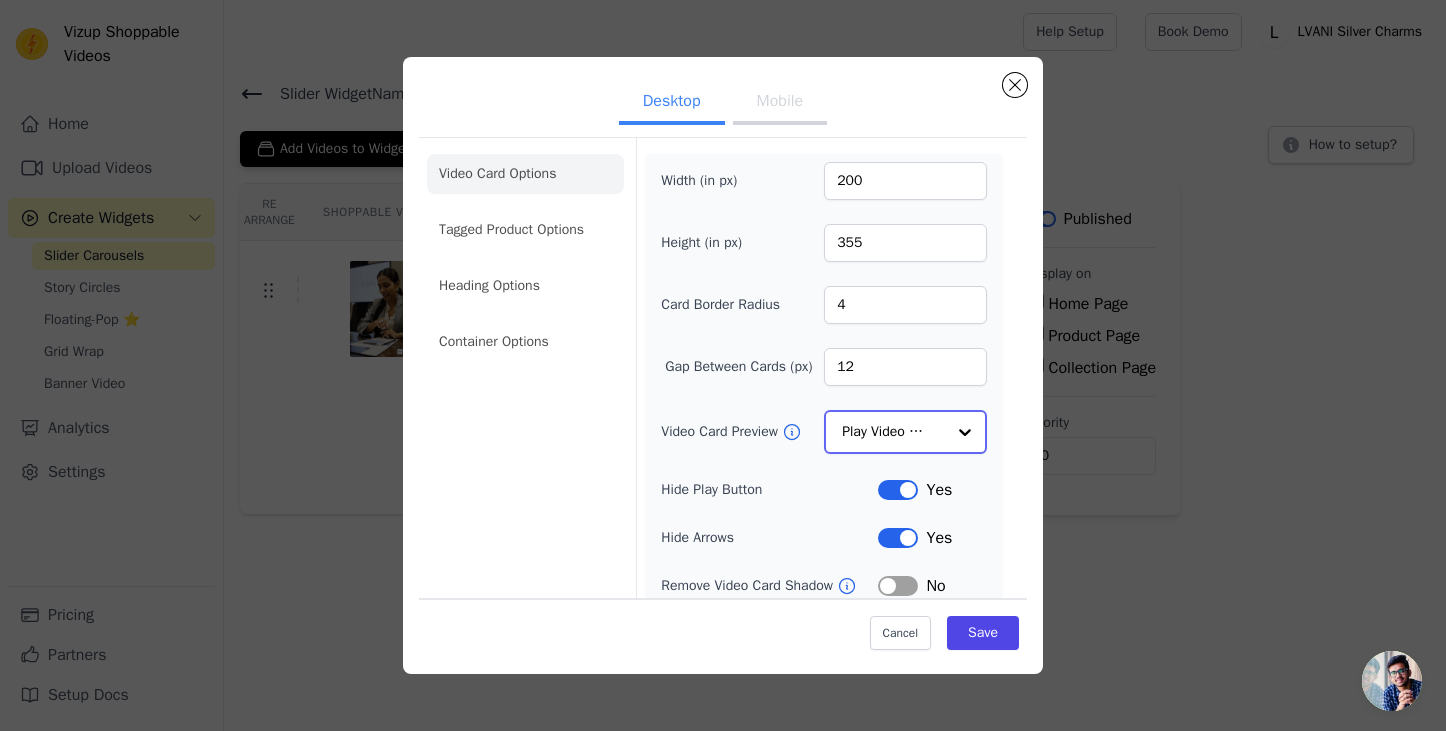 click on "Video Card Preview" 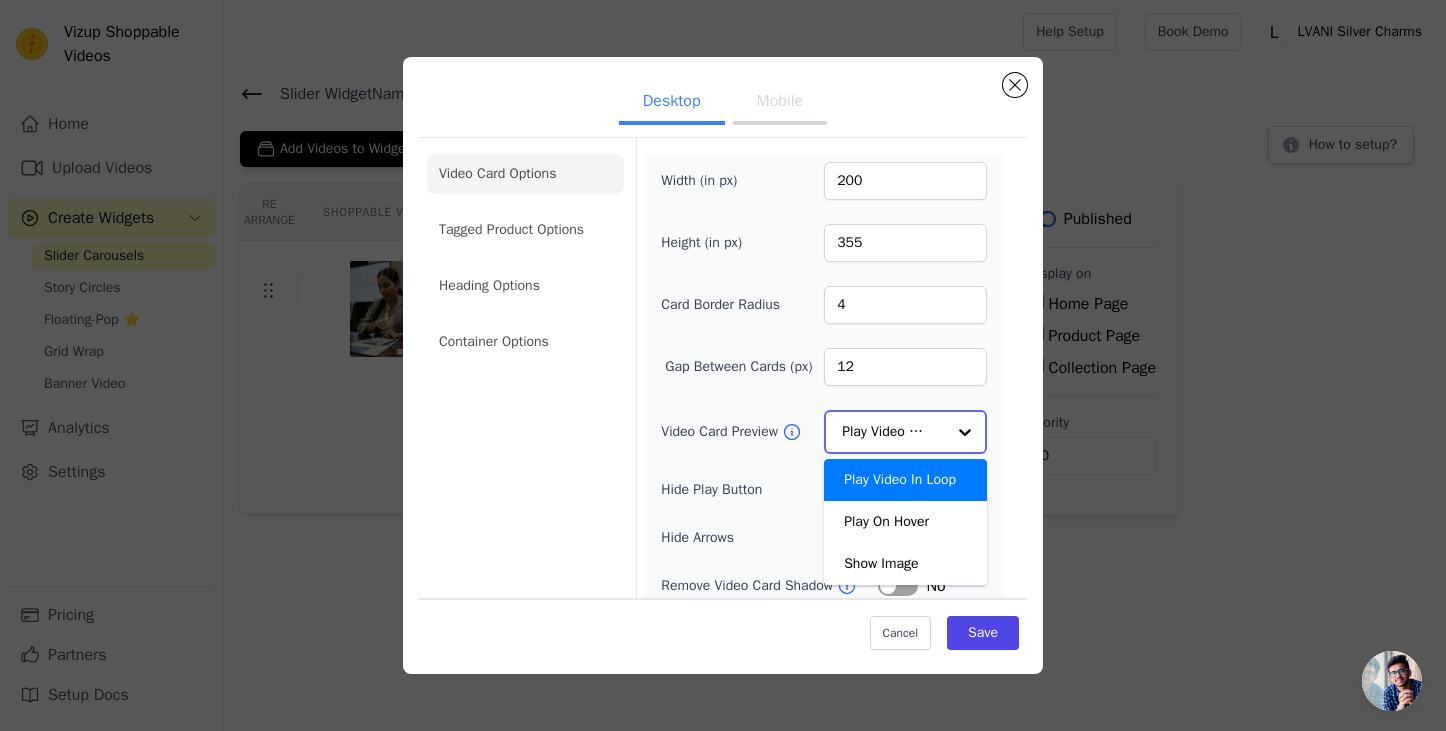 click on "Video Card Preview" 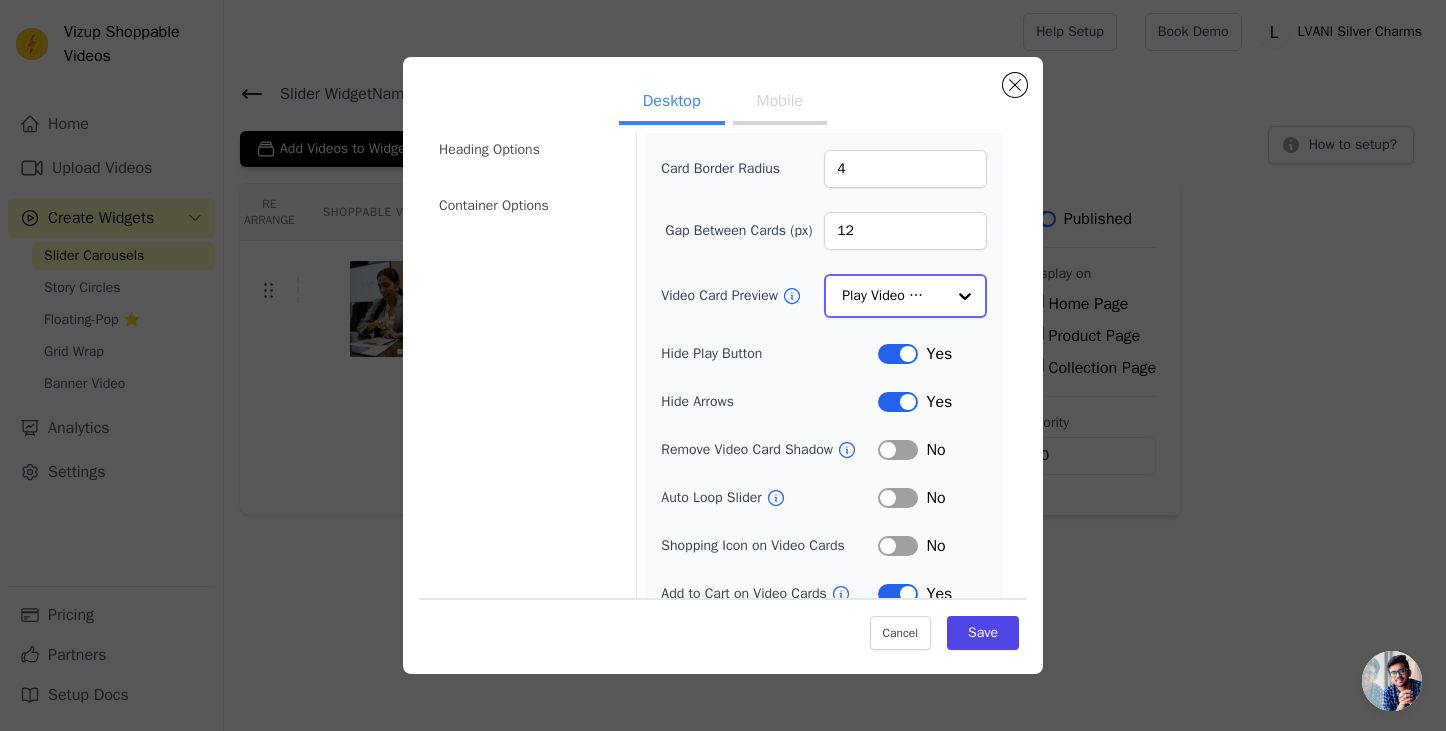 scroll, scrollTop: 162, scrollLeft: 0, axis: vertical 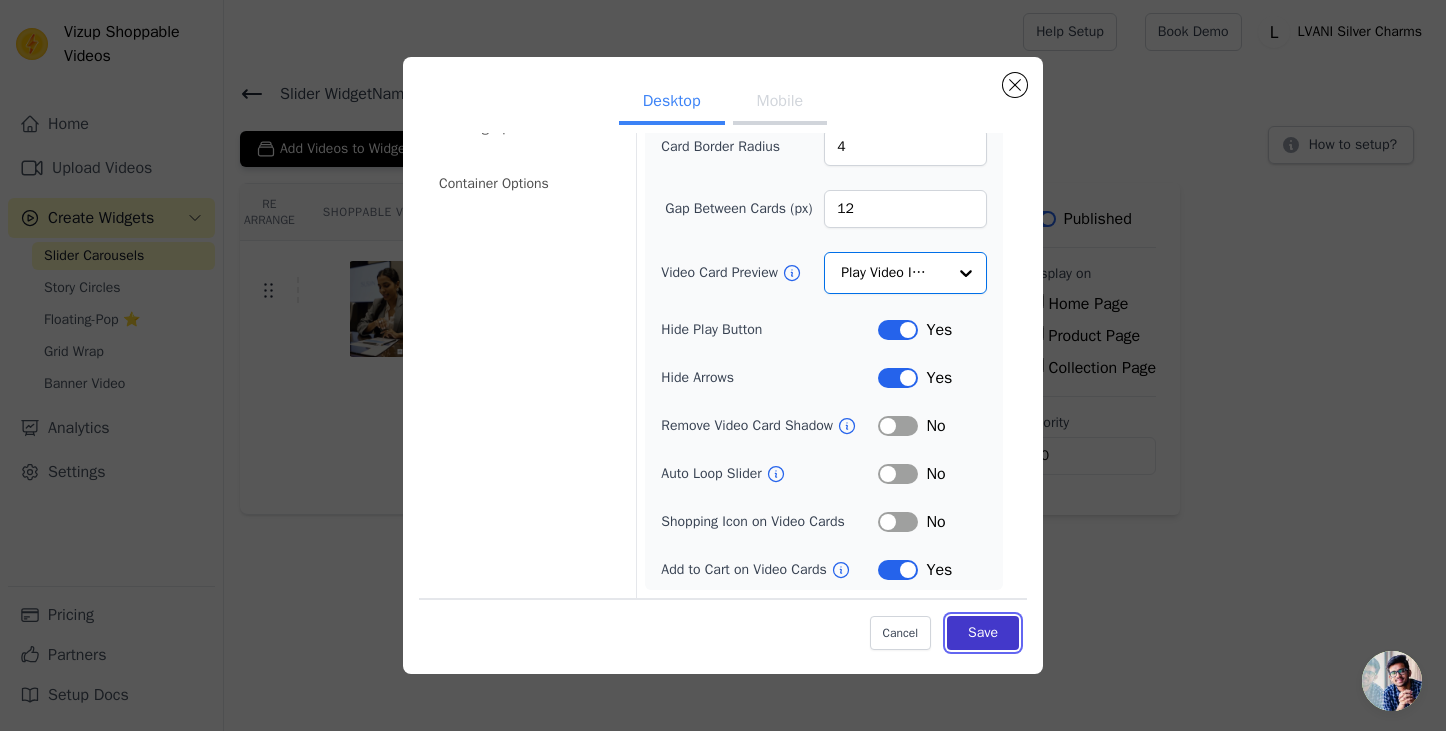 click on "Save" at bounding box center (983, 633) 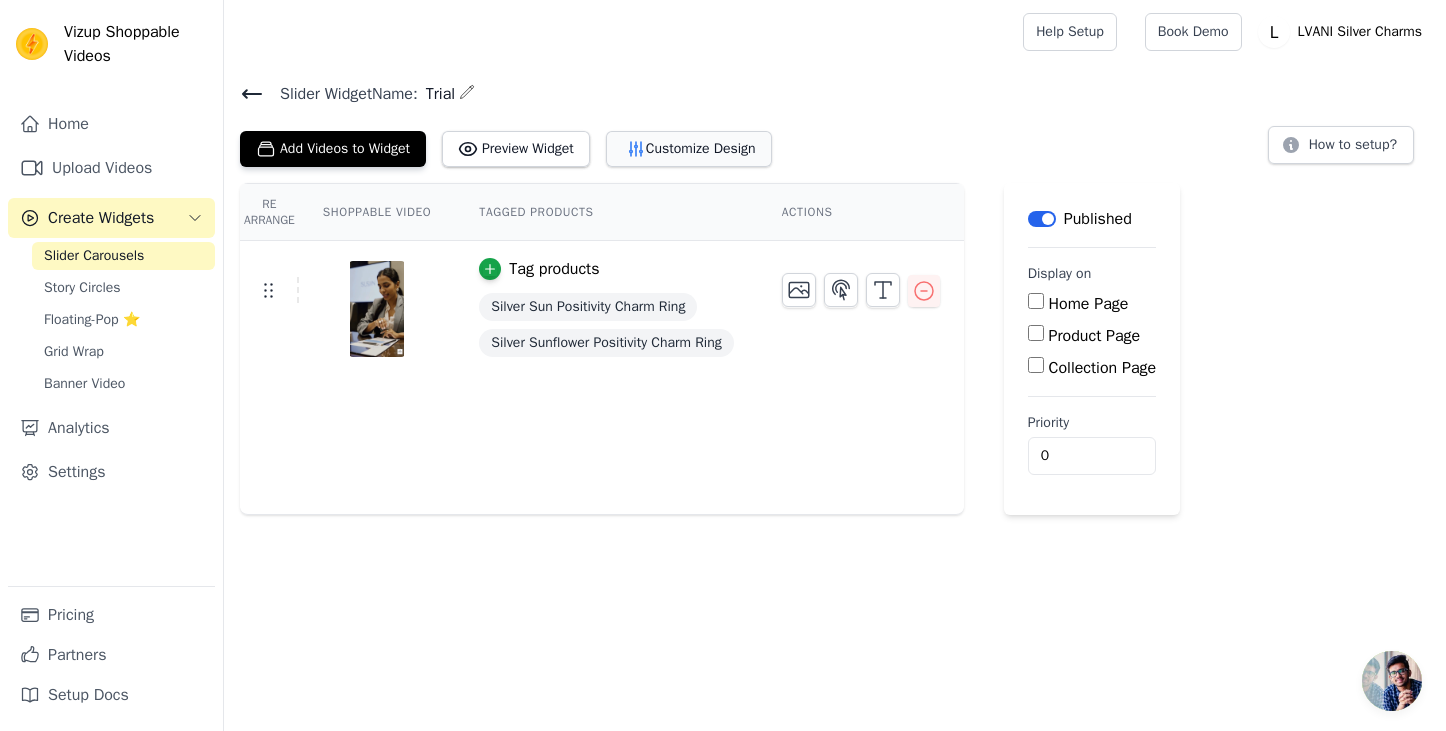 click on "Customize Design" at bounding box center (689, 149) 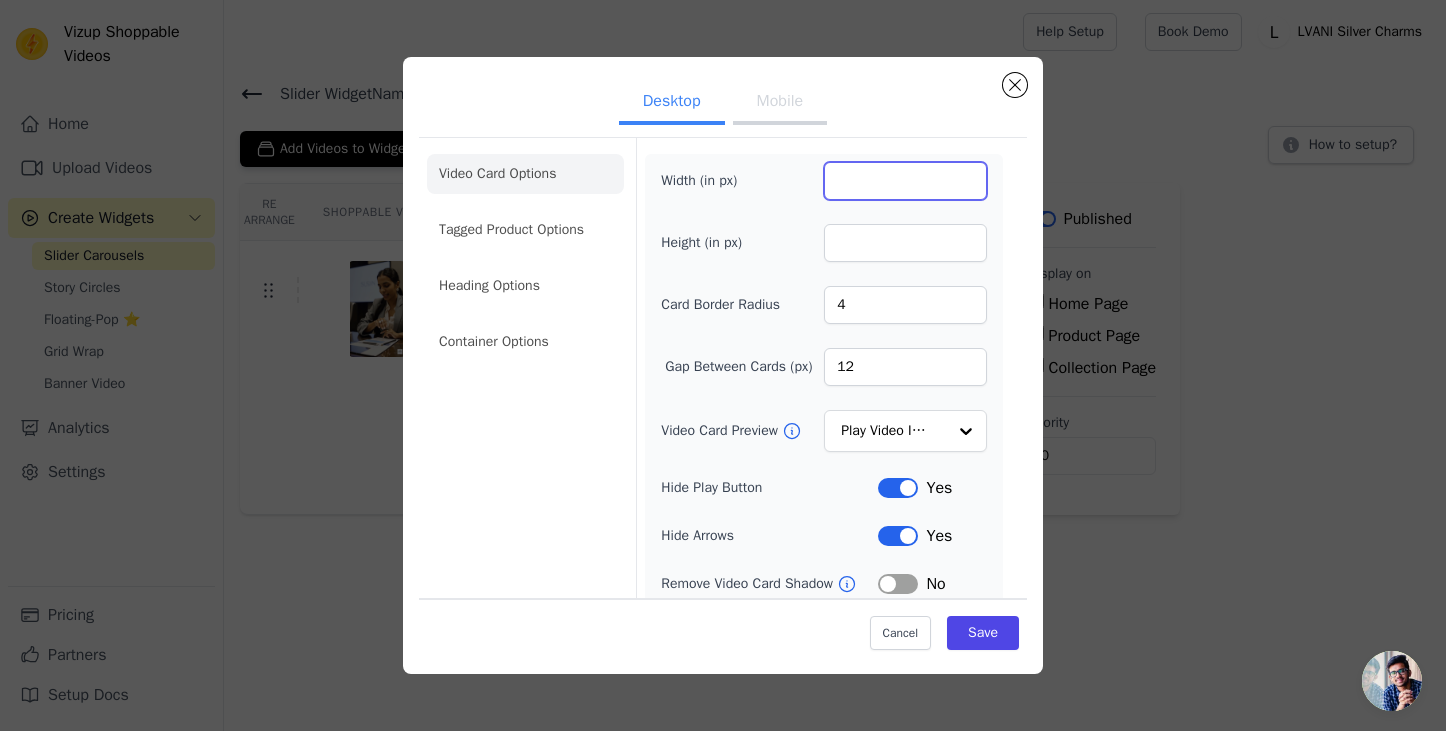 click on "900" at bounding box center (905, 181) 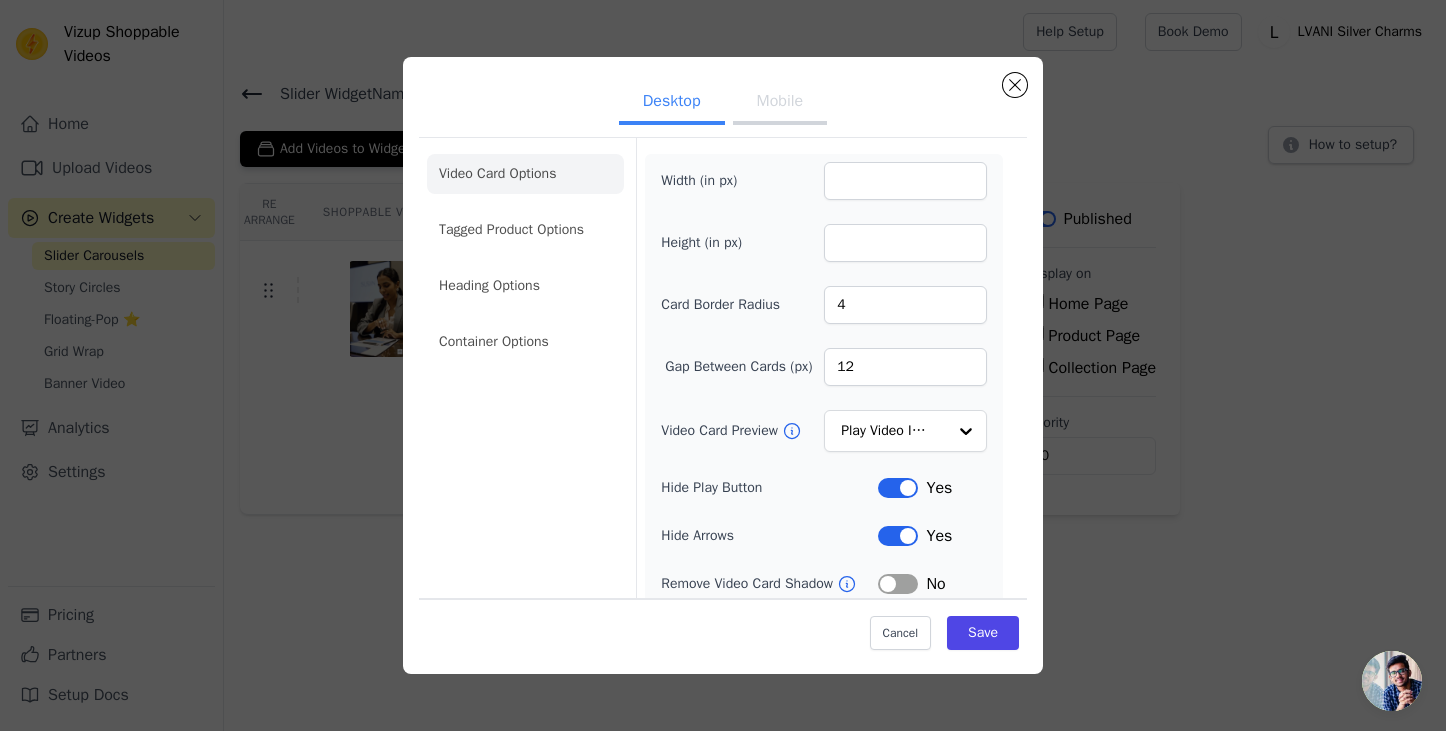 click on "Desktop Mobile" at bounding box center (723, 103) 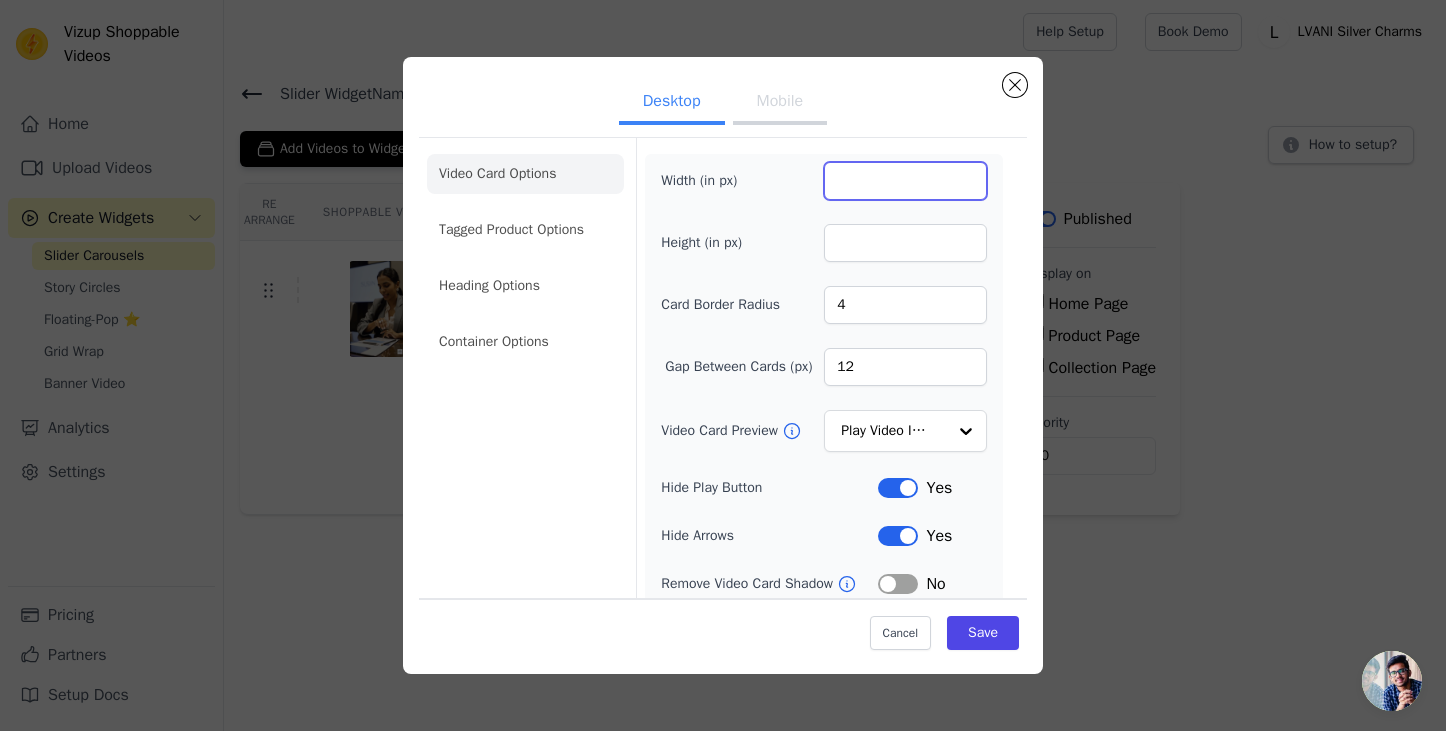 click on "900" at bounding box center [905, 181] 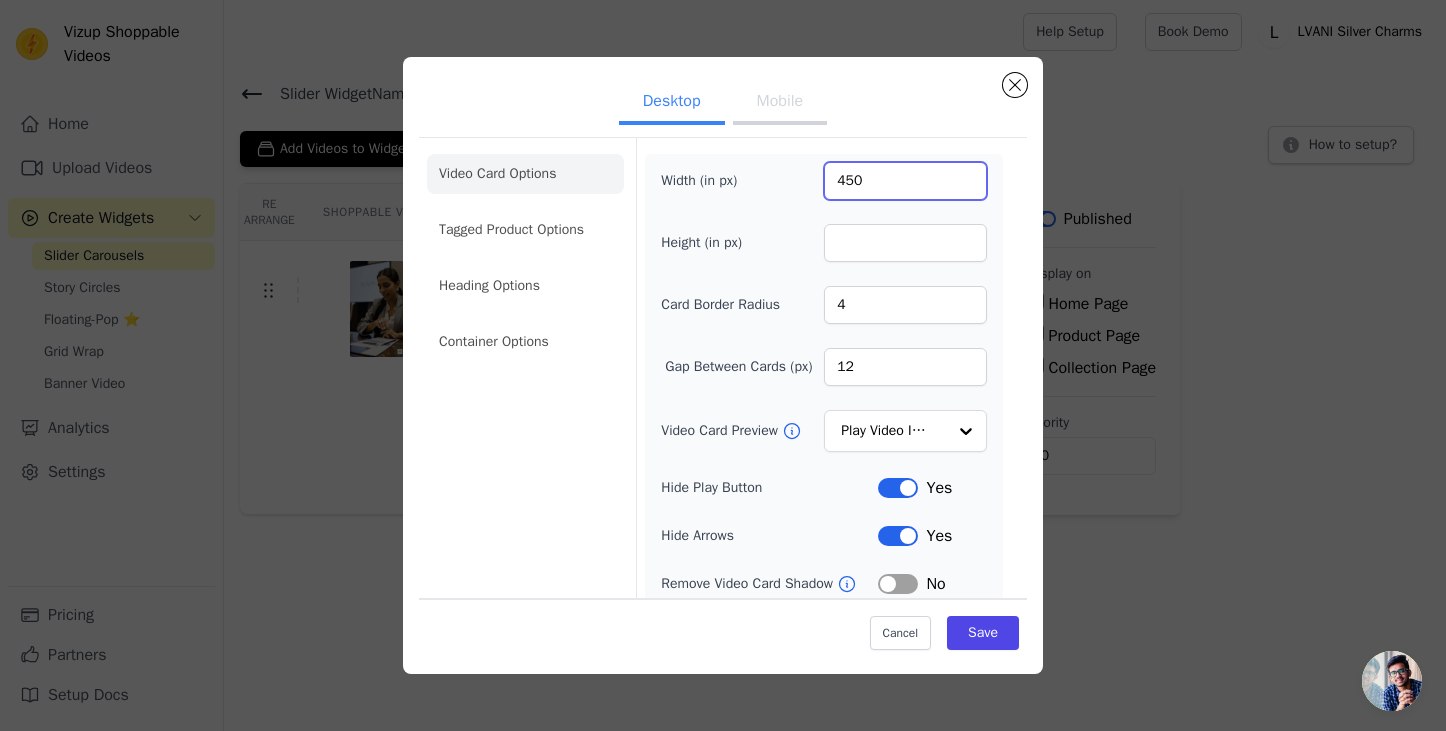 type on "450" 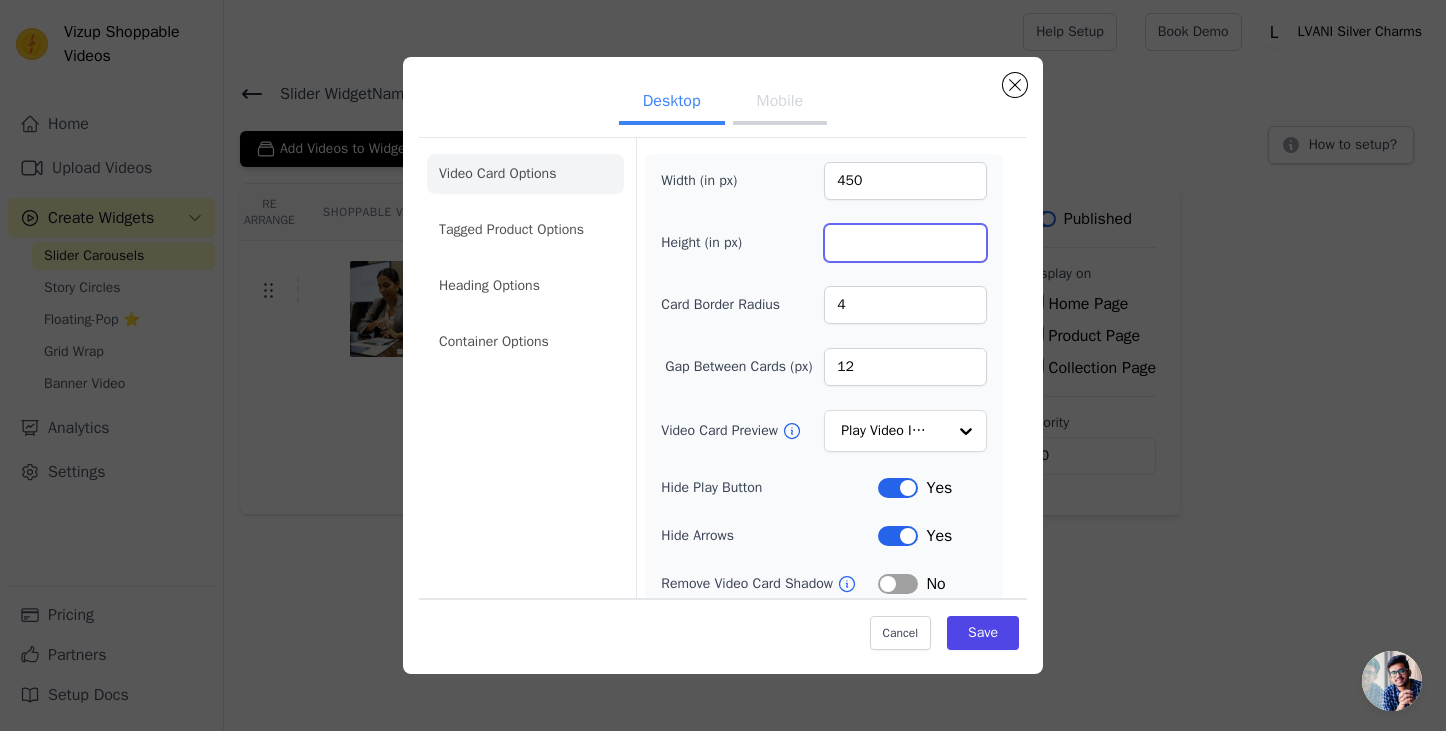 click on "1600" at bounding box center (905, 243) 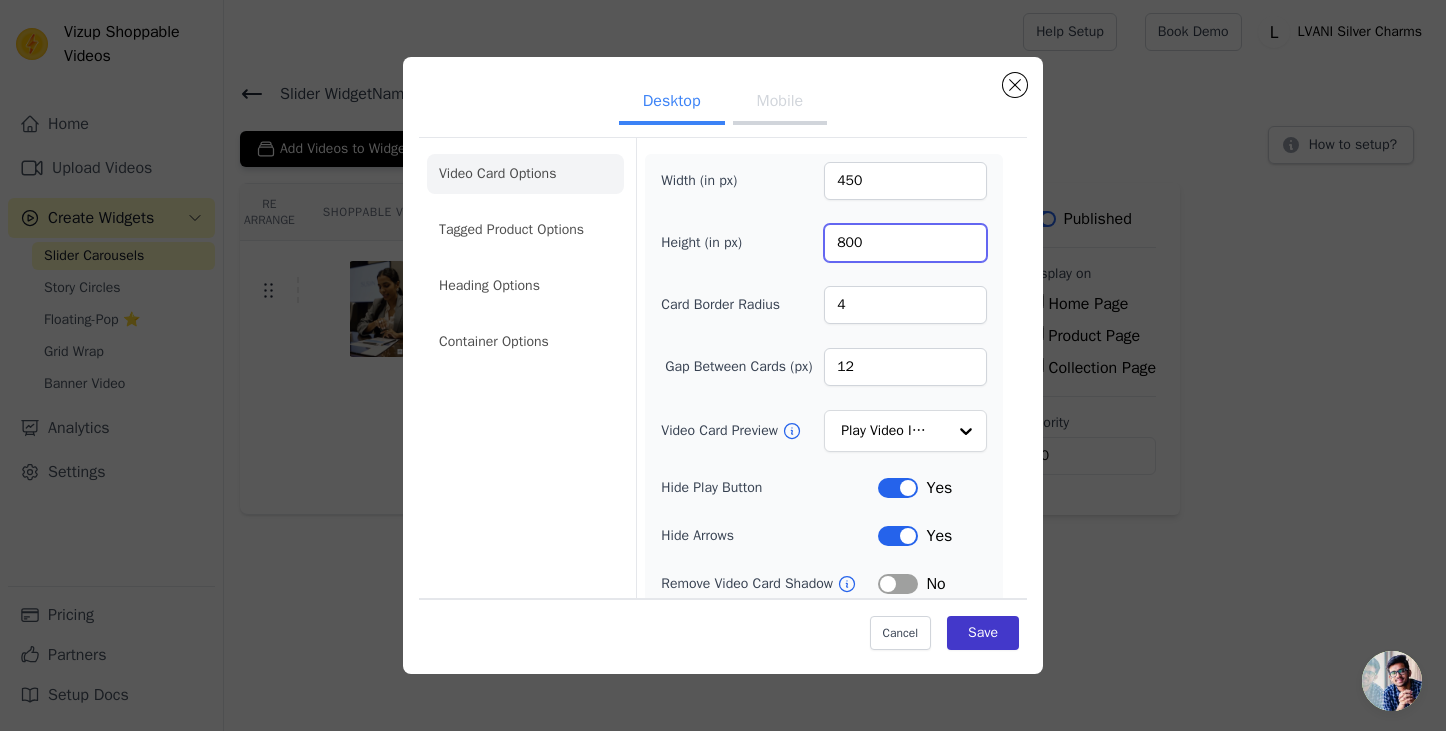 type on "800" 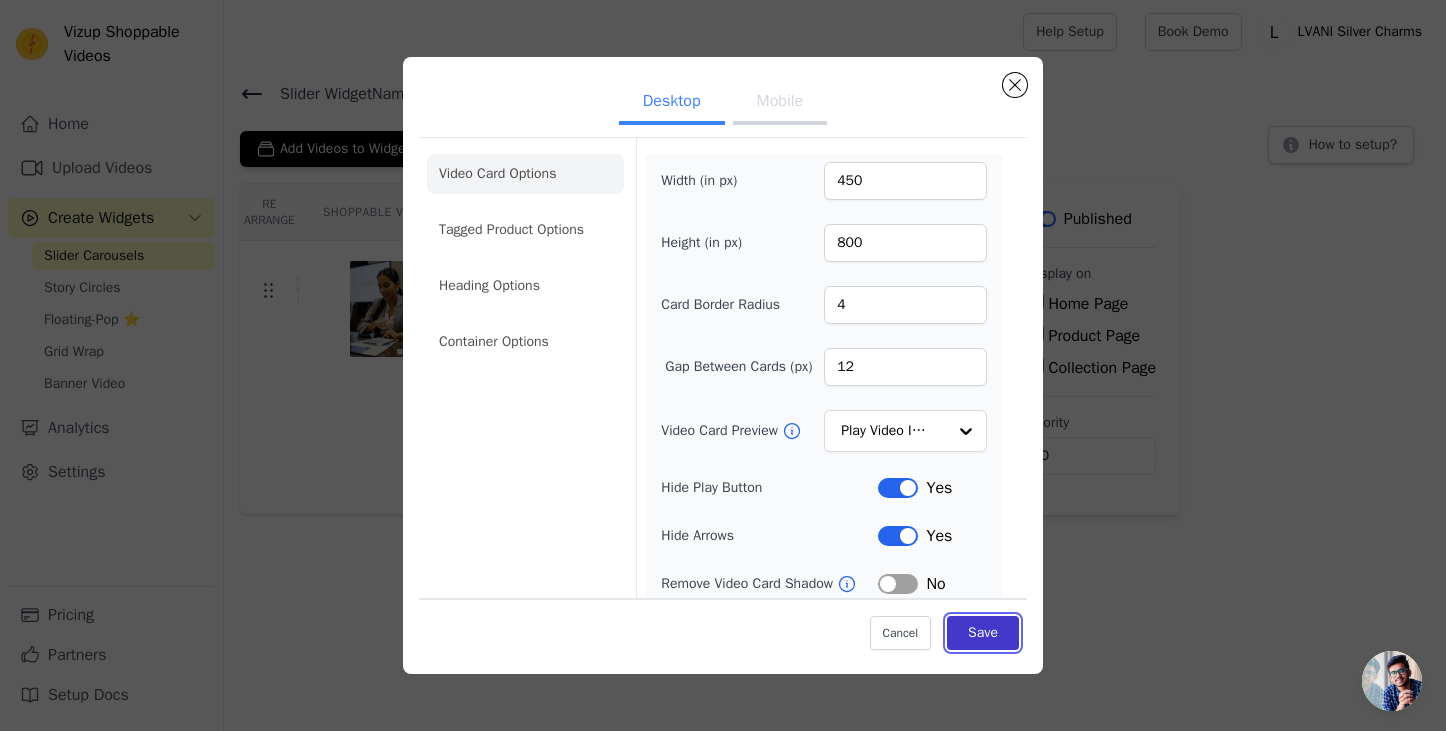 click on "Save" at bounding box center (983, 633) 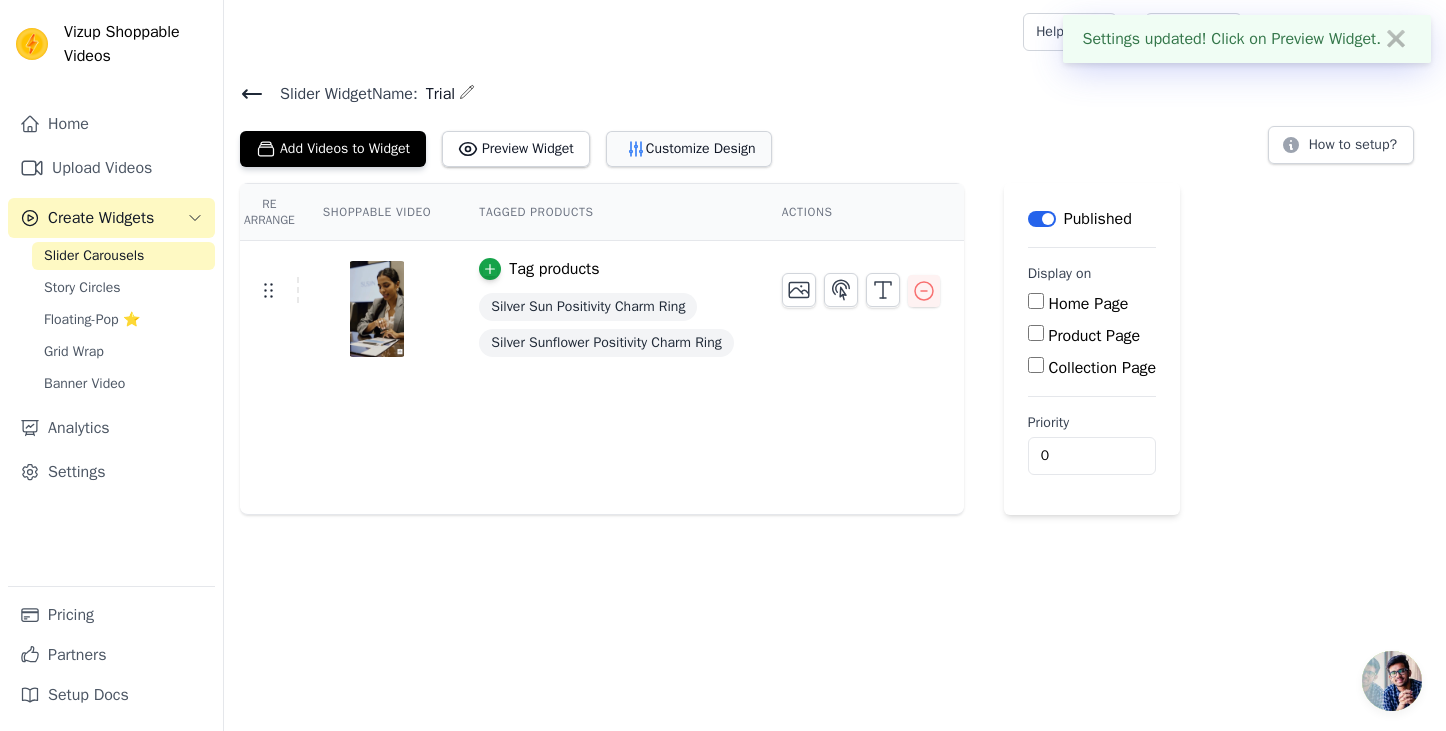 click 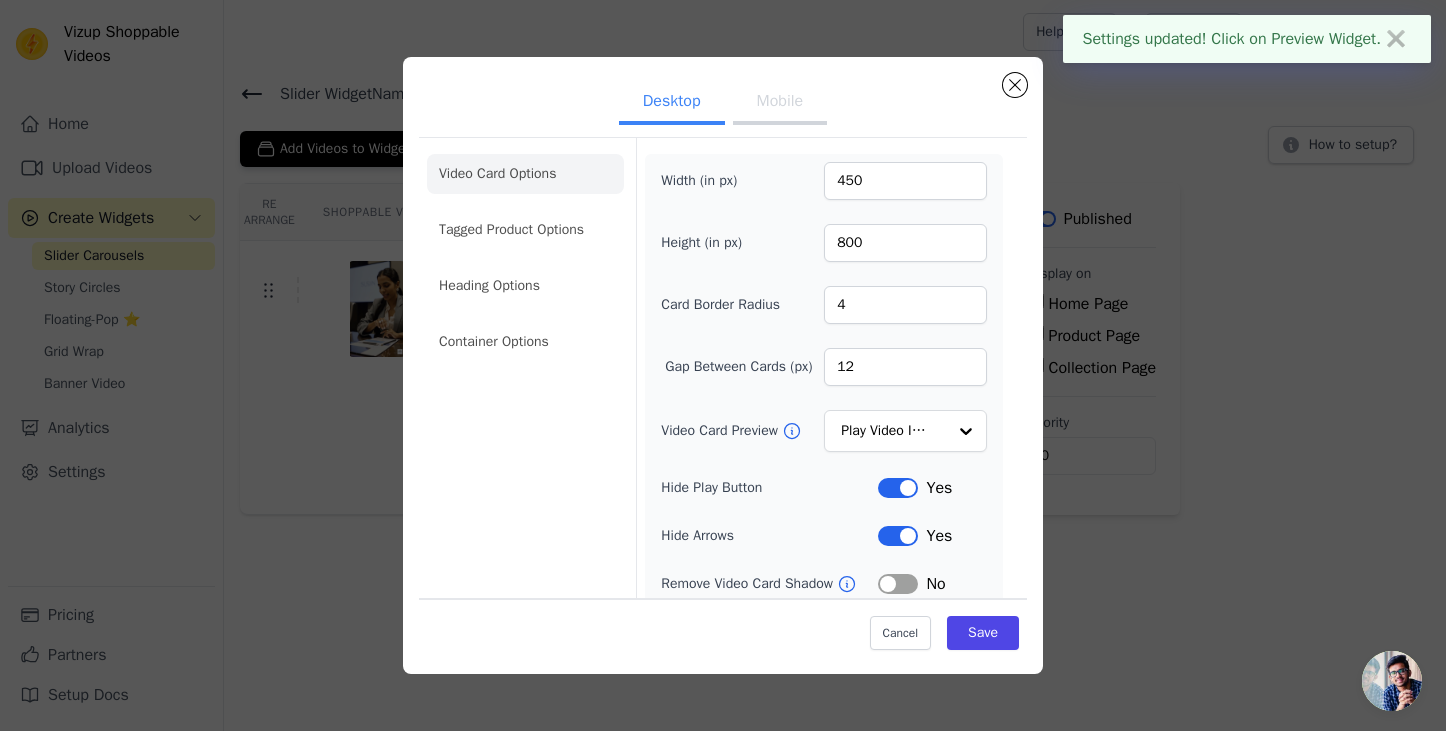 click on "Mobile" at bounding box center (780, 103) 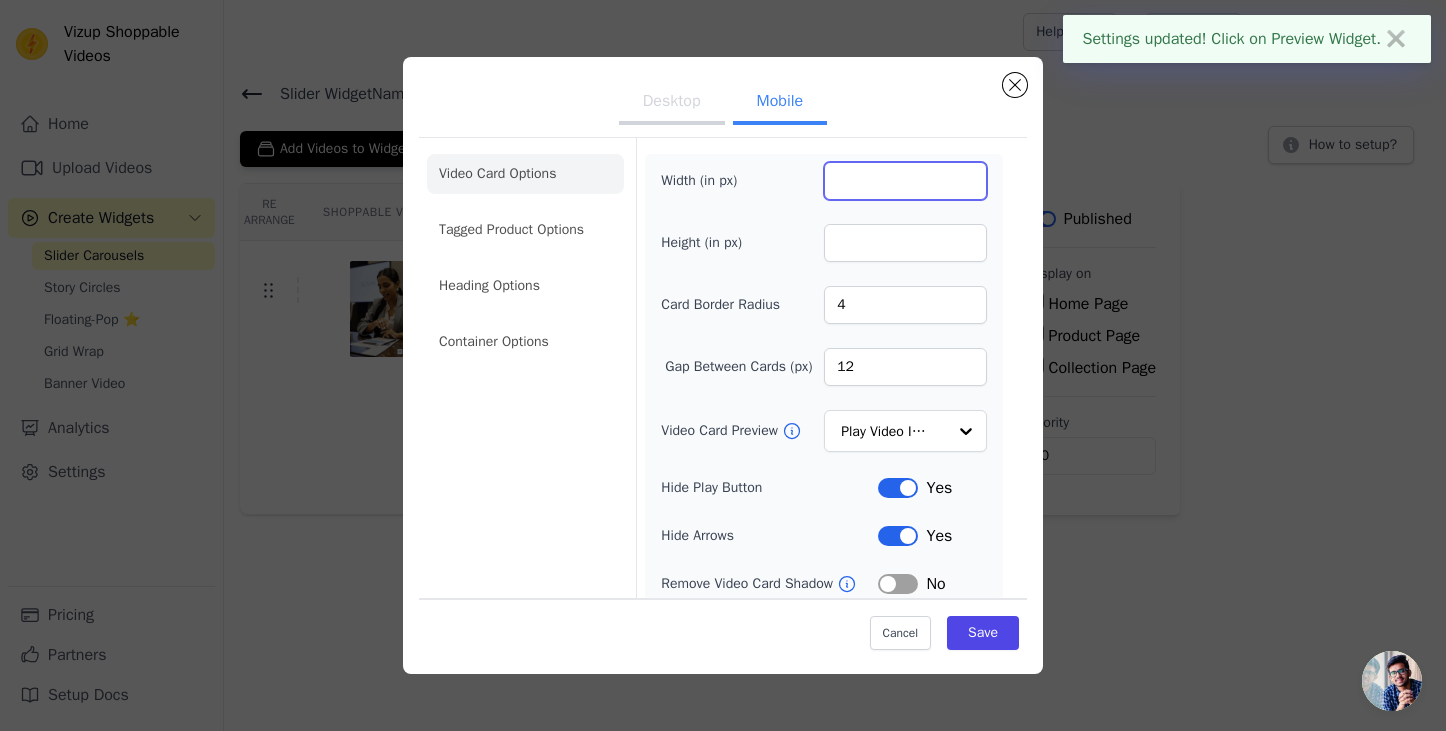 click on "900" at bounding box center [905, 181] 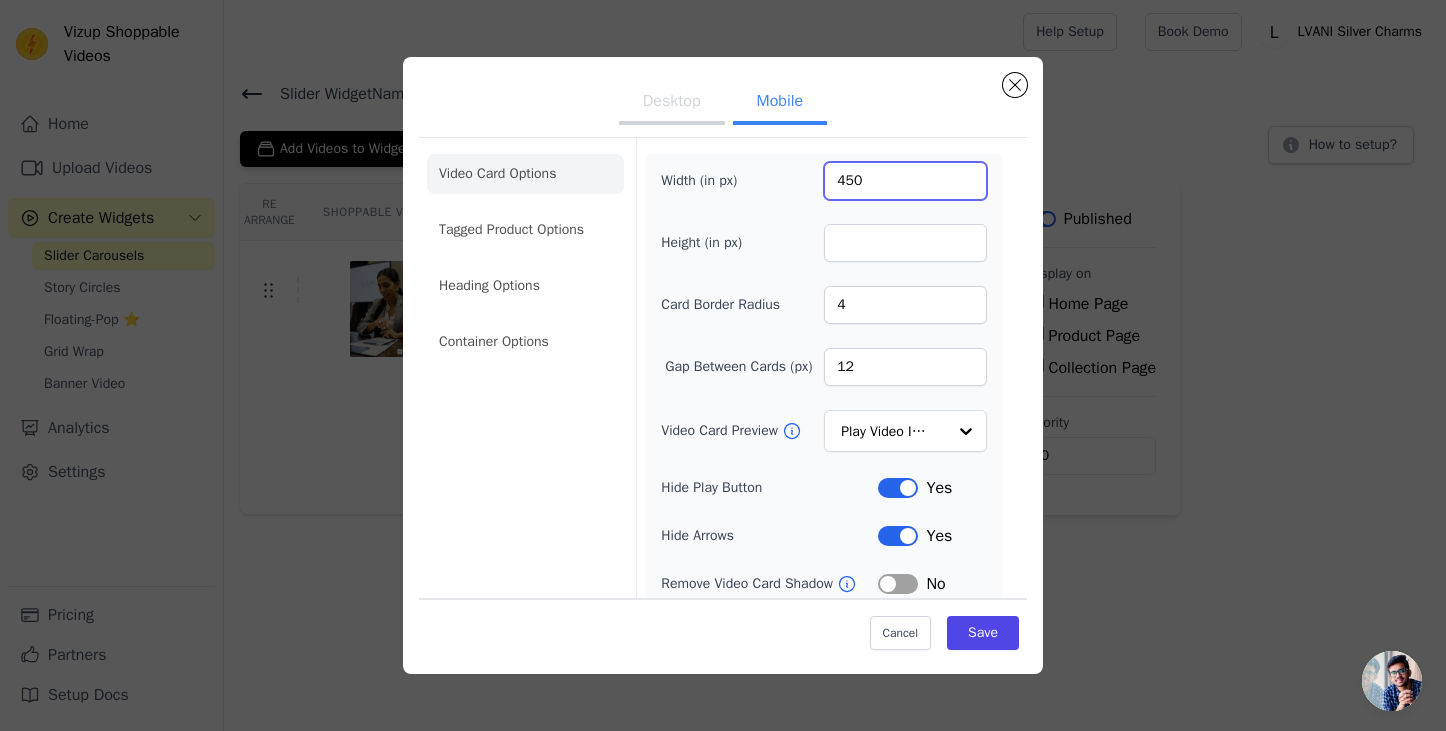 type on "450" 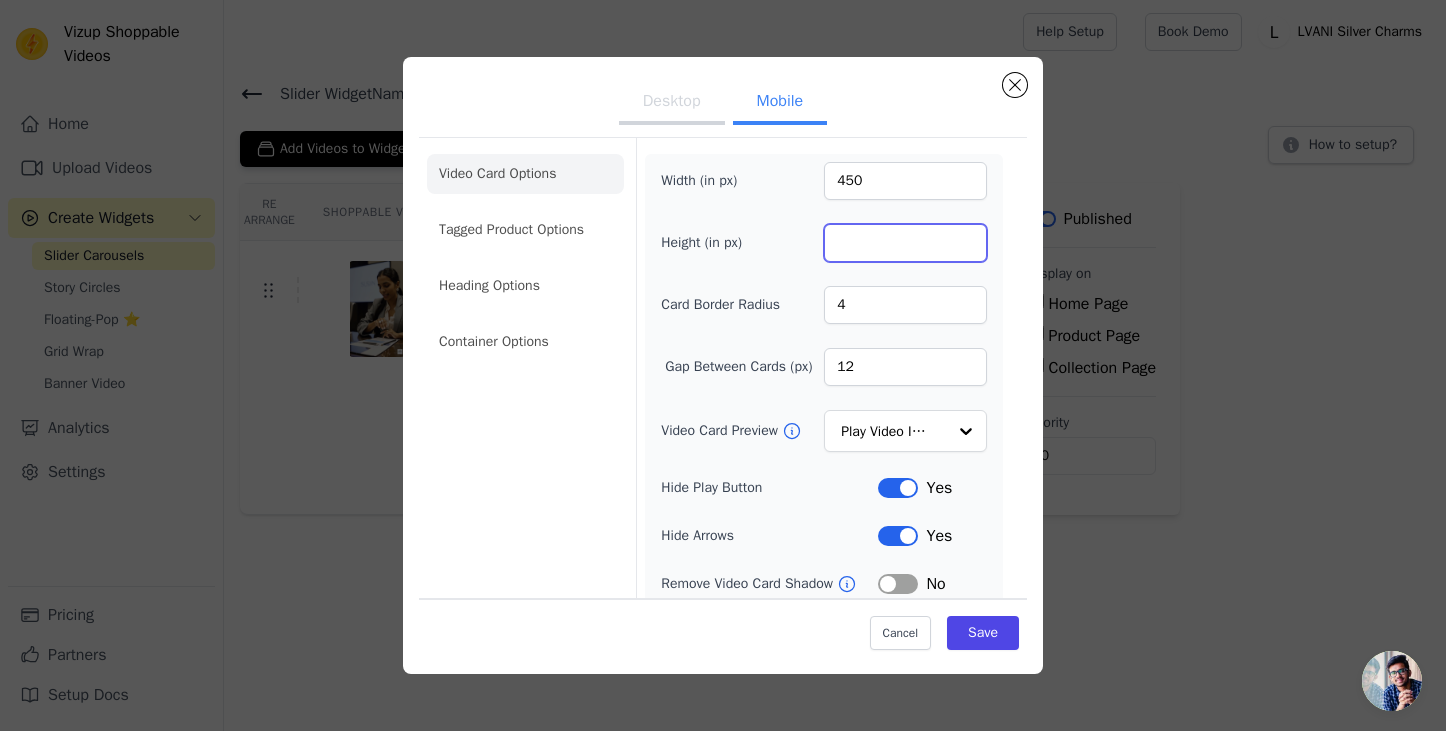 click on "1600" at bounding box center [905, 243] 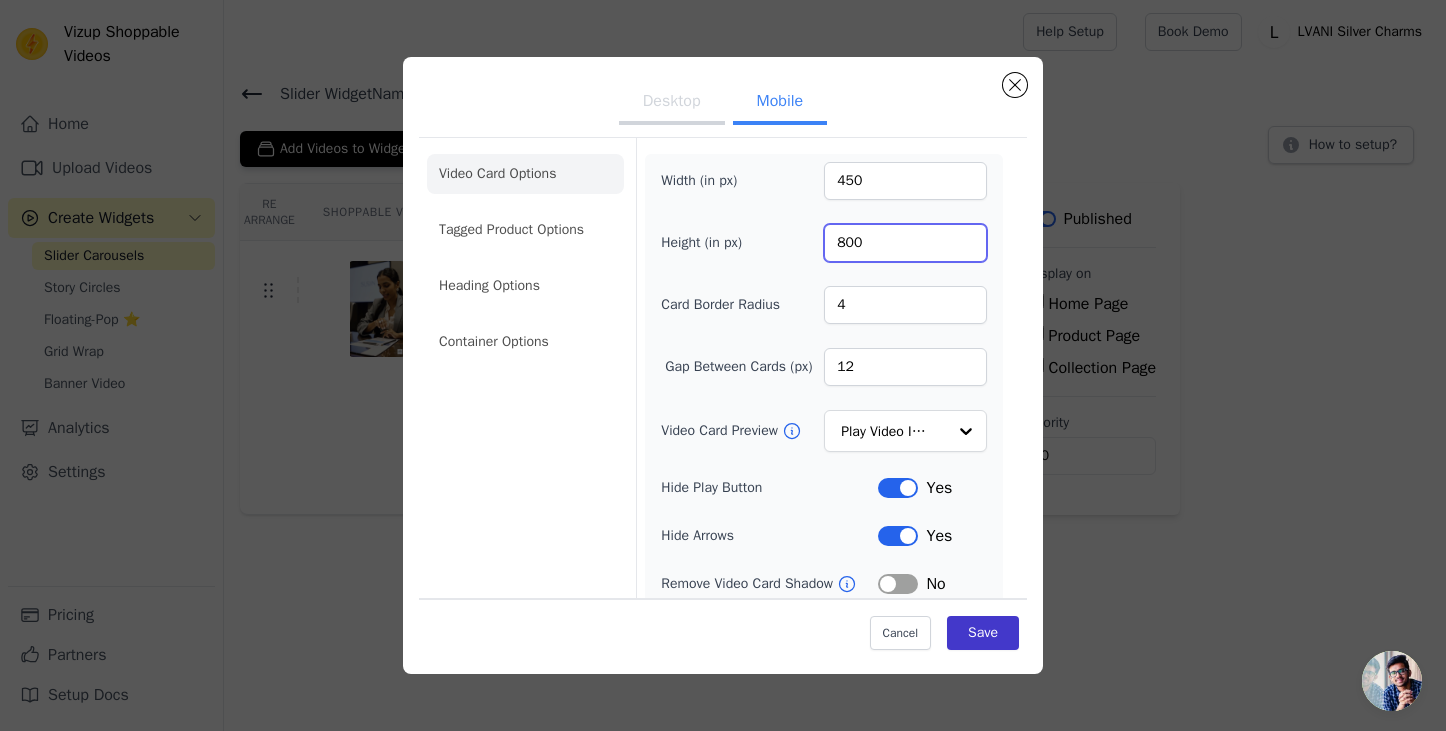 type on "800" 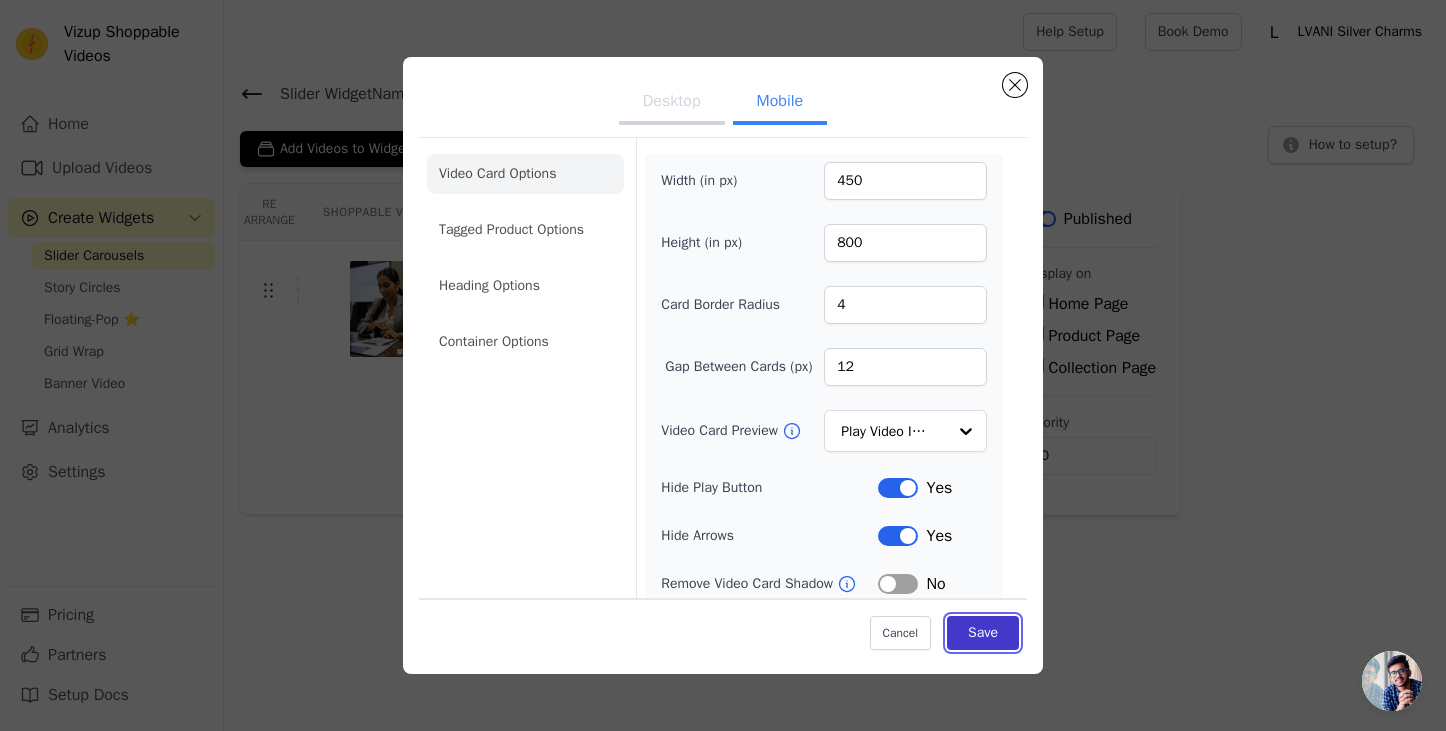 click on "Save" at bounding box center (983, 633) 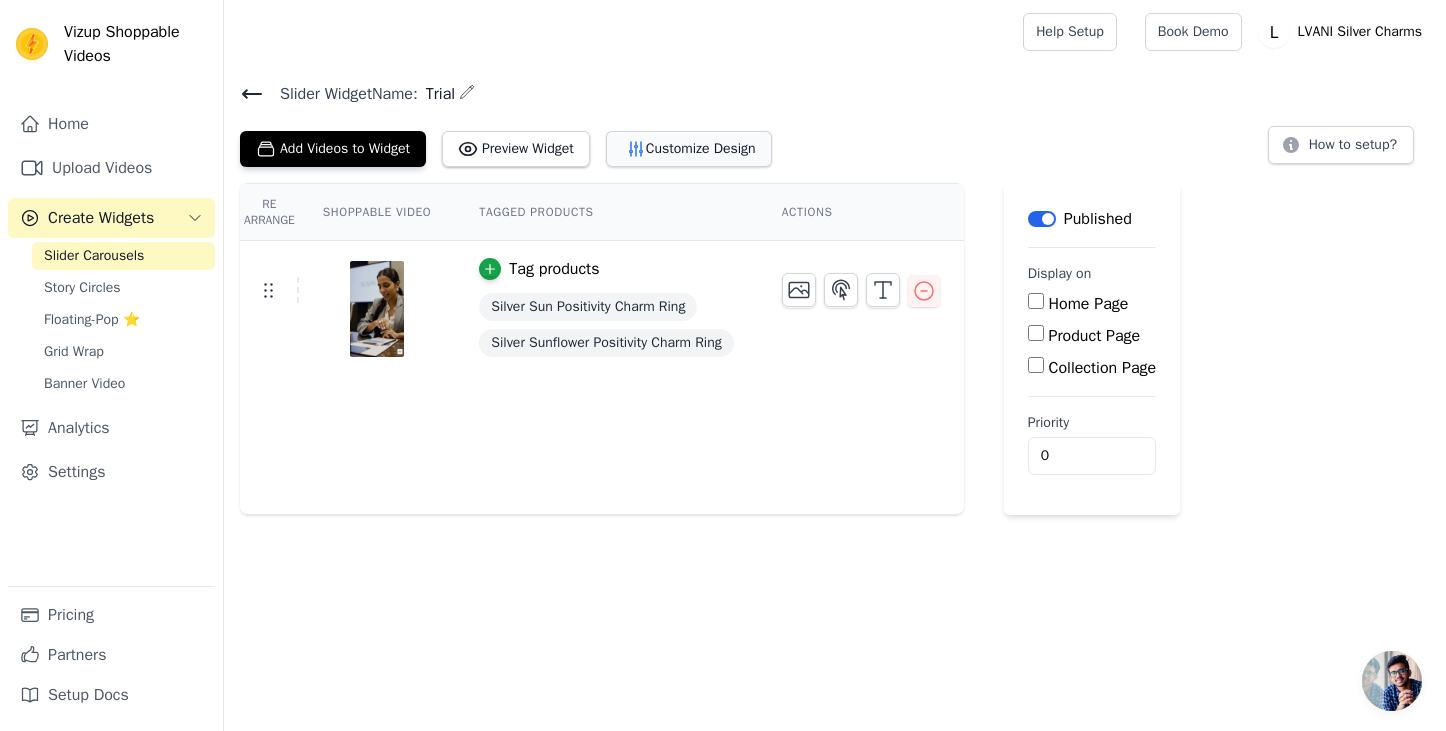 click on "Customize Design" at bounding box center [689, 149] 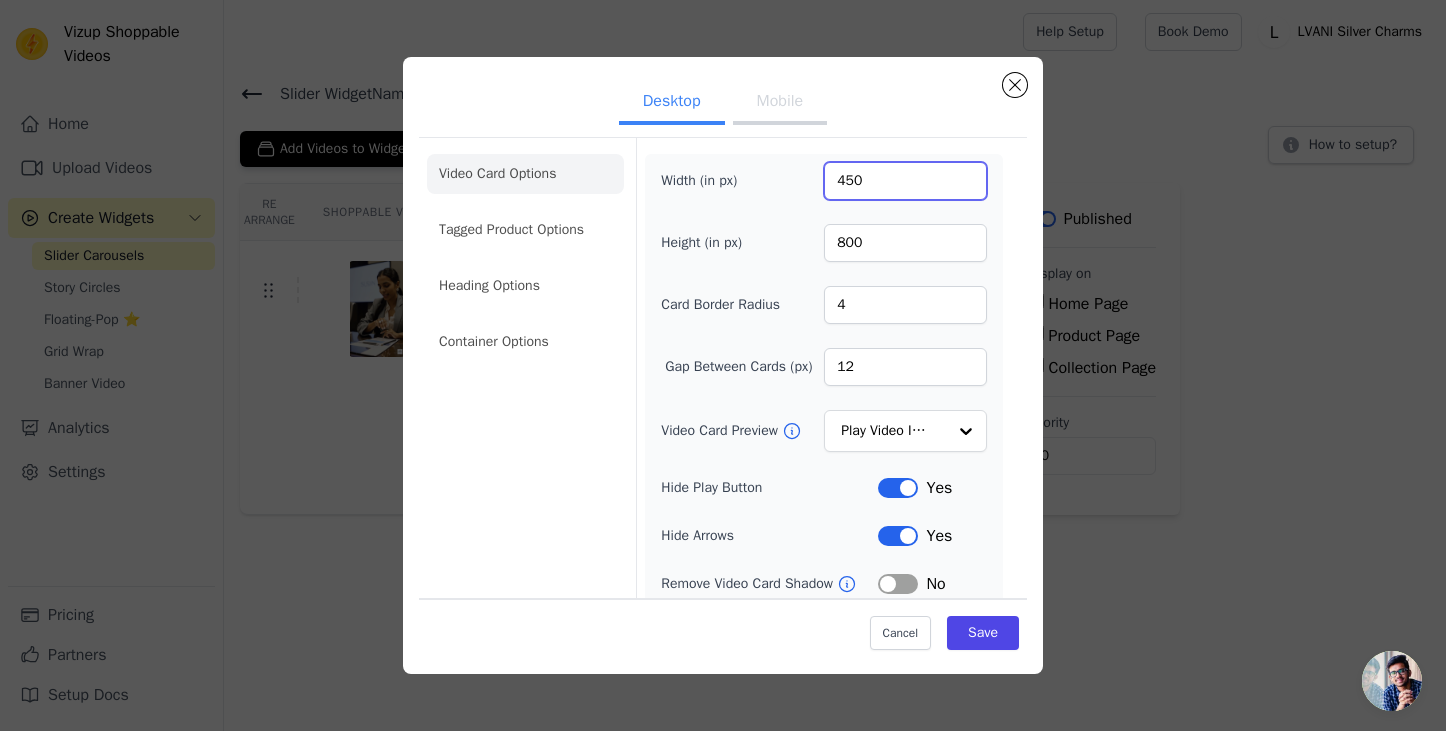 click on "450" at bounding box center (905, 181) 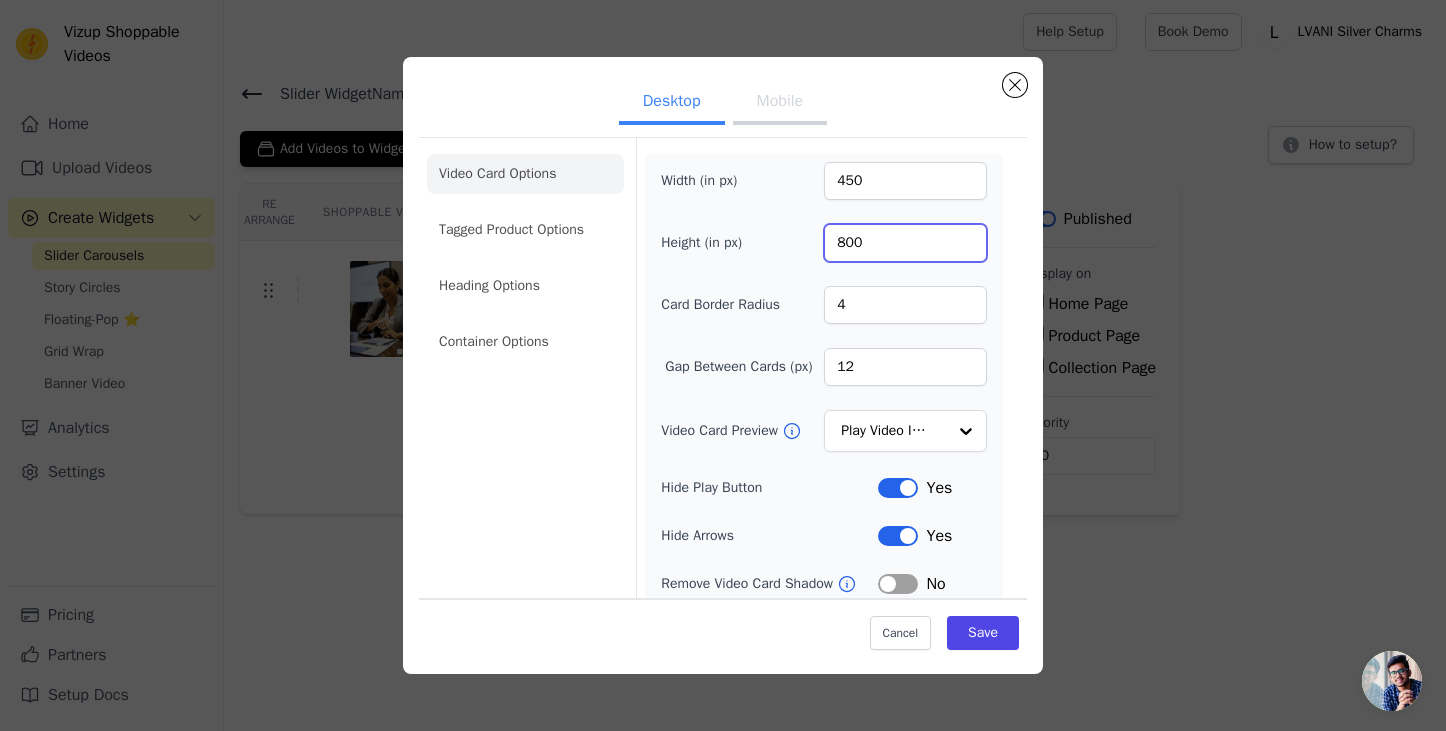 click on "800" at bounding box center (905, 243) 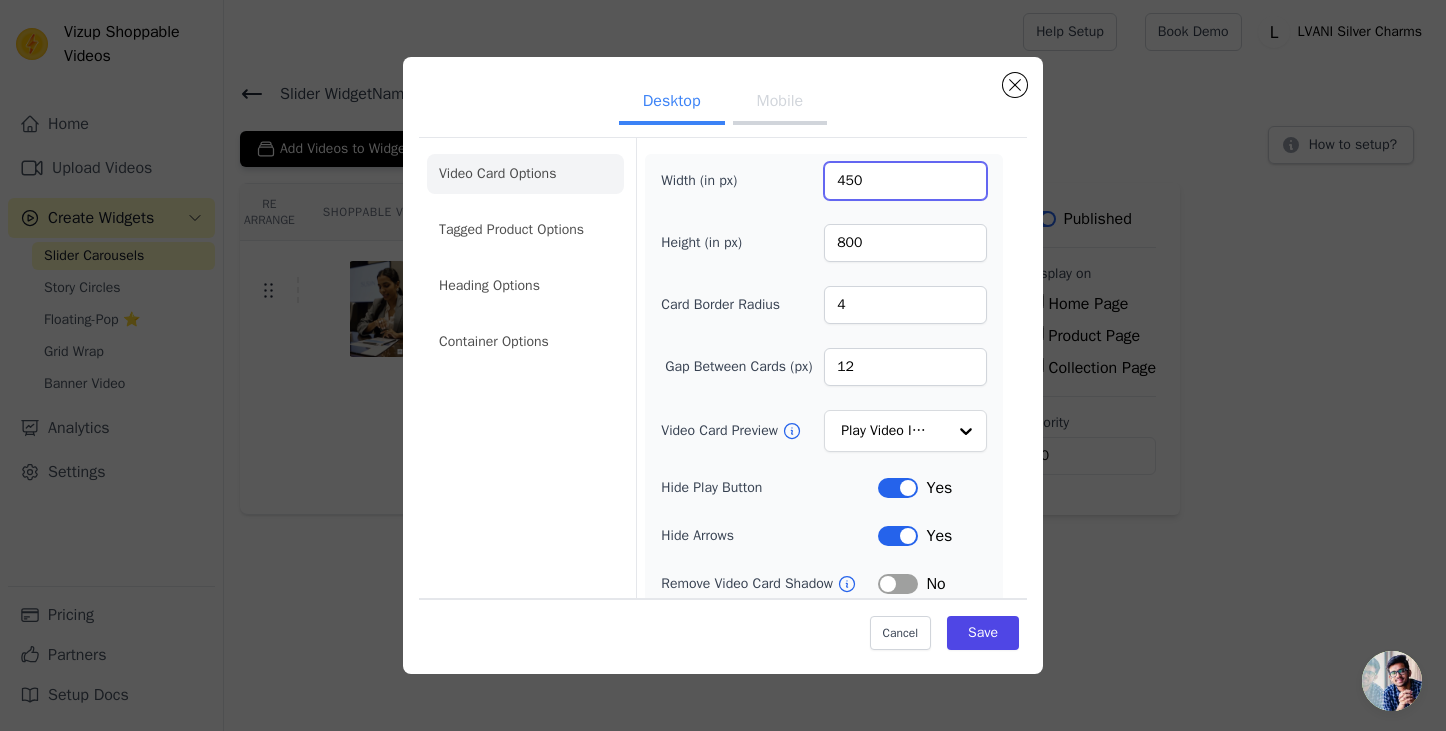 click on "270225" at bounding box center (905, 181) 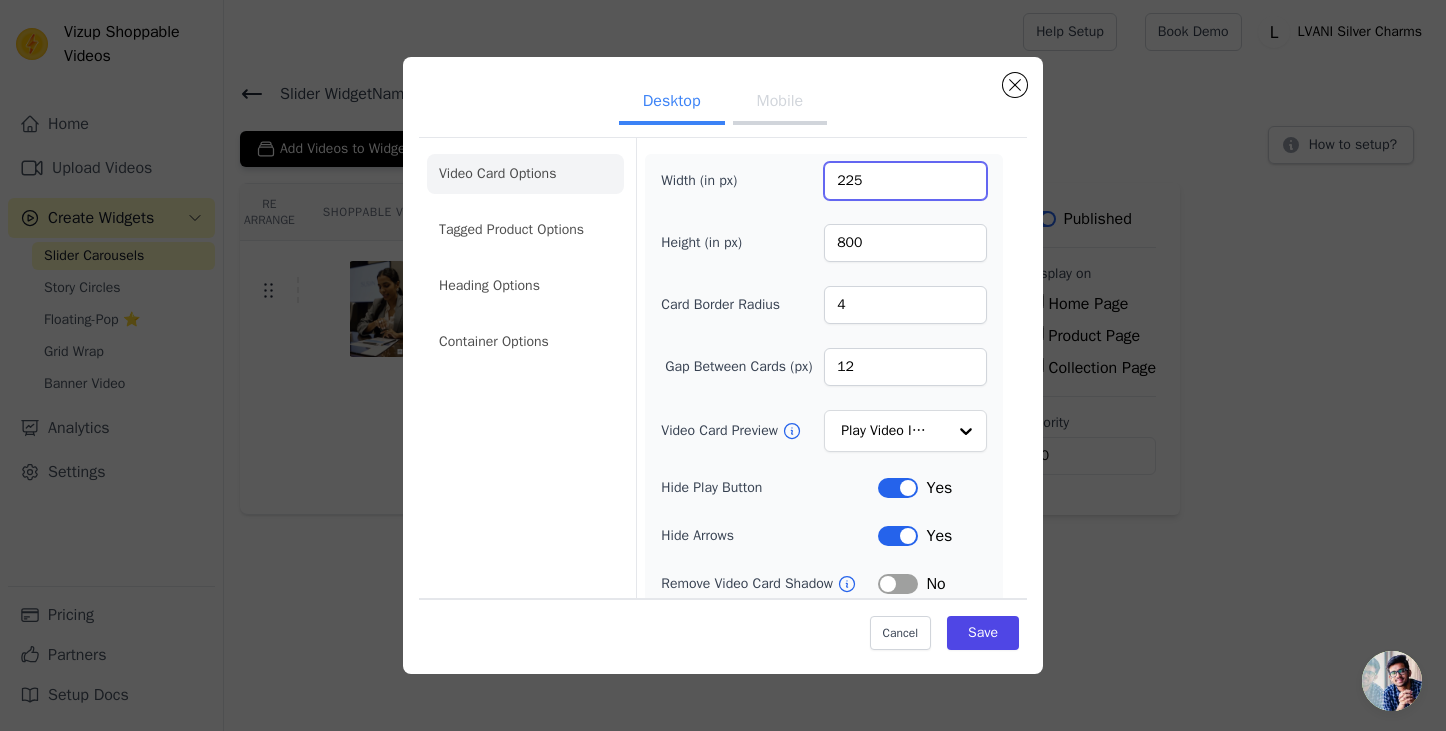 type on "225" 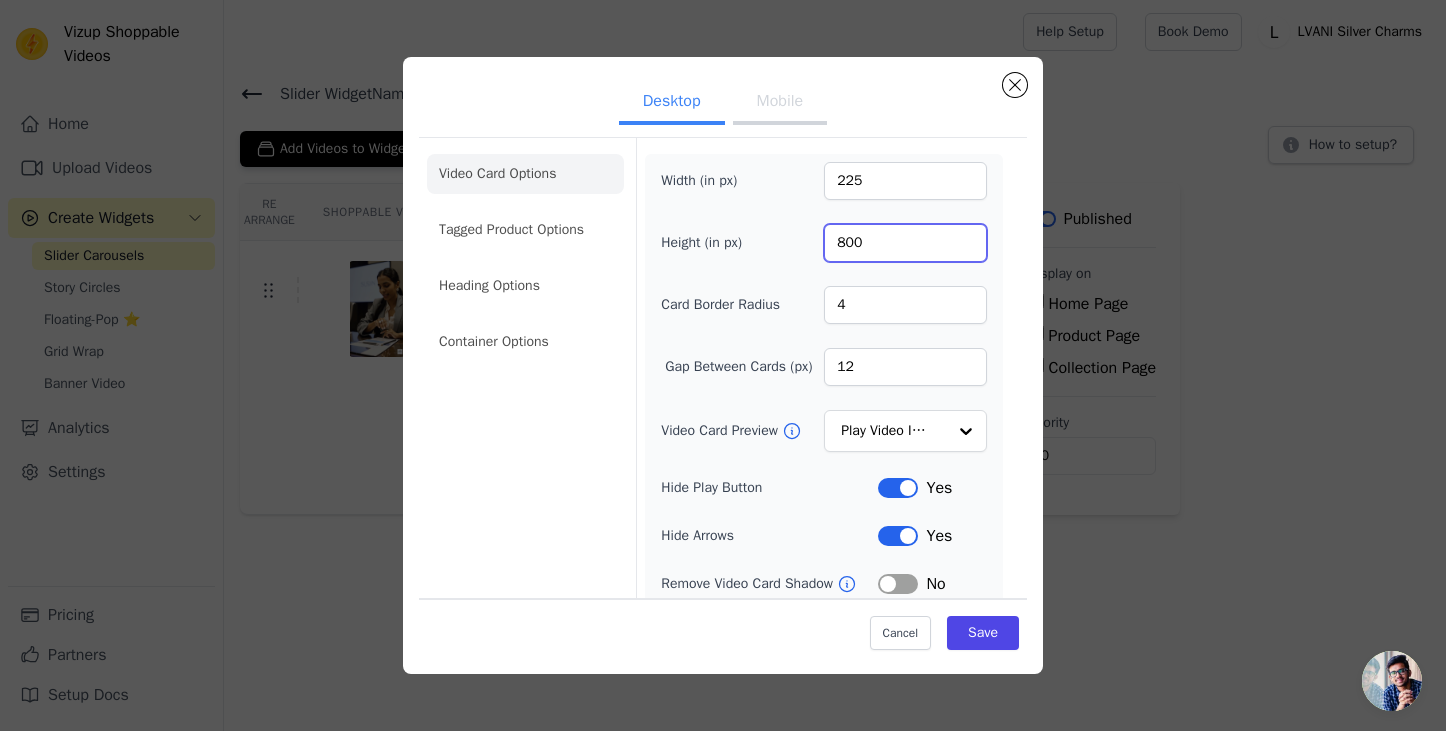 click on "800" at bounding box center [905, 243] 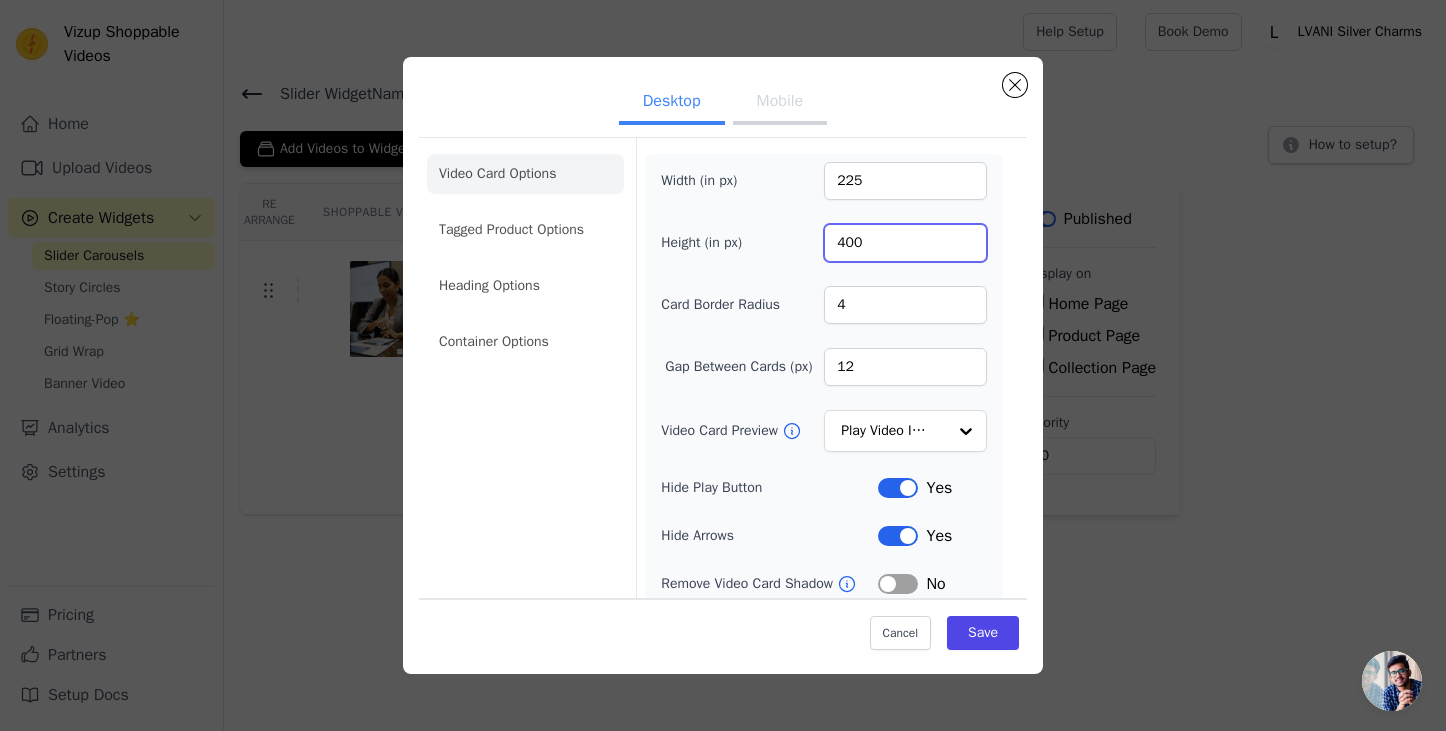 type on "400" 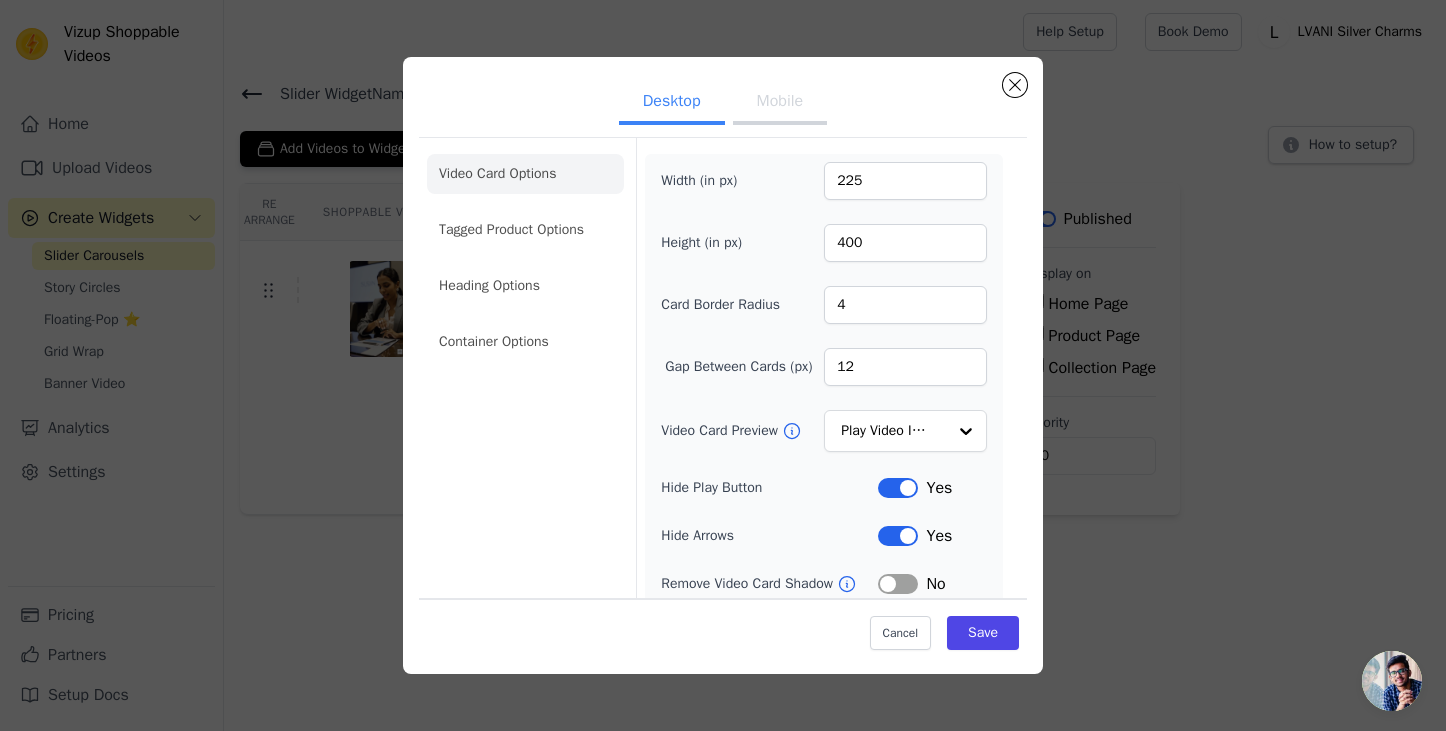 click on "Mobile" at bounding box center (780, 103) 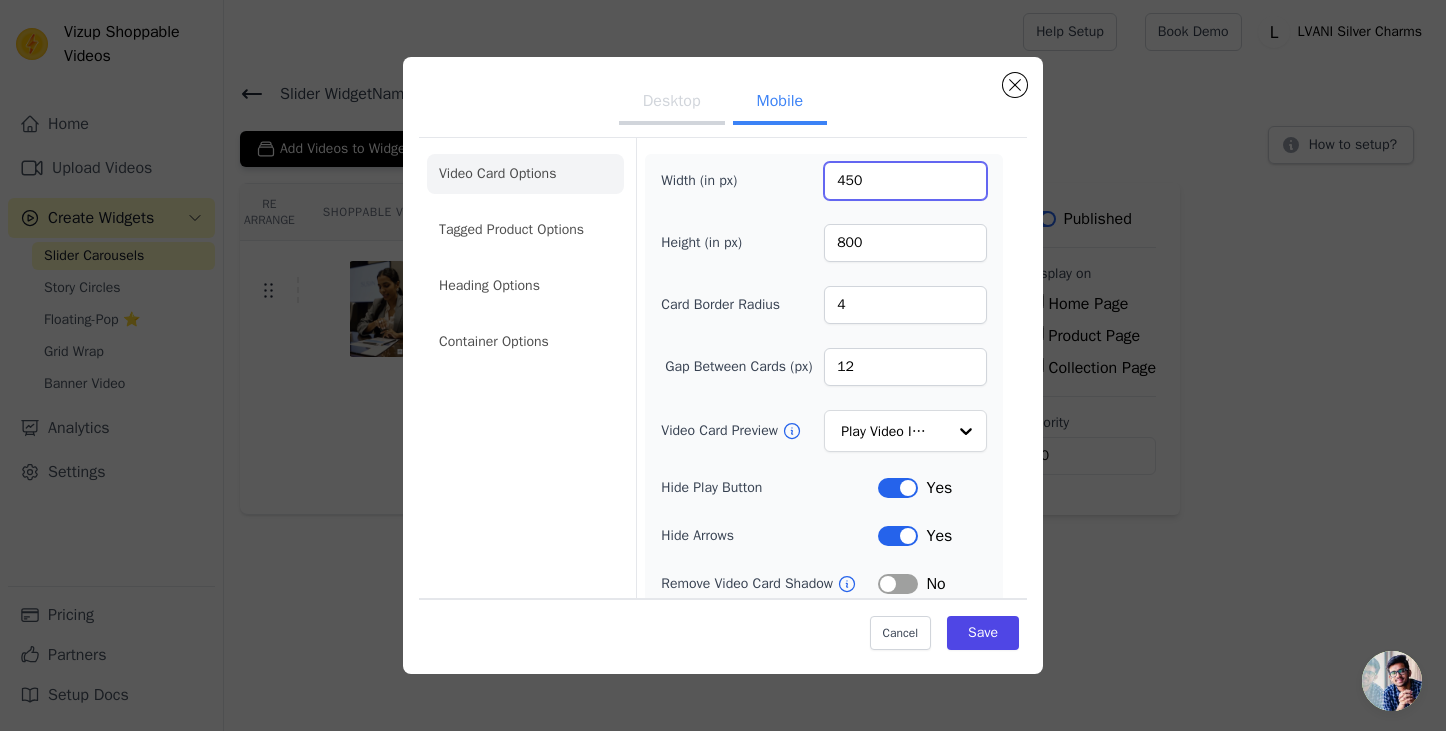 click on "450" at bounding box center (905, 181) 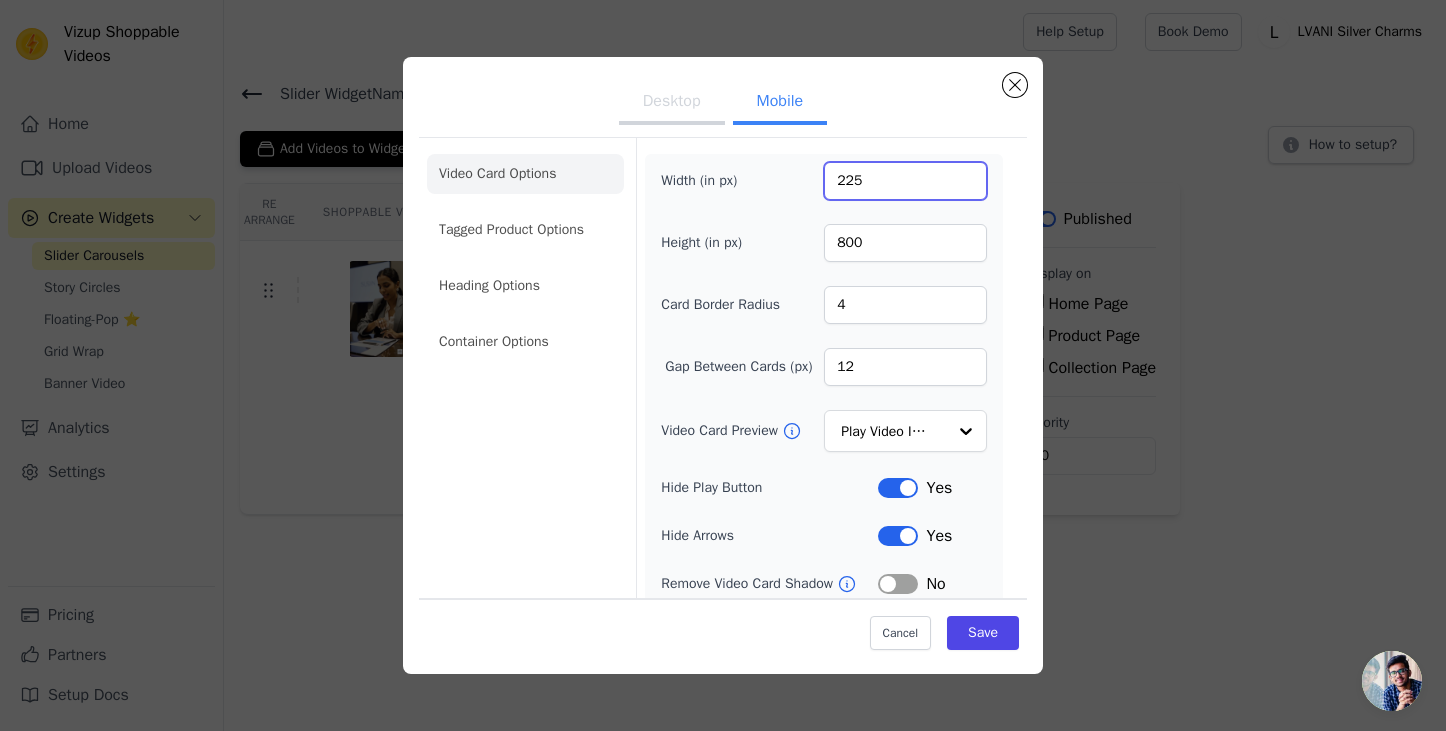 type on "225" 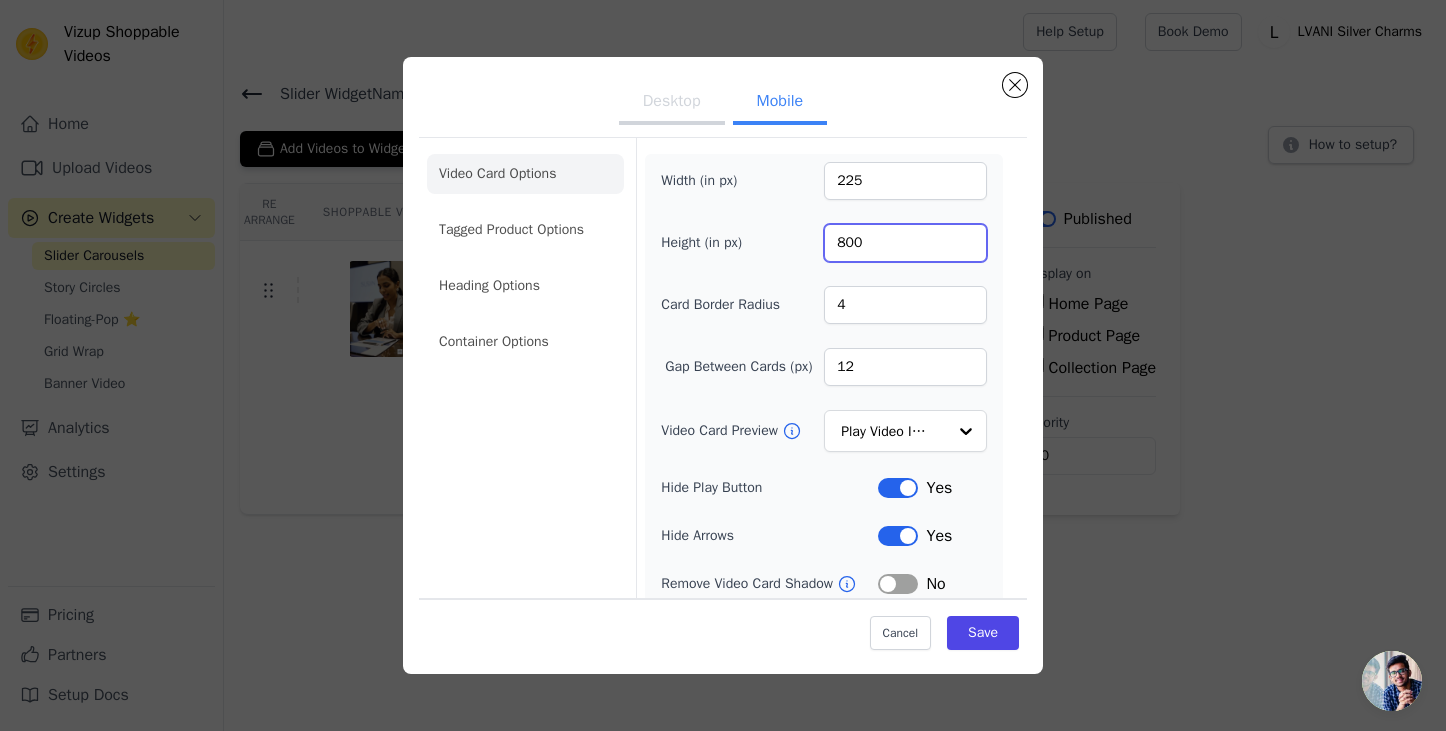 click on "800" at bounding box center [905, 243] 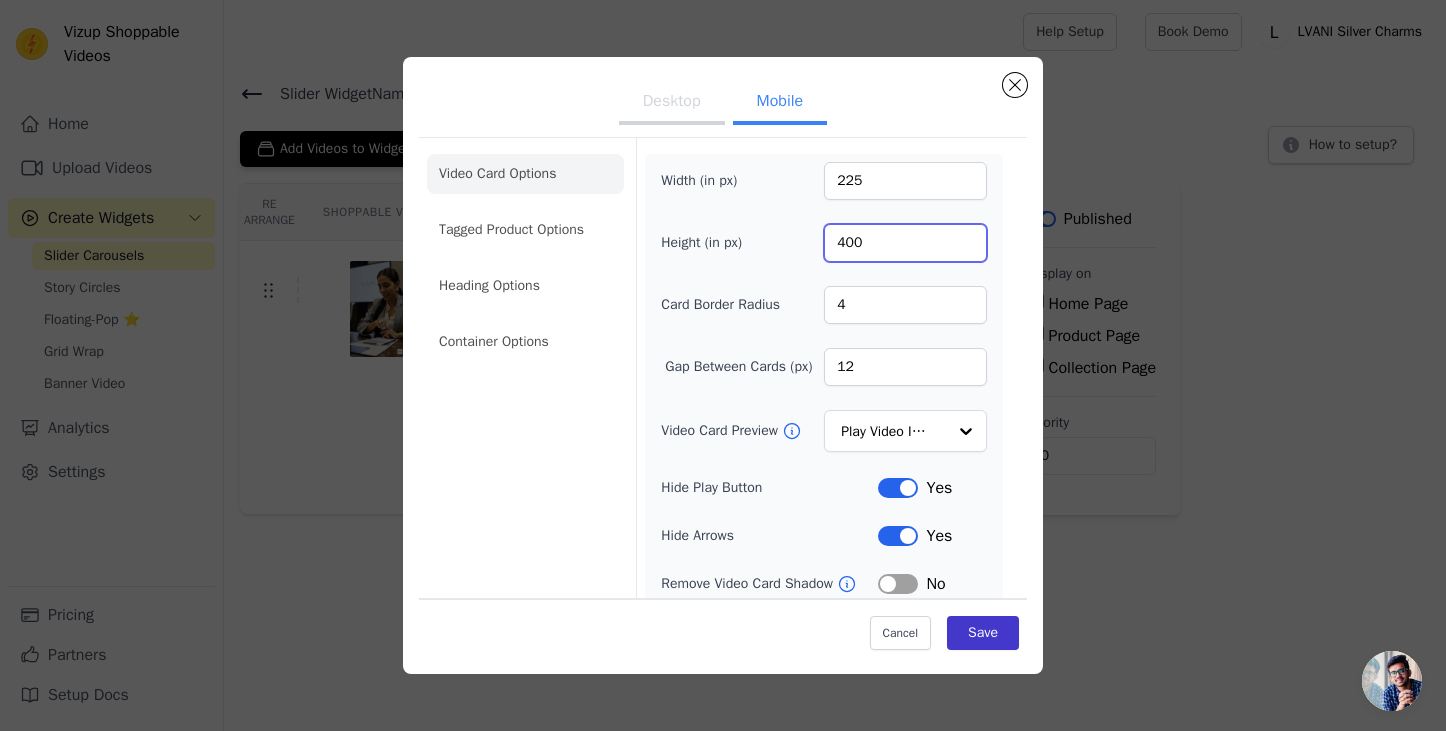 type on "400" 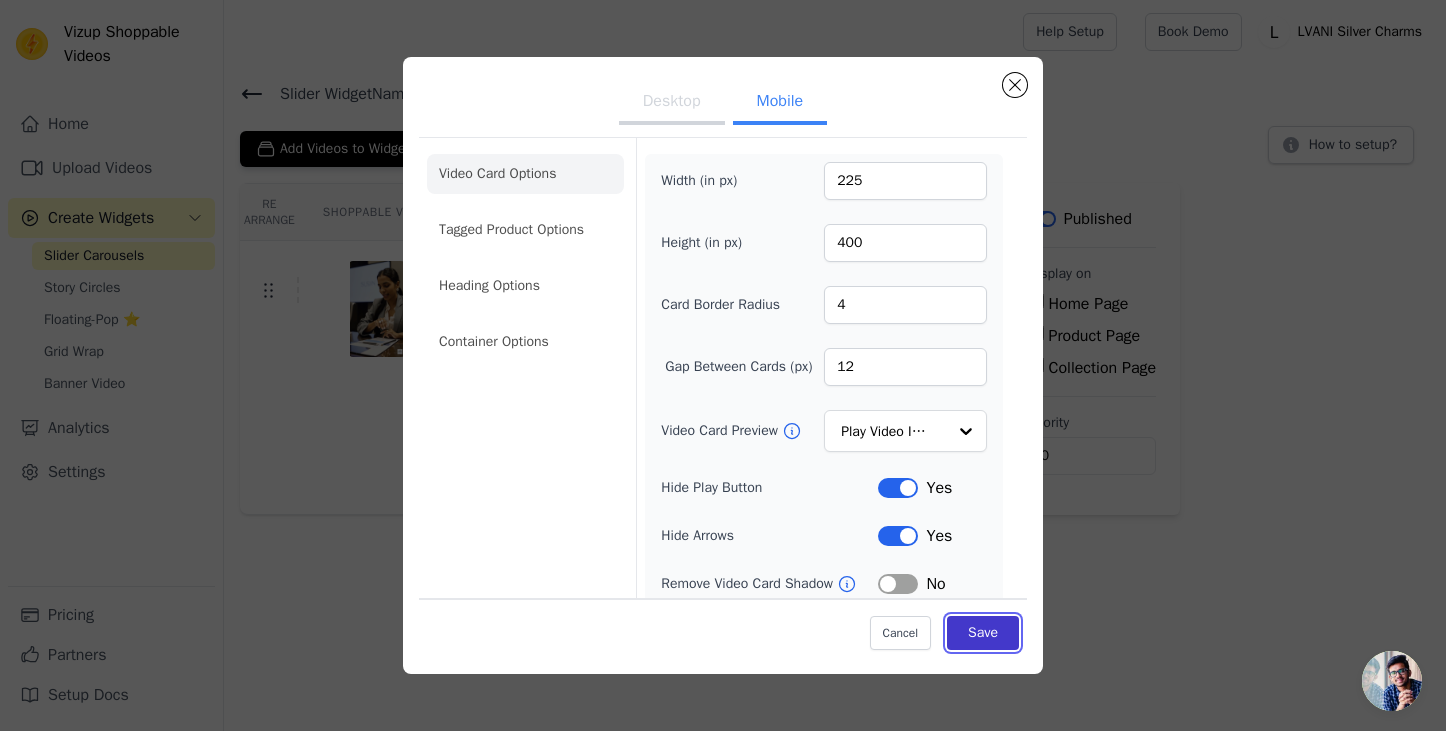 click on "Save" at bounding box center [983, 633] 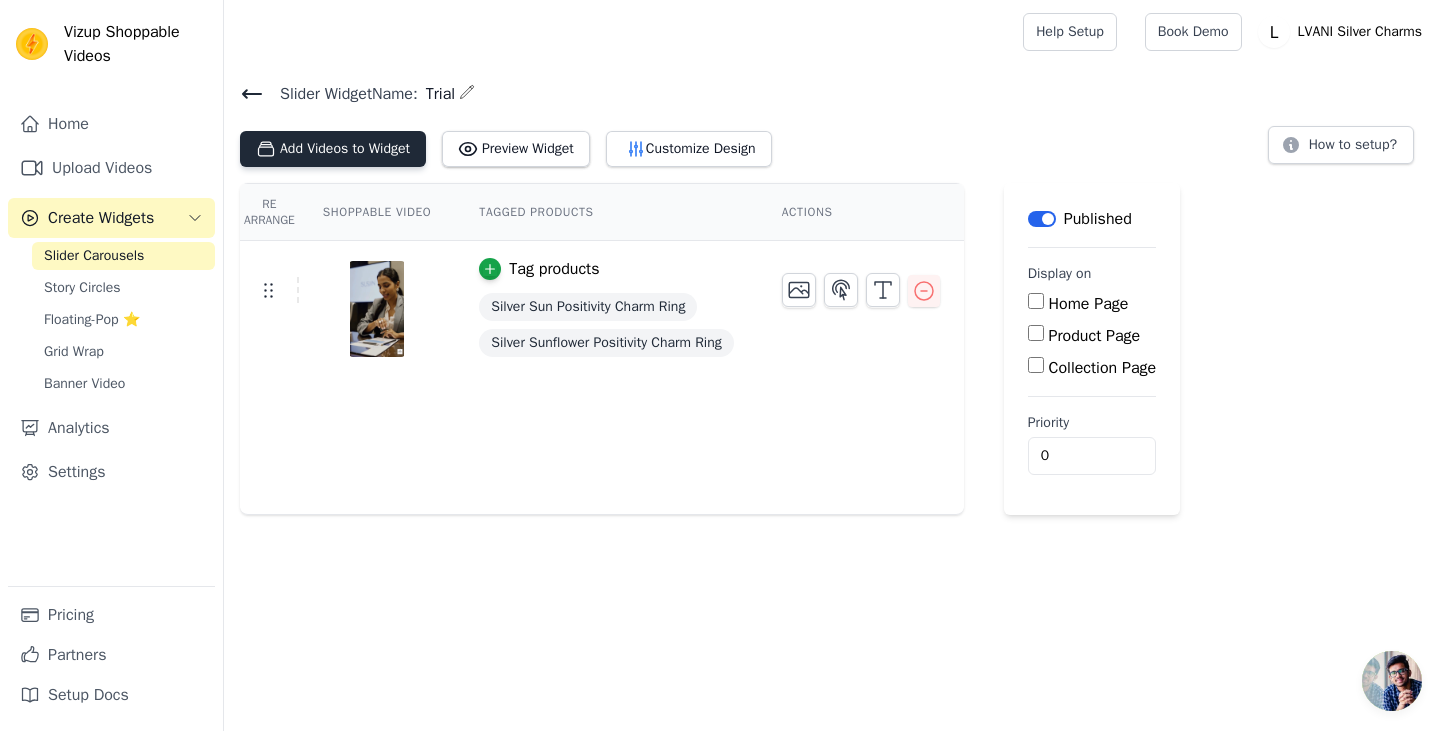 click on "Add Videos to Widget" at bounding box center (333, 149) 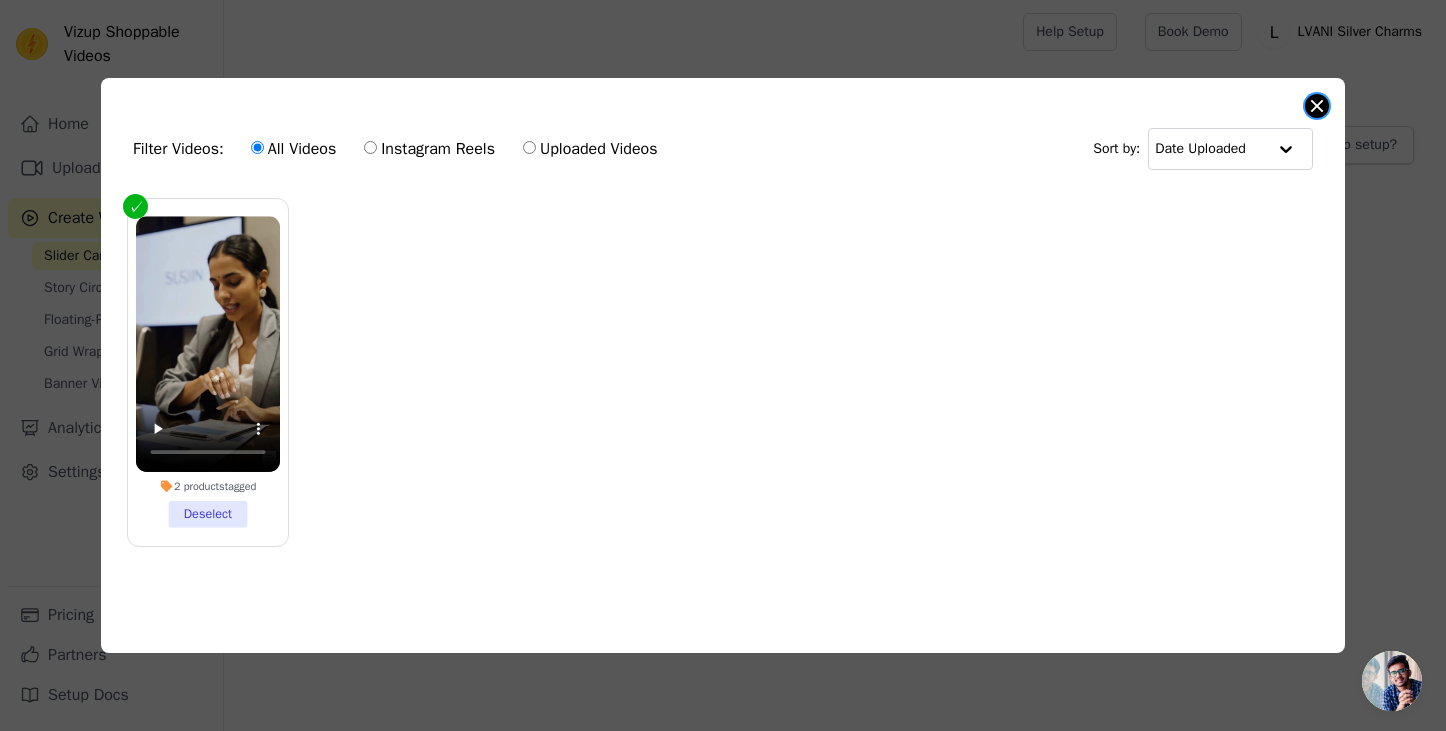 click at bounding box center [1317, 106] 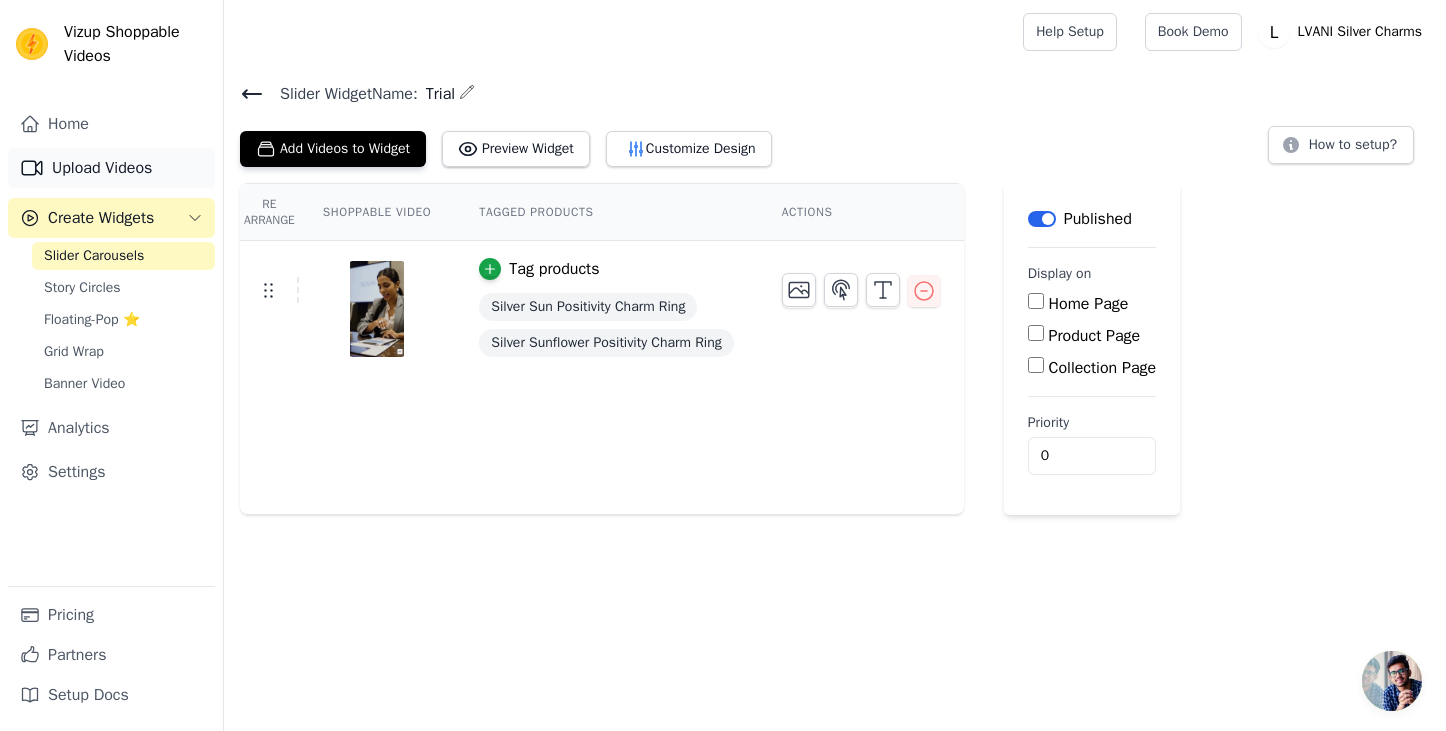 click on "Upload Videos" at bounding box center (111, 168) 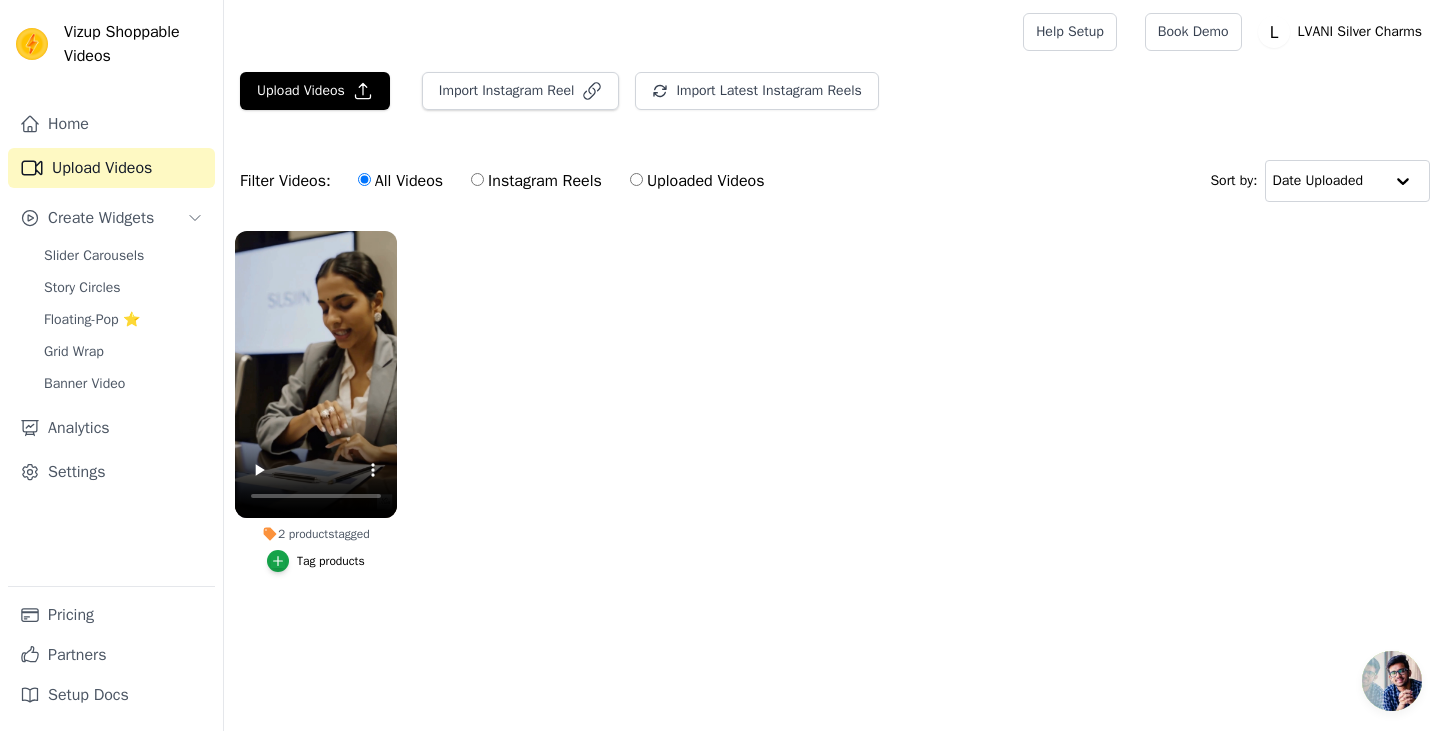 click on "2   products  tagged       Tag products" at bounding box center (835, 421) 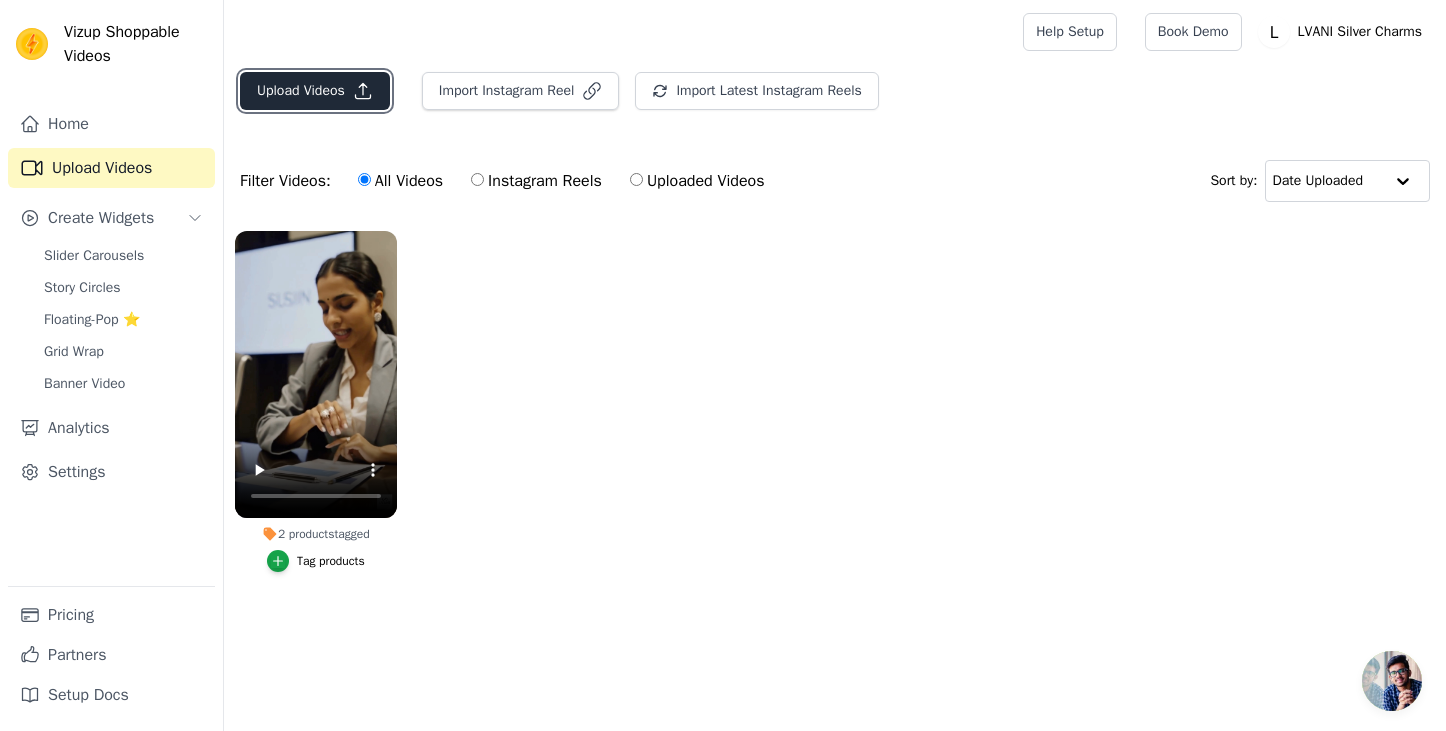 click on "Upload Videos" at bounding box center [315, 91] 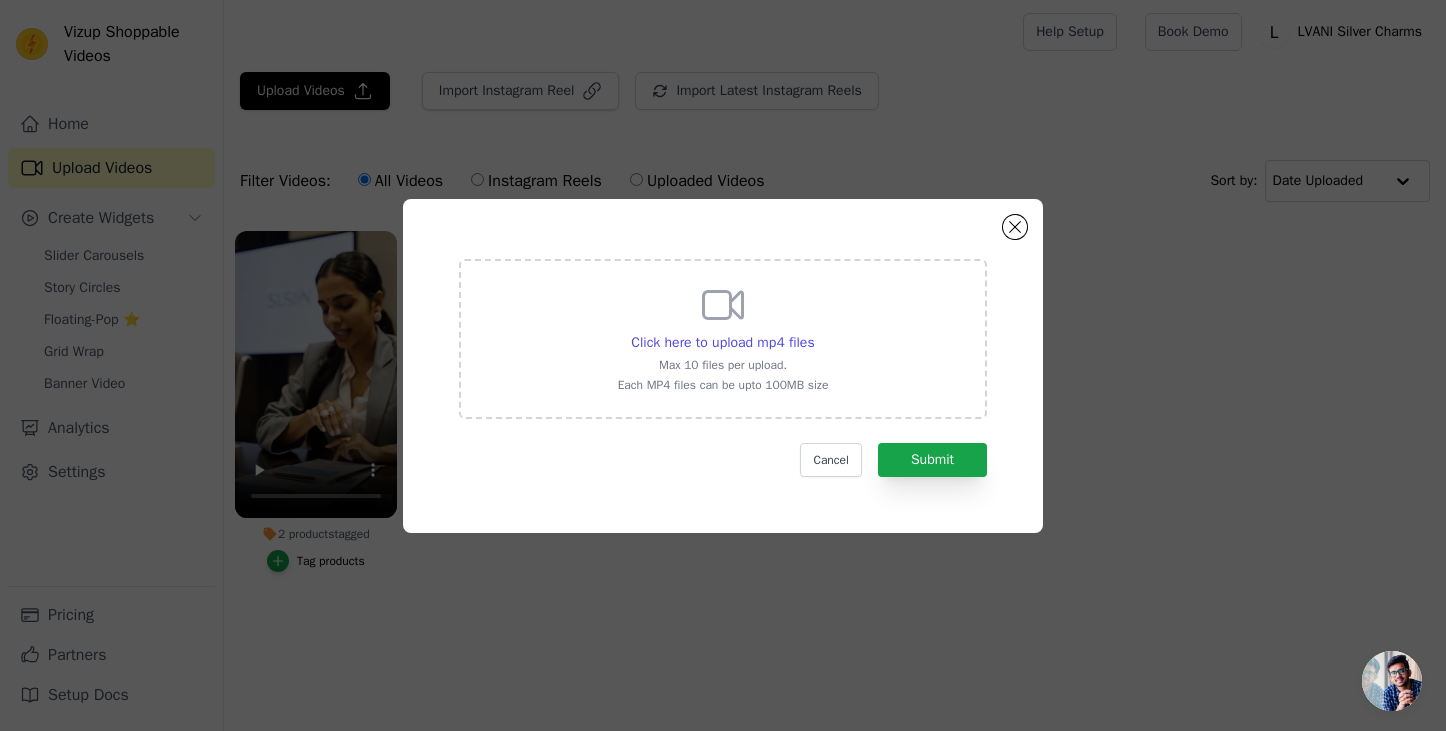 click 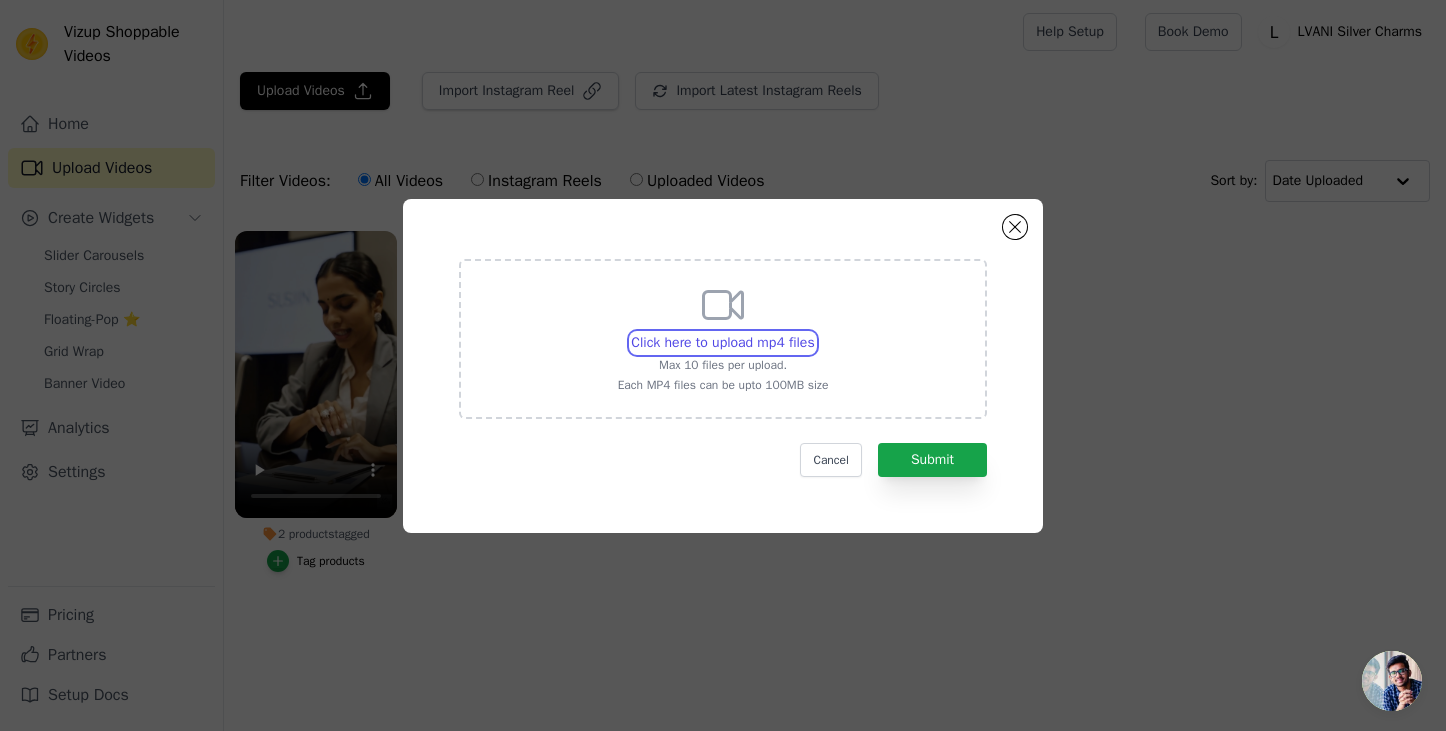 type on "C:\fakepath\Sun Rings 2.mp4" 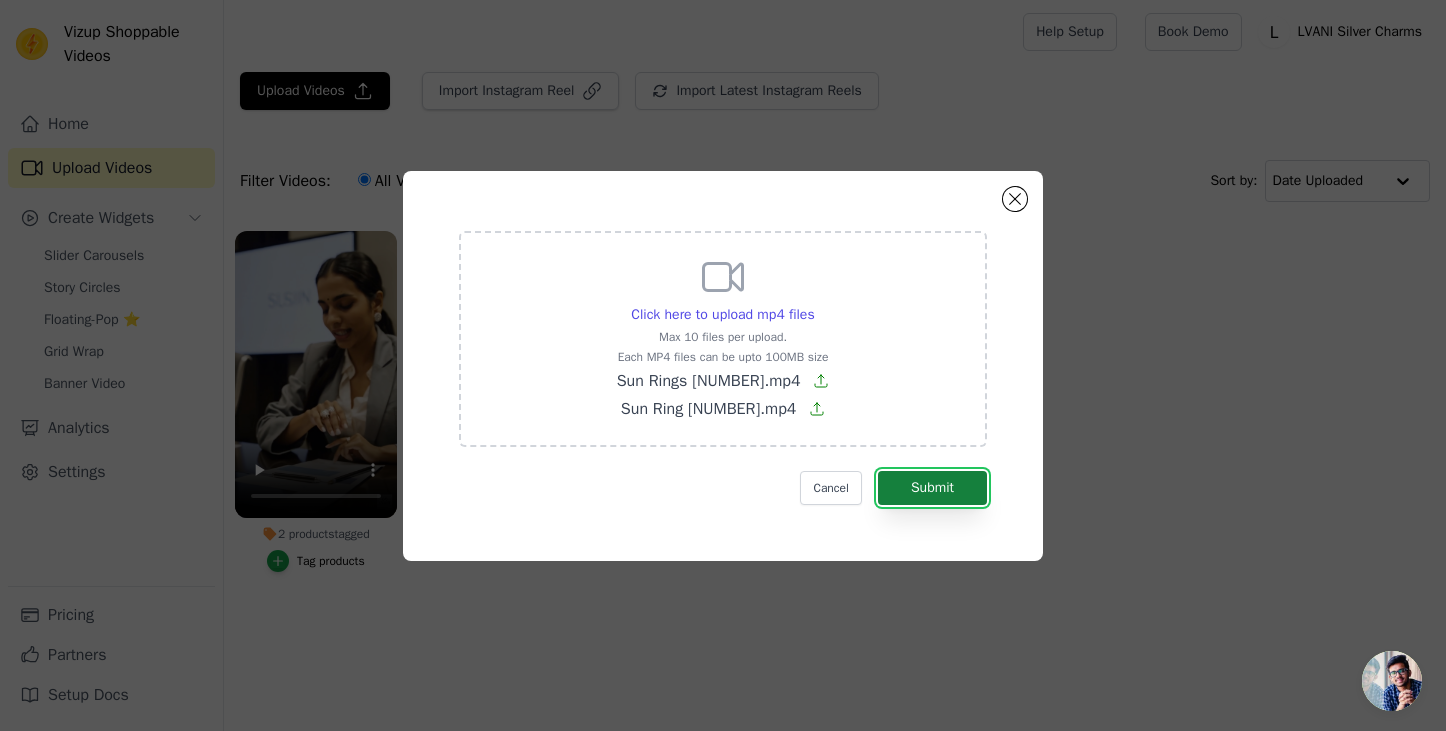 click on "Submit" at bounding box center [932, 488] 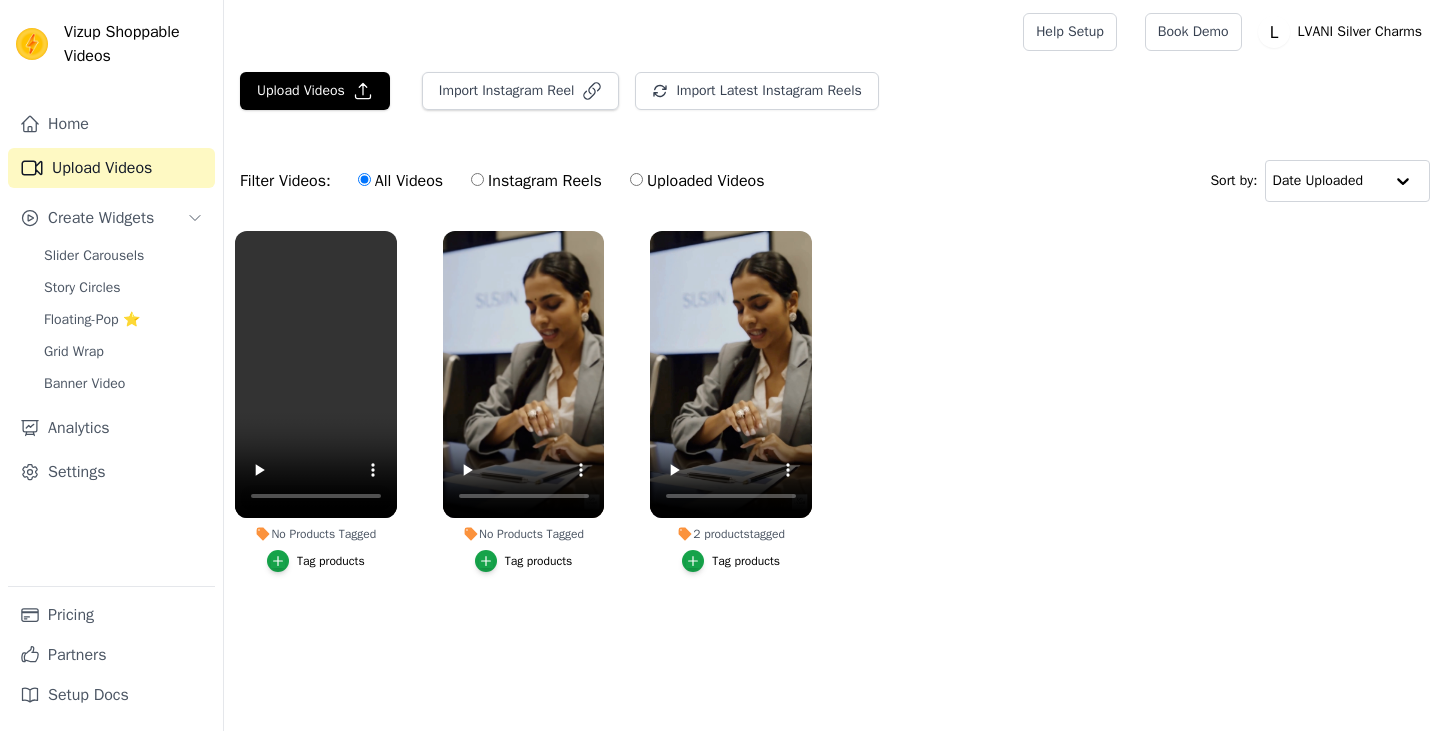 scroll, scrollTop: 0, scrollLeft: 0, axis: both 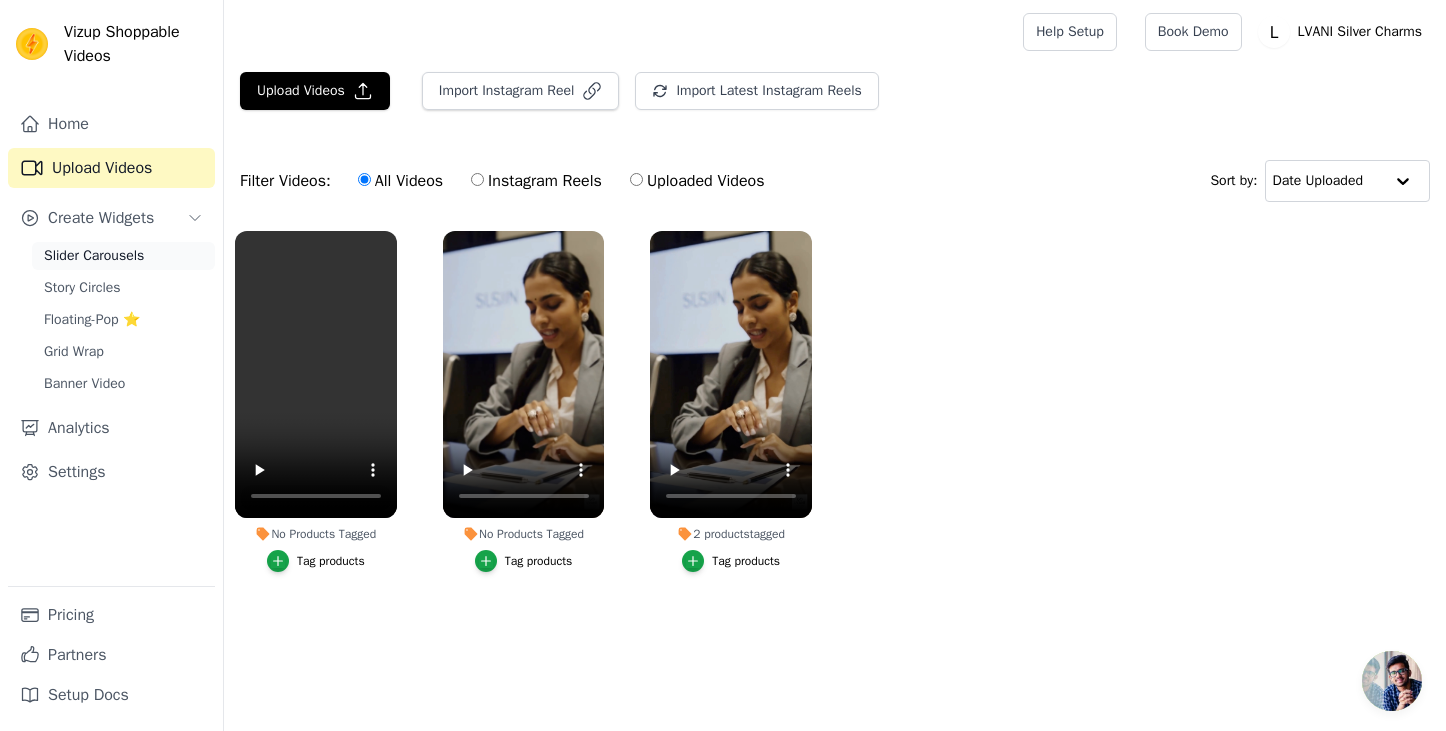 click on "Slider Carousels" at bounding box center (94, 256) 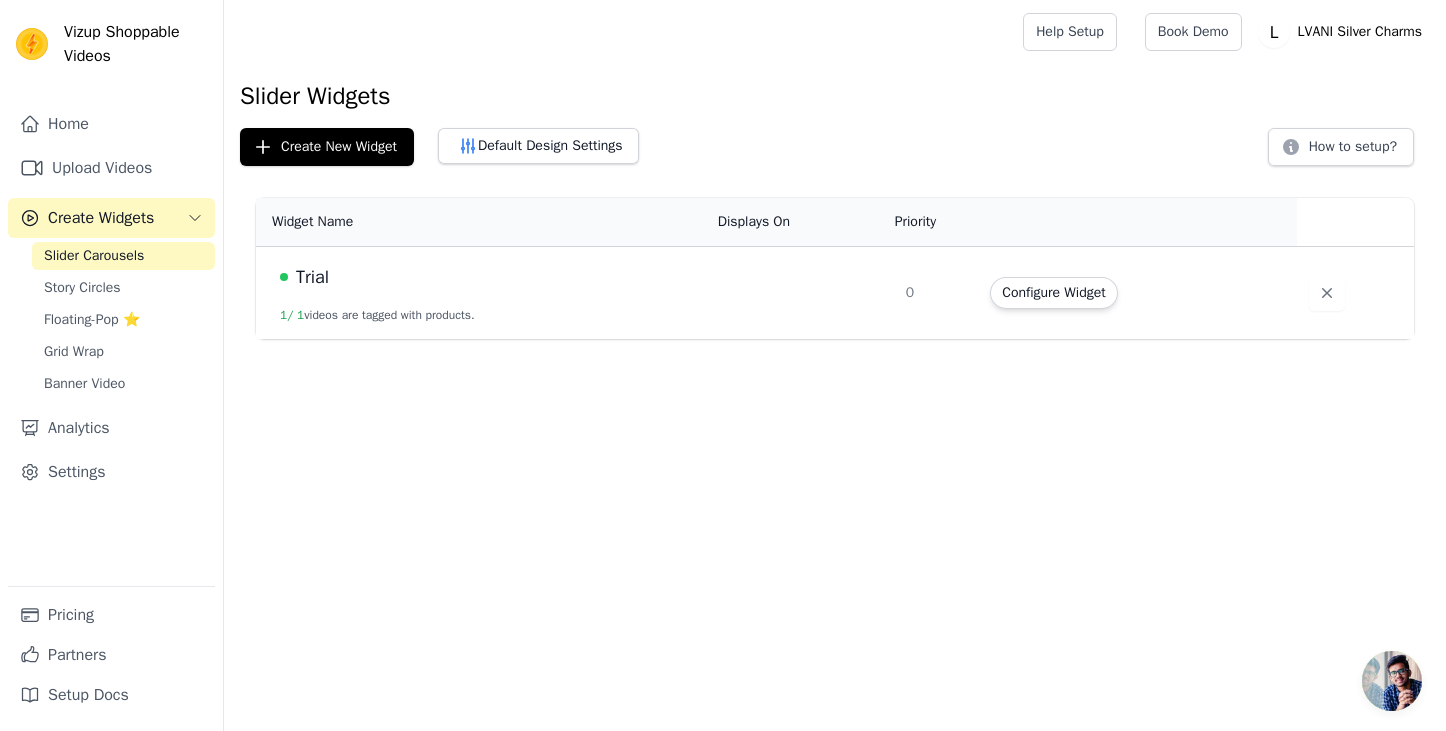 click on "Trial   1  /   1  videos are tagged with products." at bounding box center [481, 293] 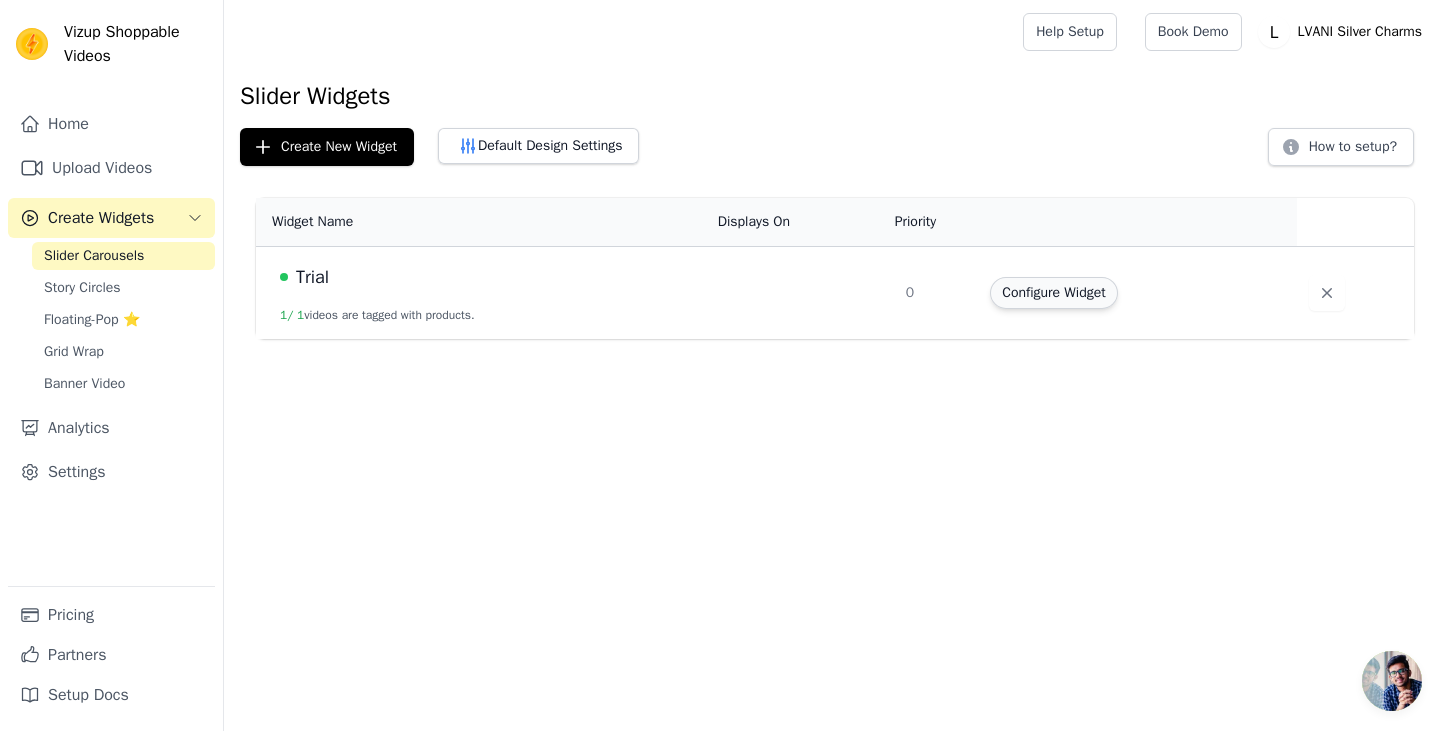 click on "Configure Widget" at bounding box center (1053, 293) 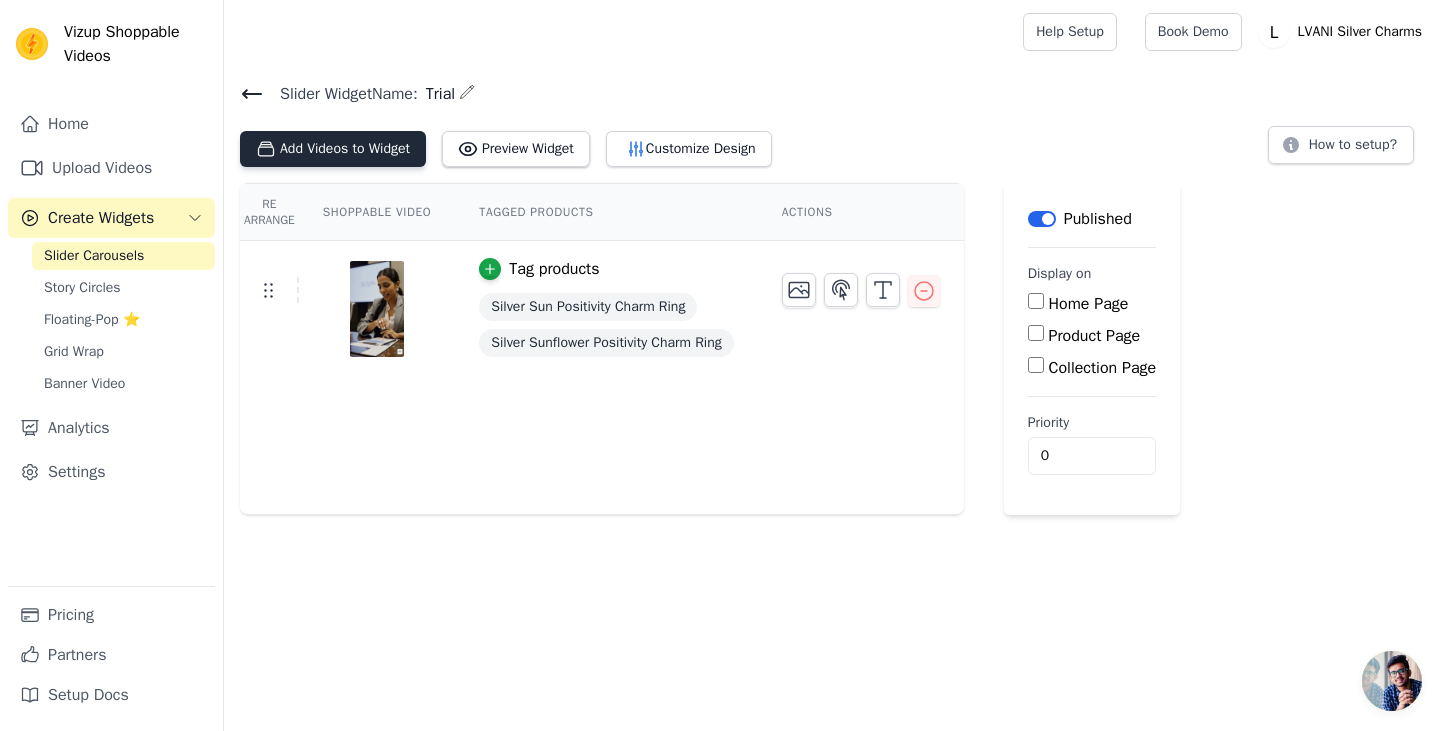 click on "Add Videos to Widget" at bounding box center [333, 149] 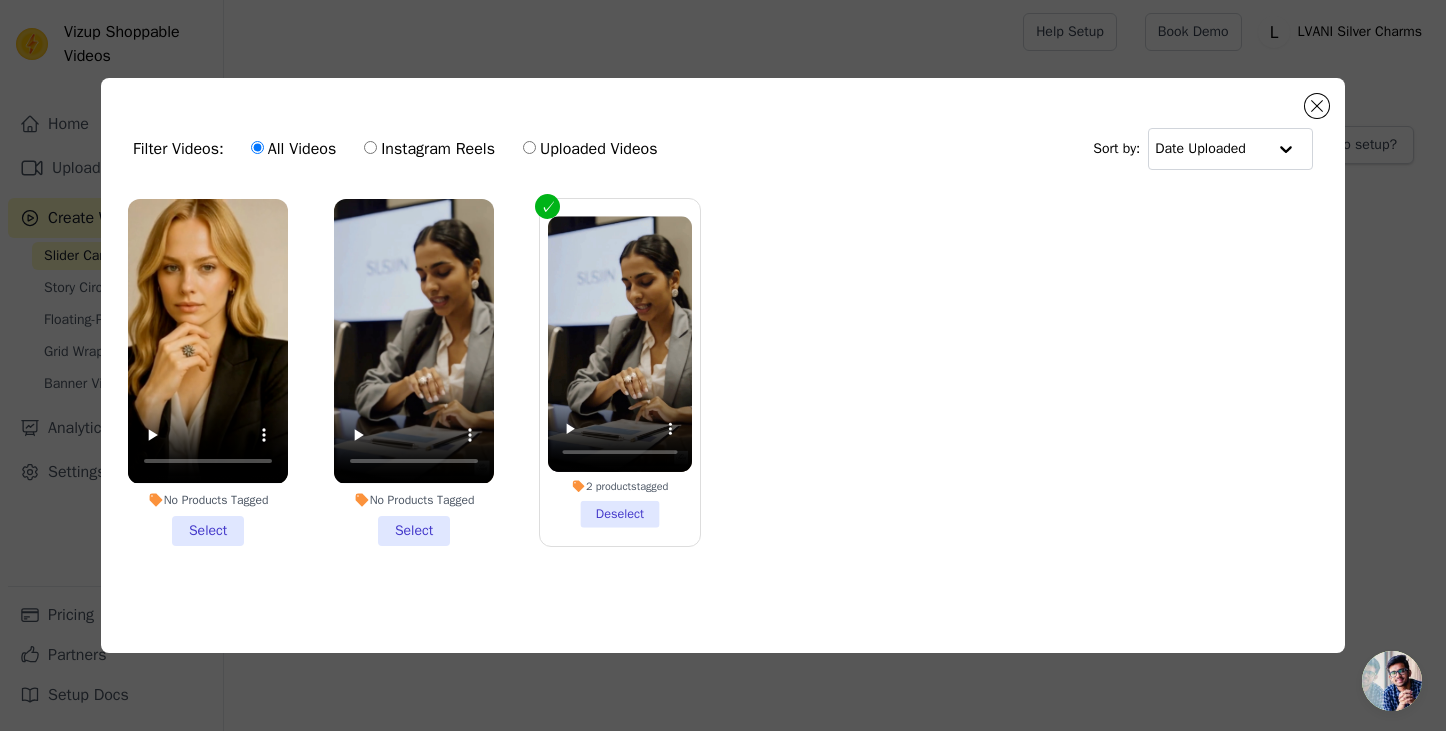 click on "No Products Tagged     Select" at bounding box center (414, 372) 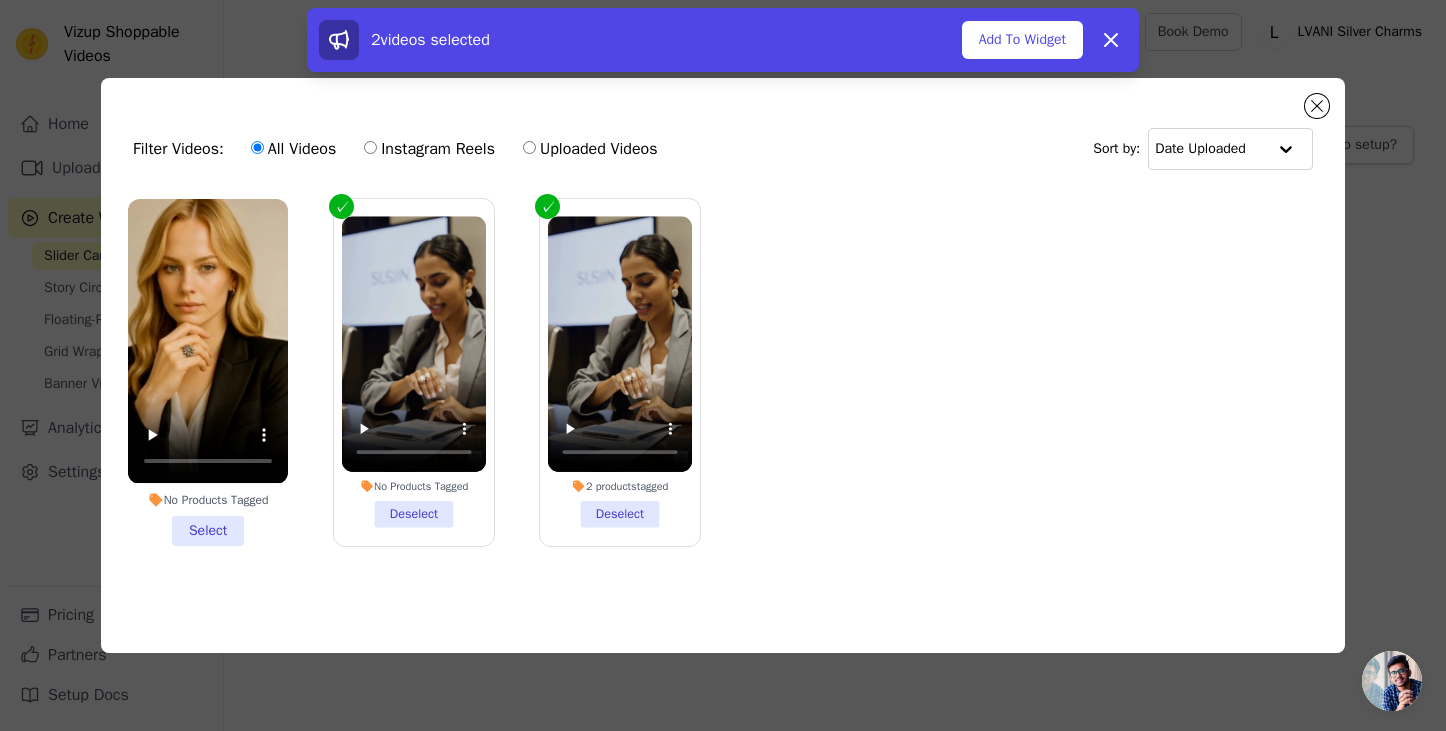 click on "No Products Tagged     Select" at bounding box center [208, 372] 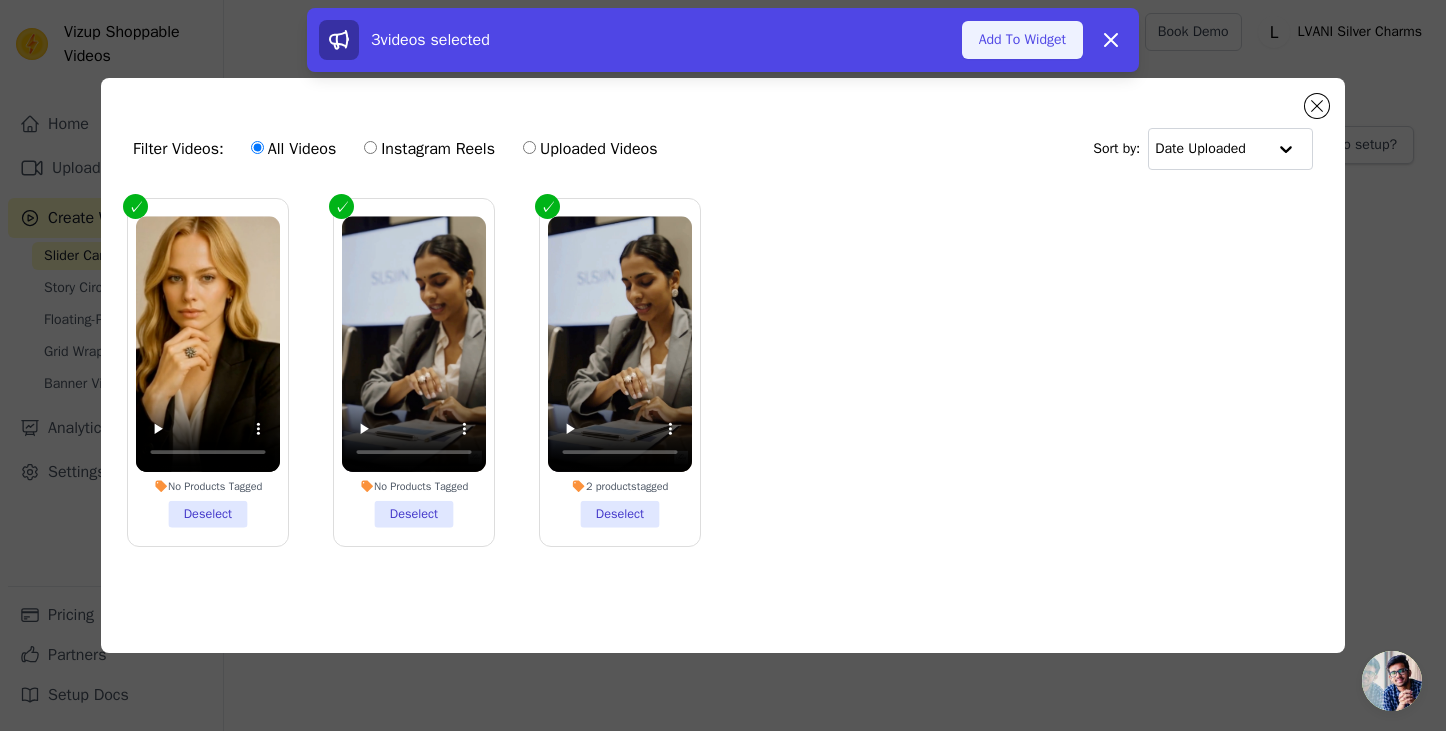 click on "Add To Widget" at bounding box center [1022, 40] 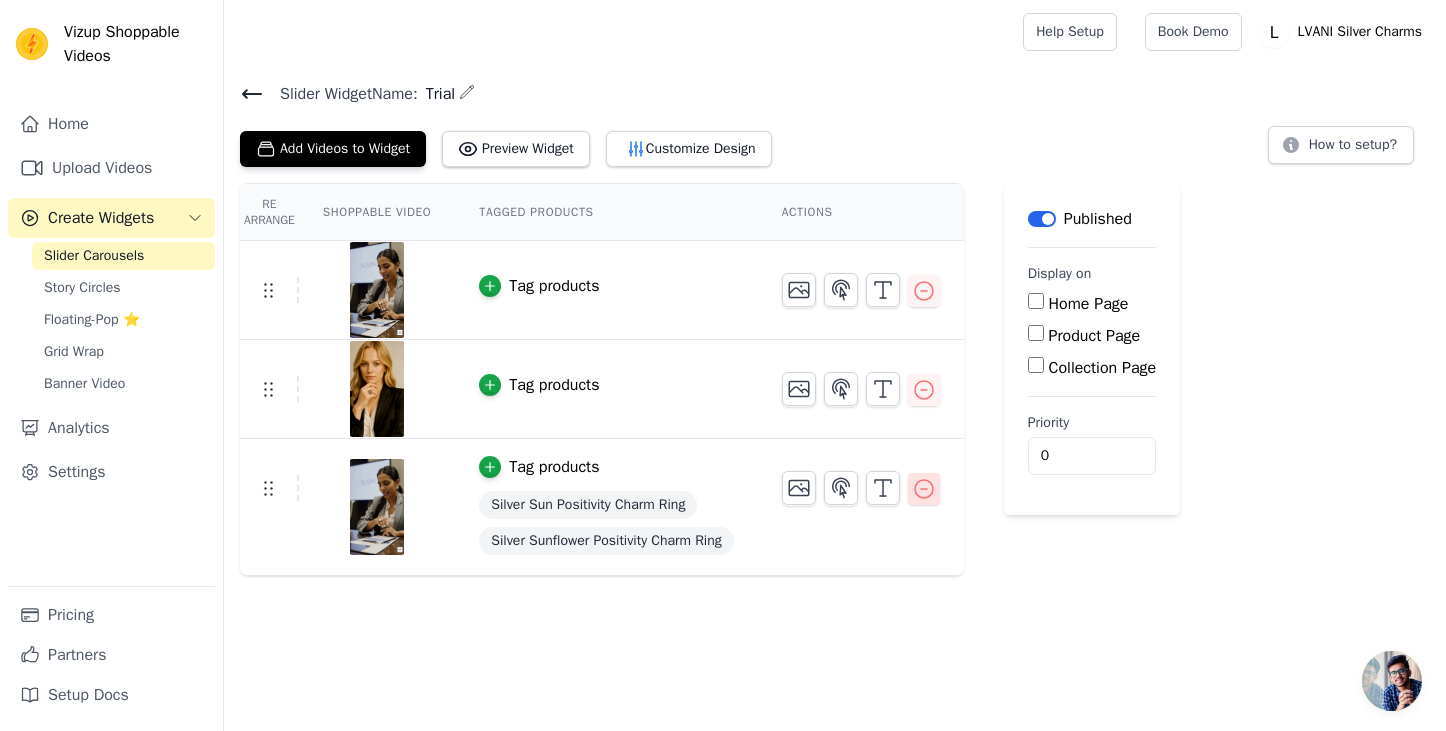click 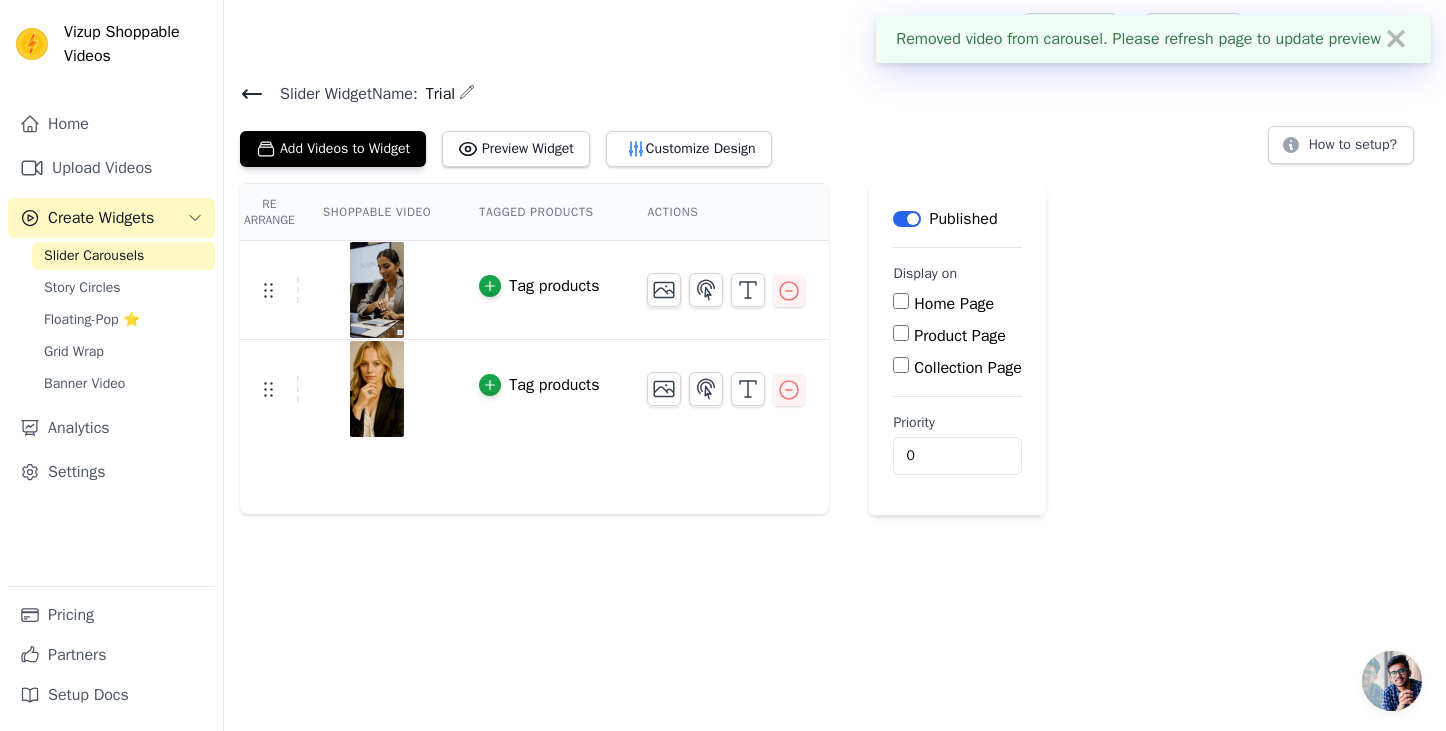 click on "Tag products" at bounding box center [539, 286] 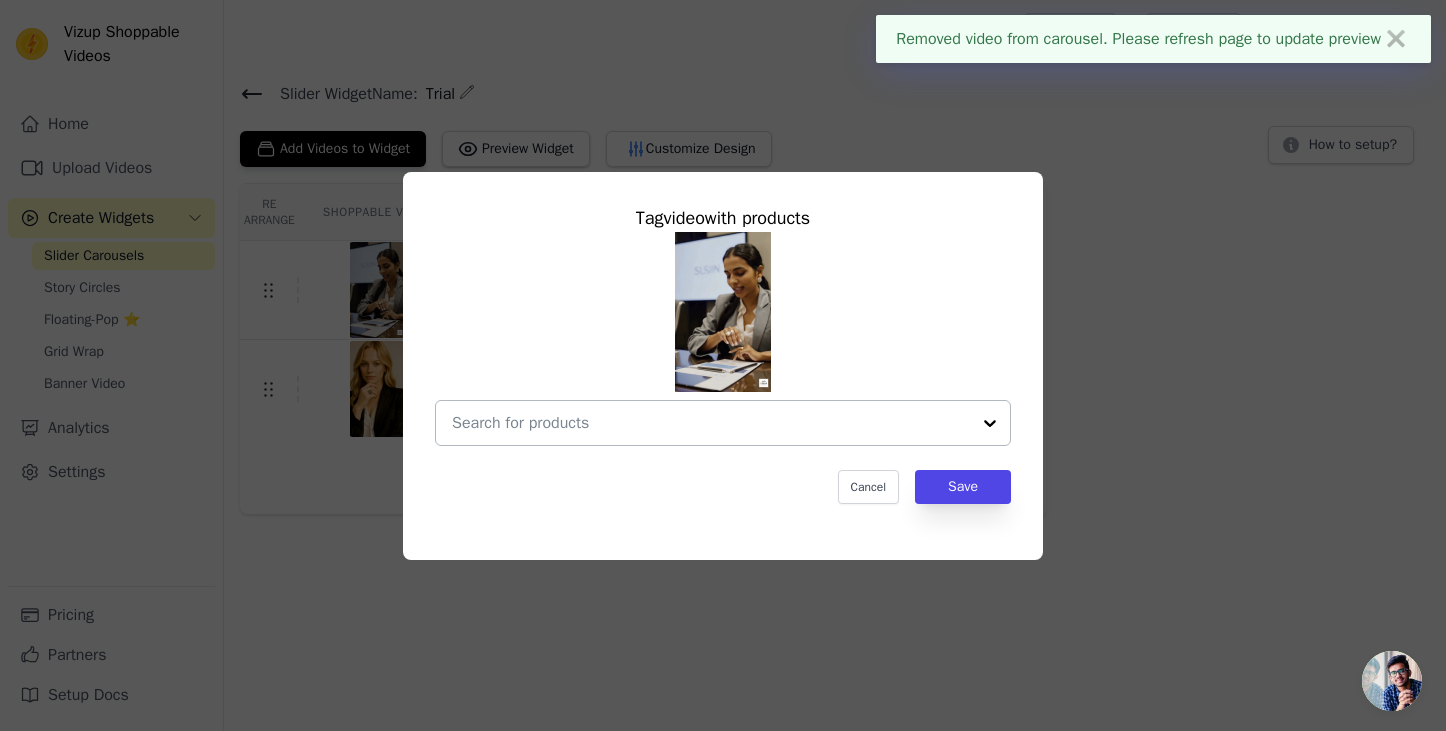 click at bounding box center (711, 423) 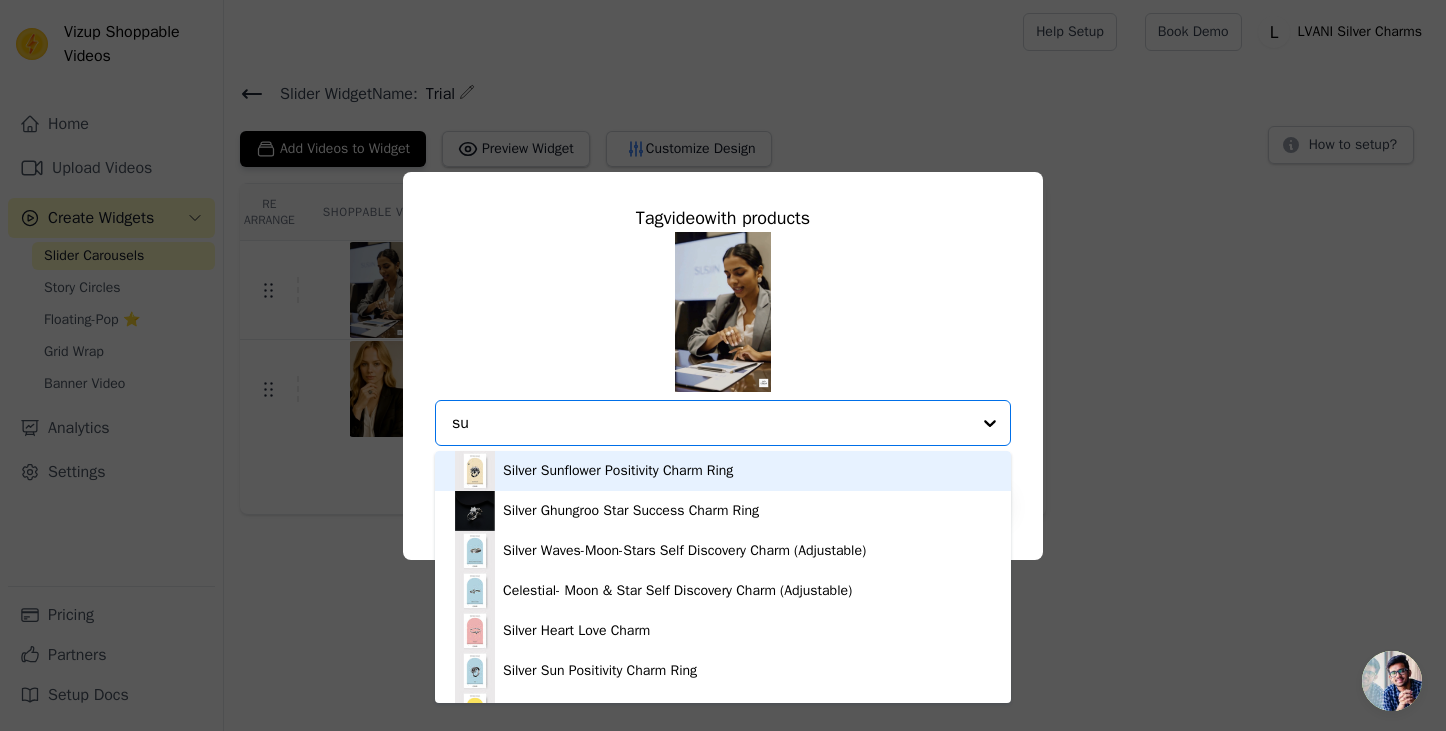 type on "sun" 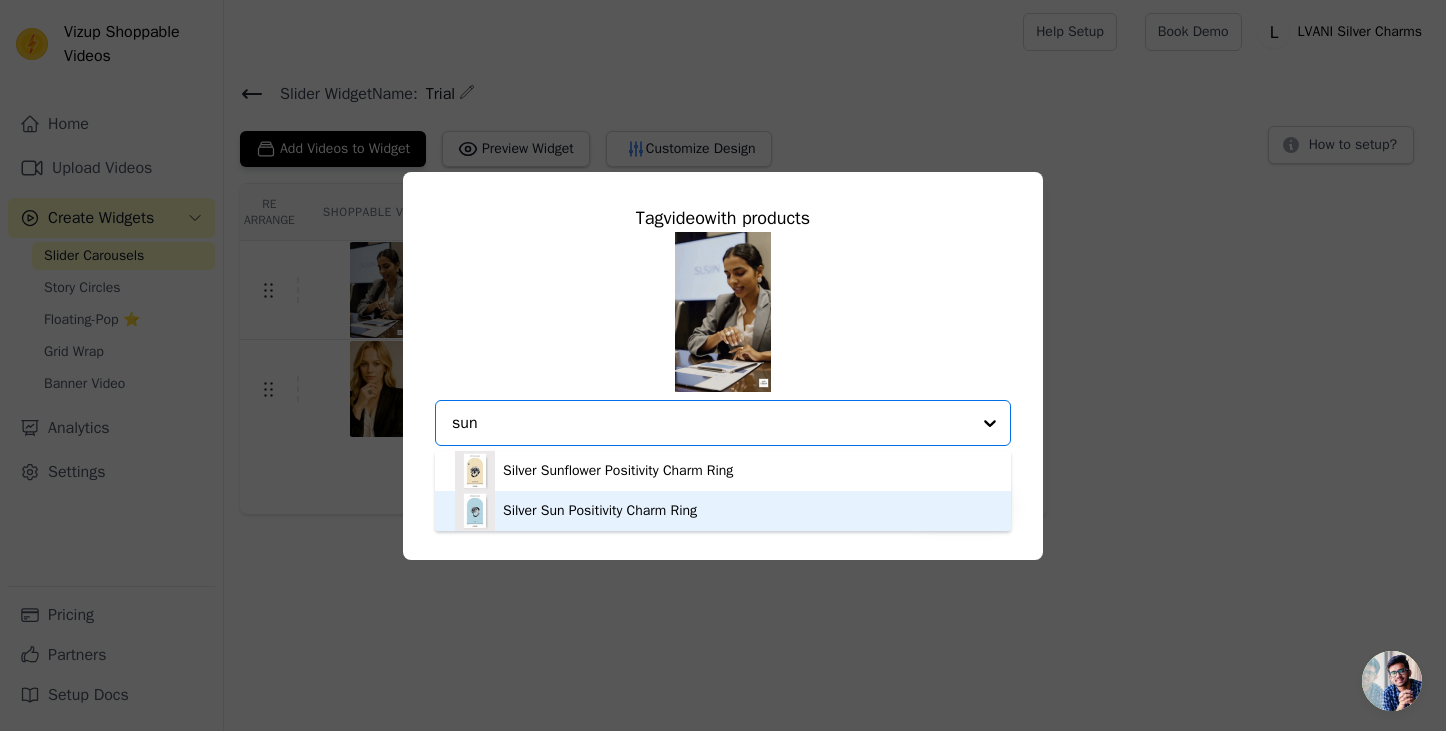 click on "Silver Sun Positivity Charm Ring" at bounding box center [600, 511] 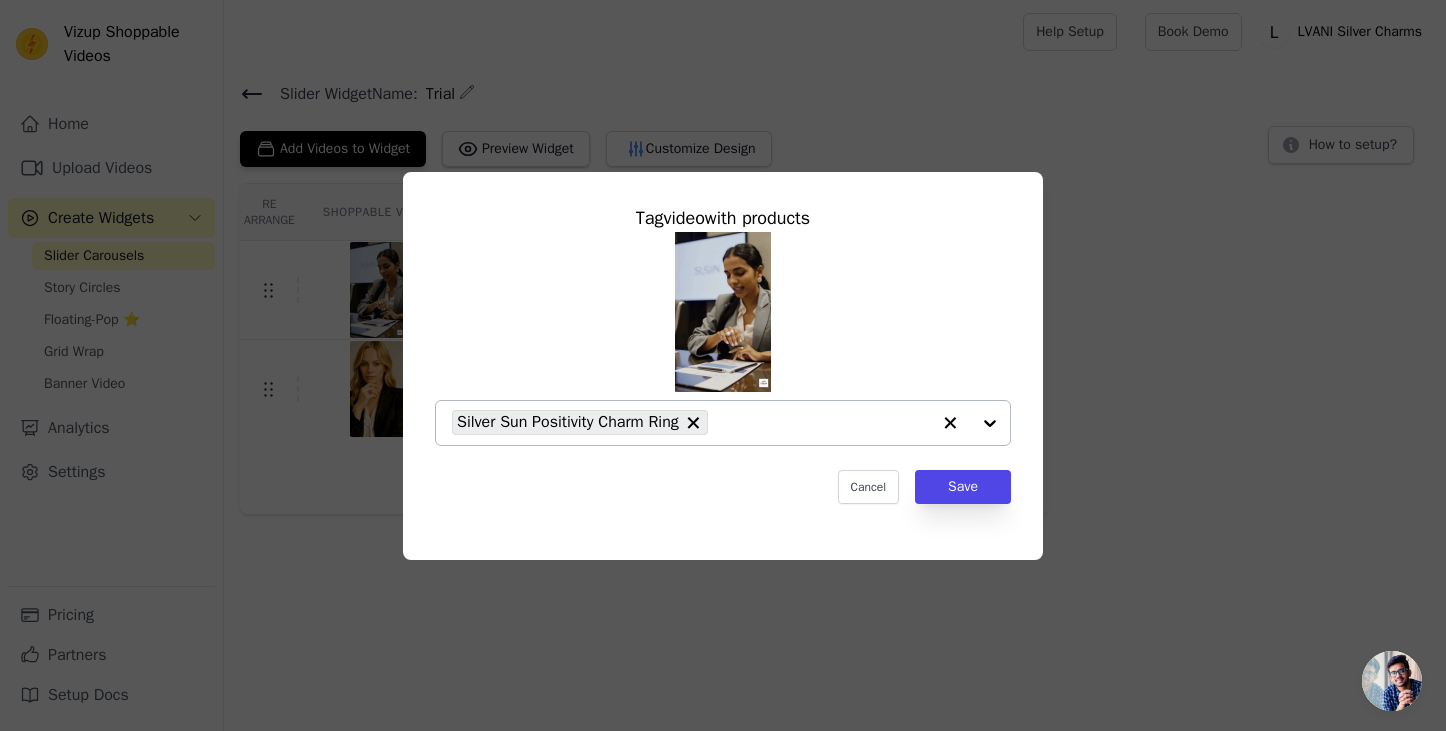 click 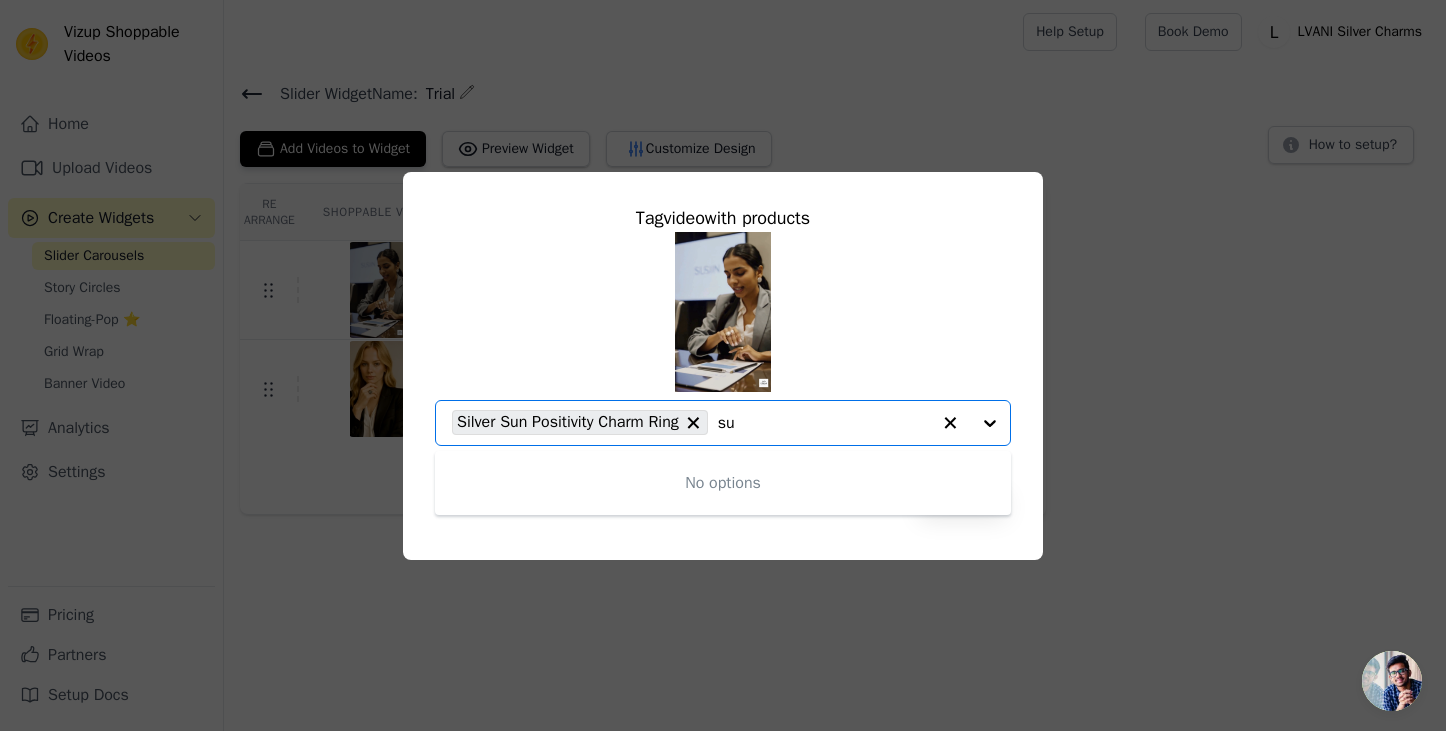 type on "sun" 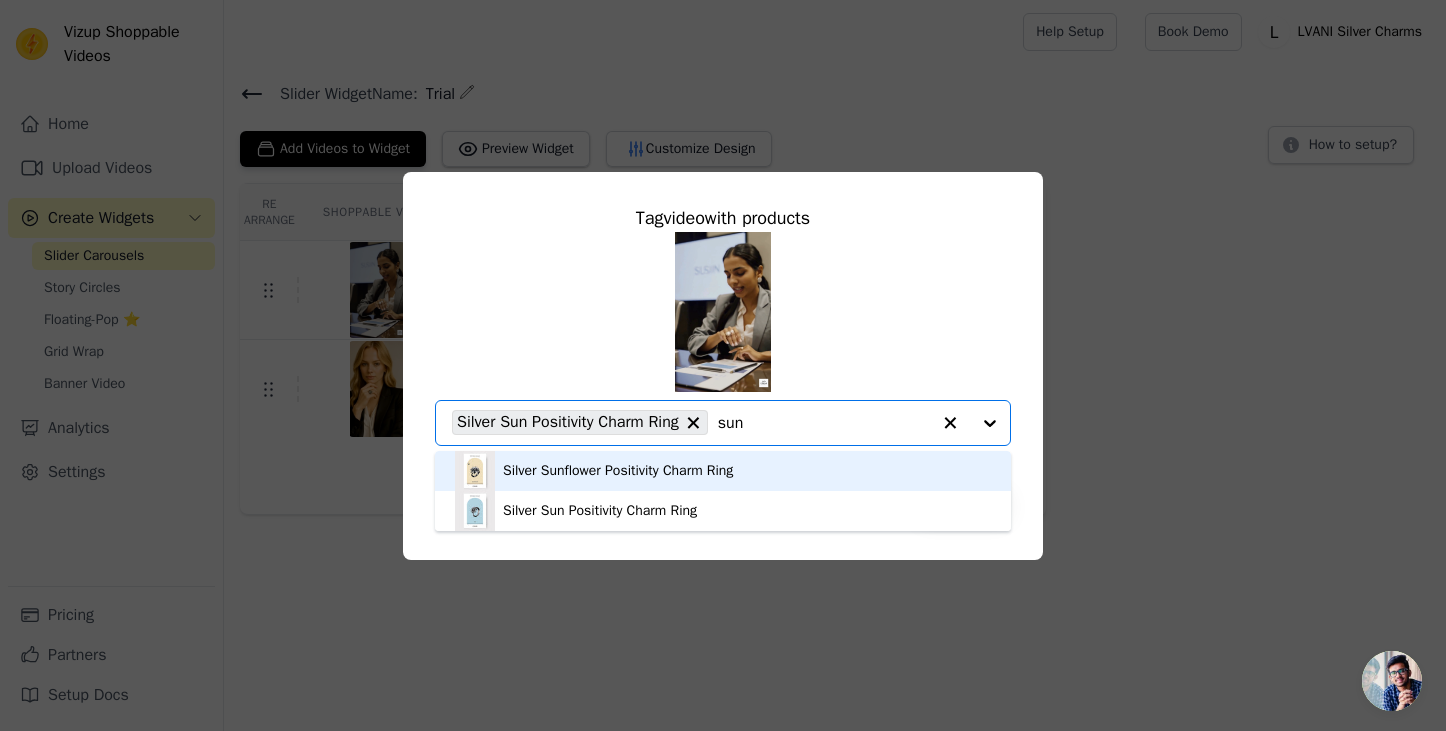 click on "Silver Sunflower Positivity Charm Ring" at bounding box center [618, 471] 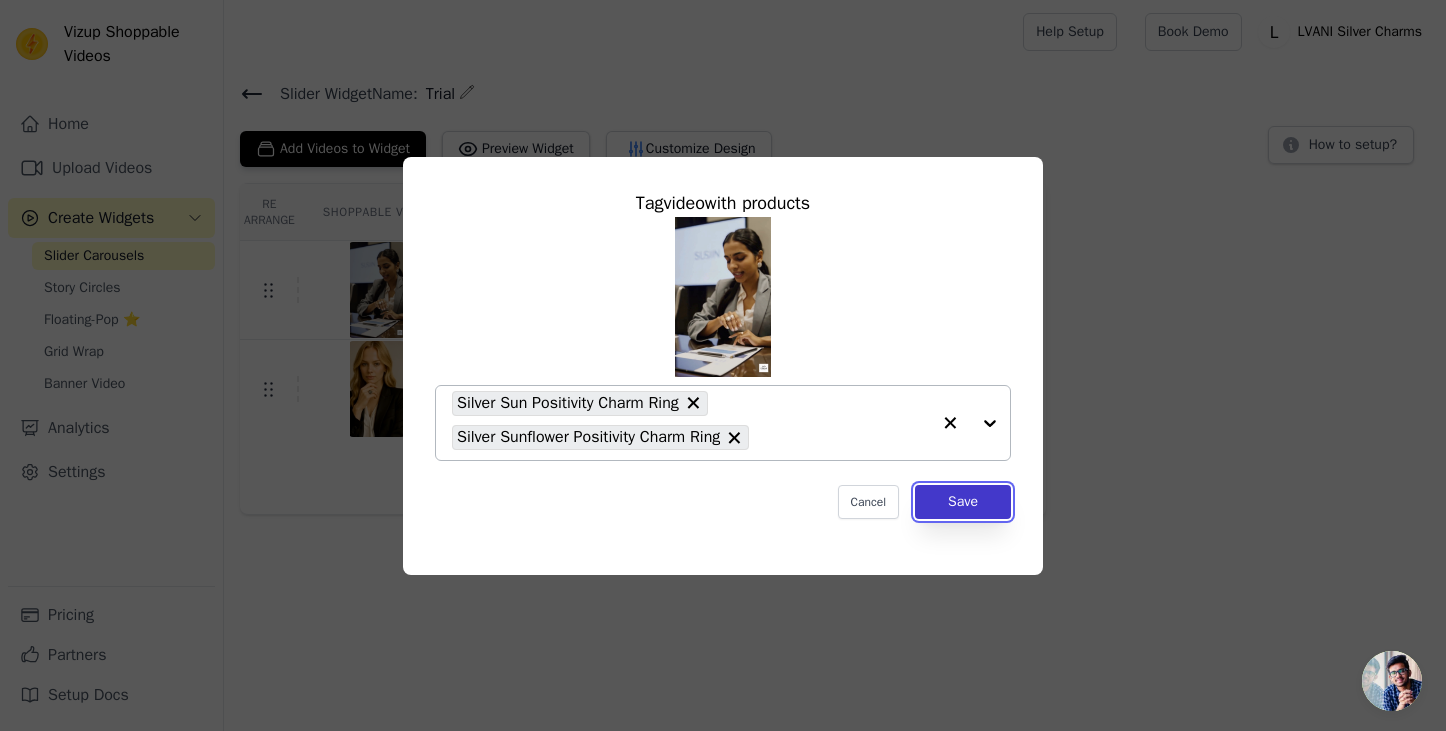 click on "Save" at bounding box center (963, 502) 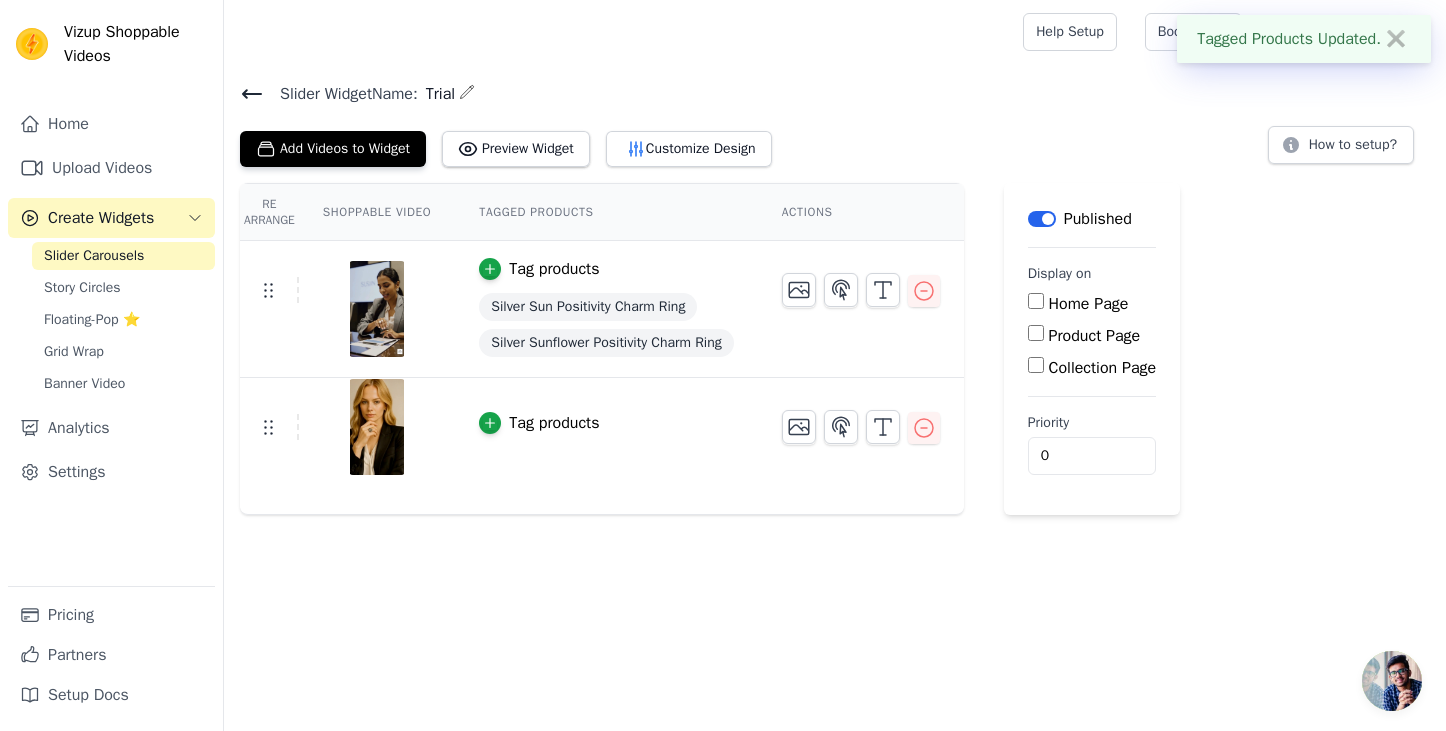 click on "Tag products" at bounding box center [554, 423] 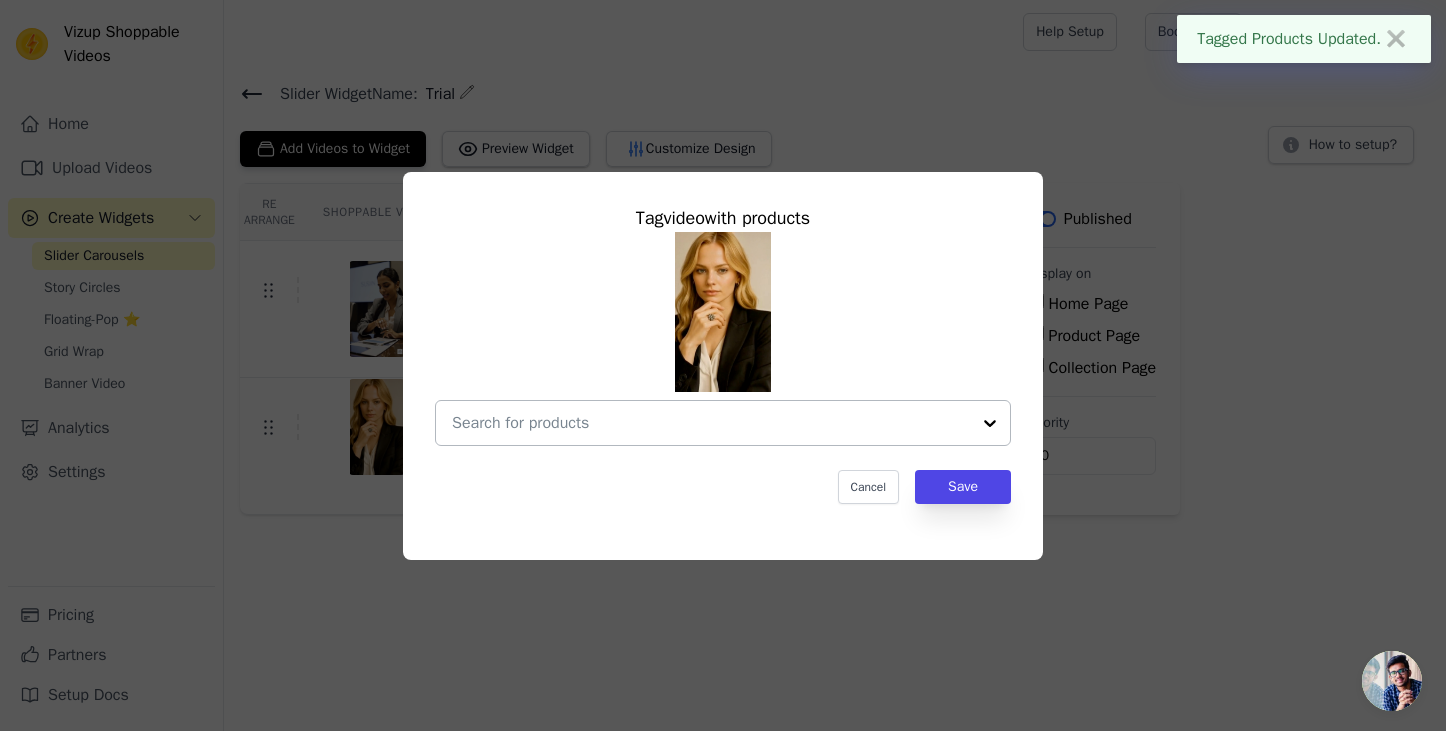 click at bounding box center (711, 423) 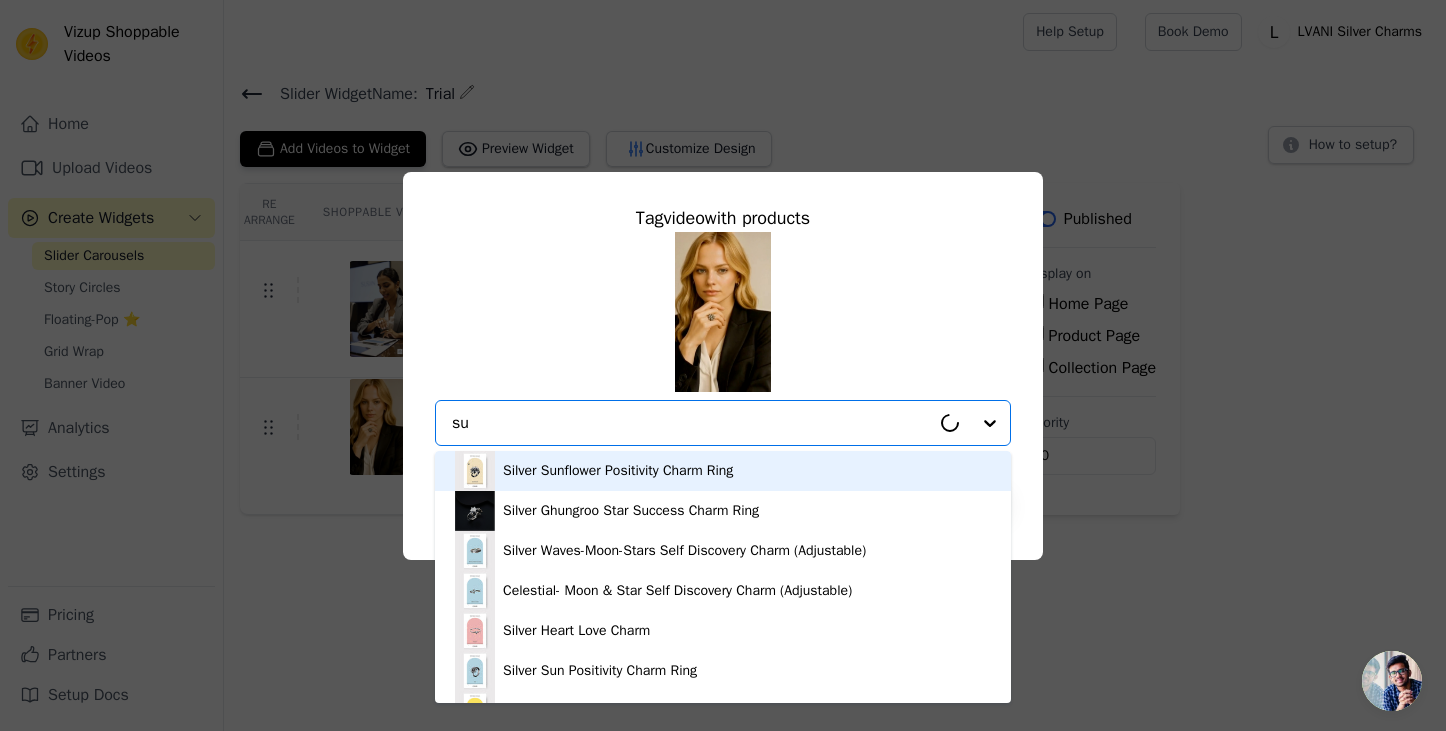type on "sun" 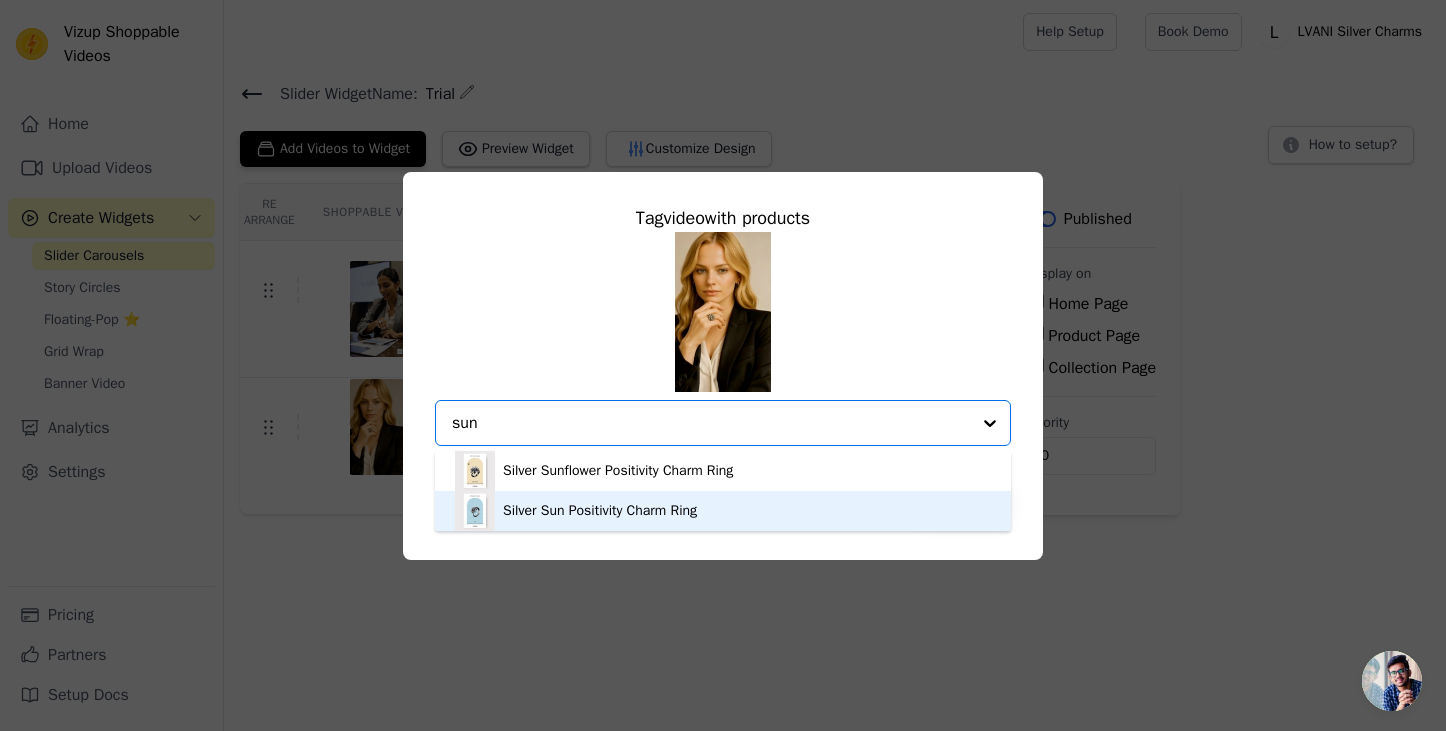 click on "Silver Sun Positivity Charm Ring" at bounding box center [600, 511] 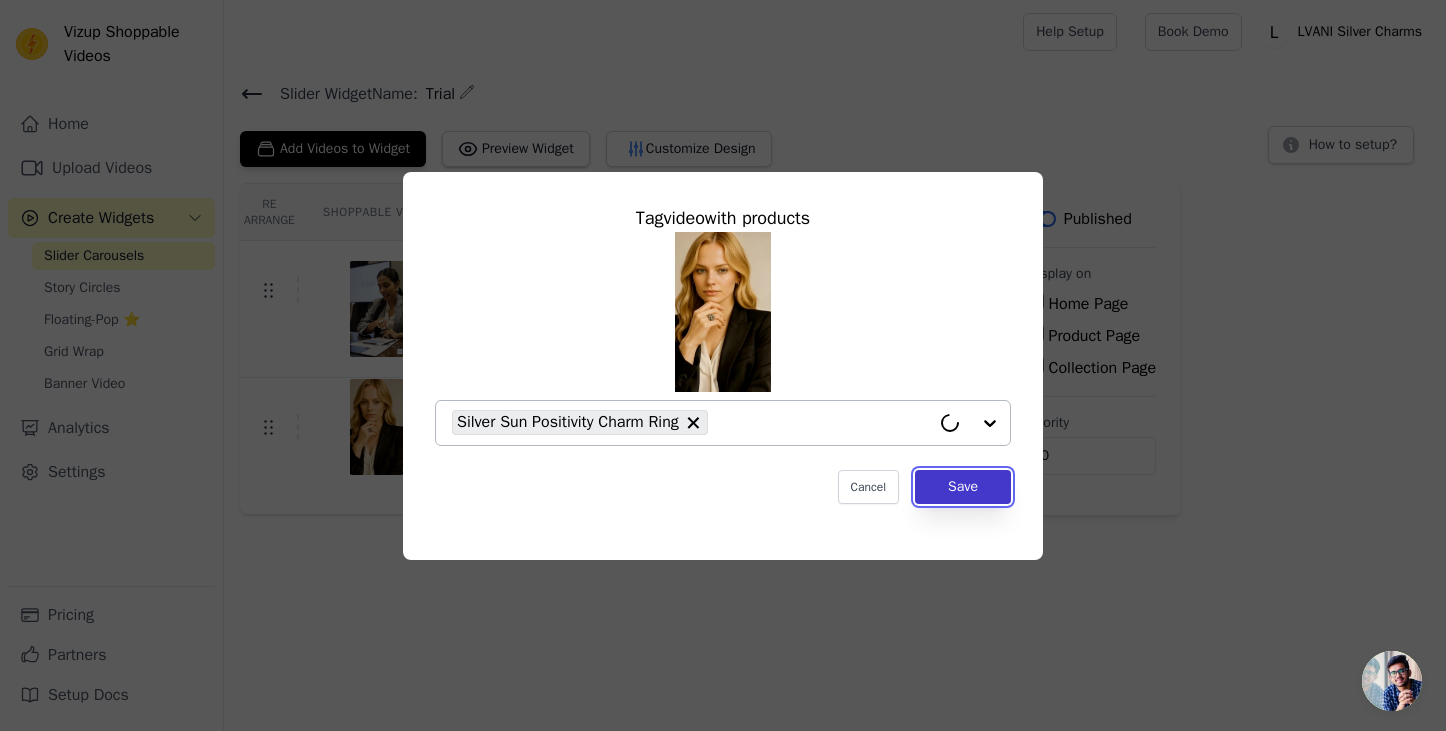 click on "Save" at bounding box center [963, 487] 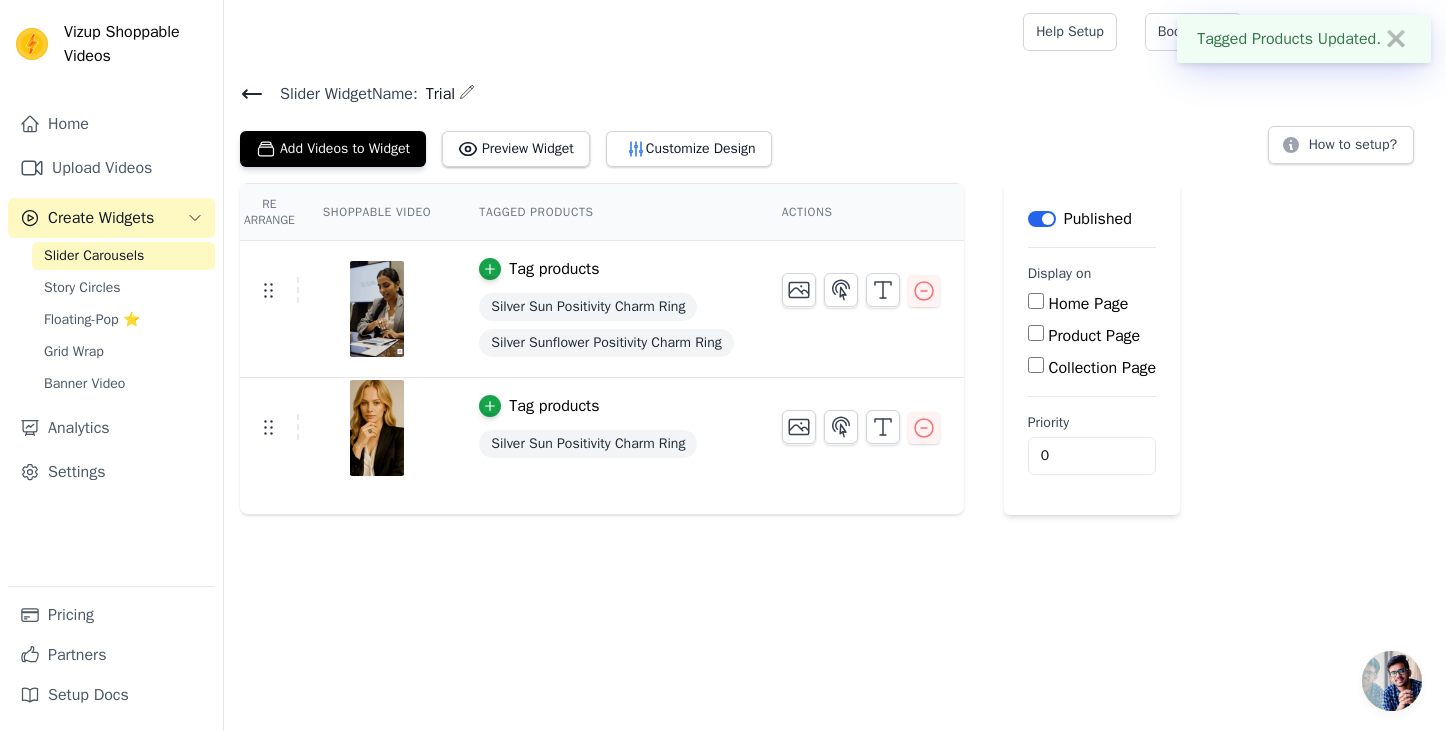 click 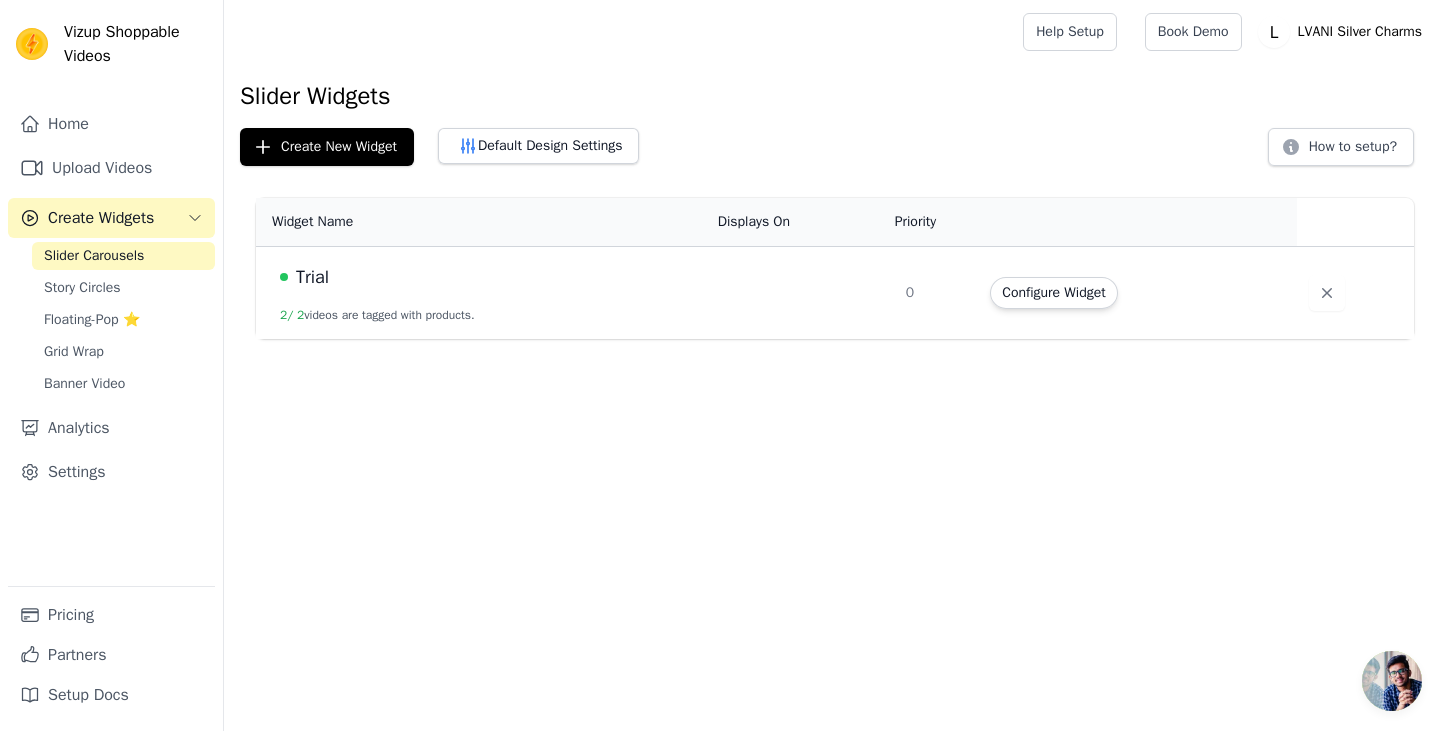 click on "Trial" at bounding box center (312, 277) 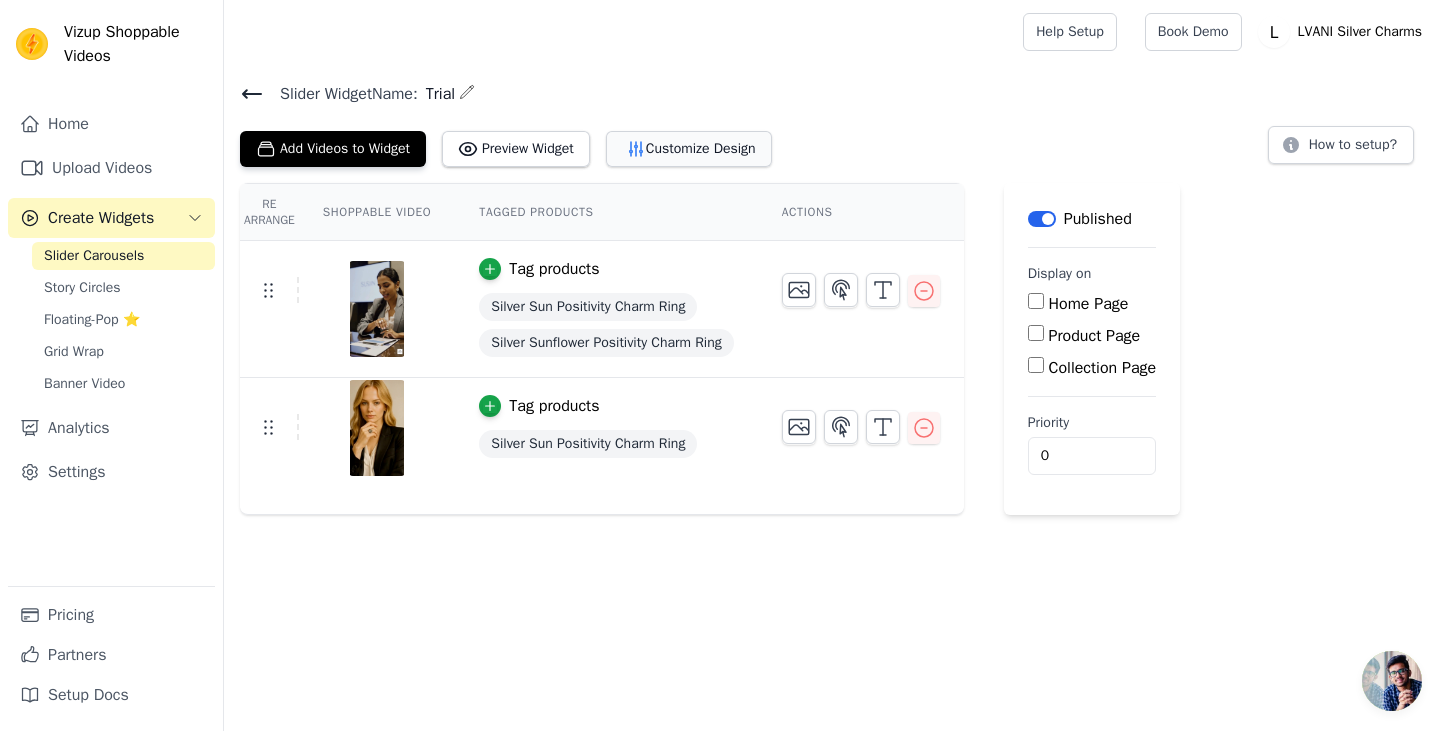 click 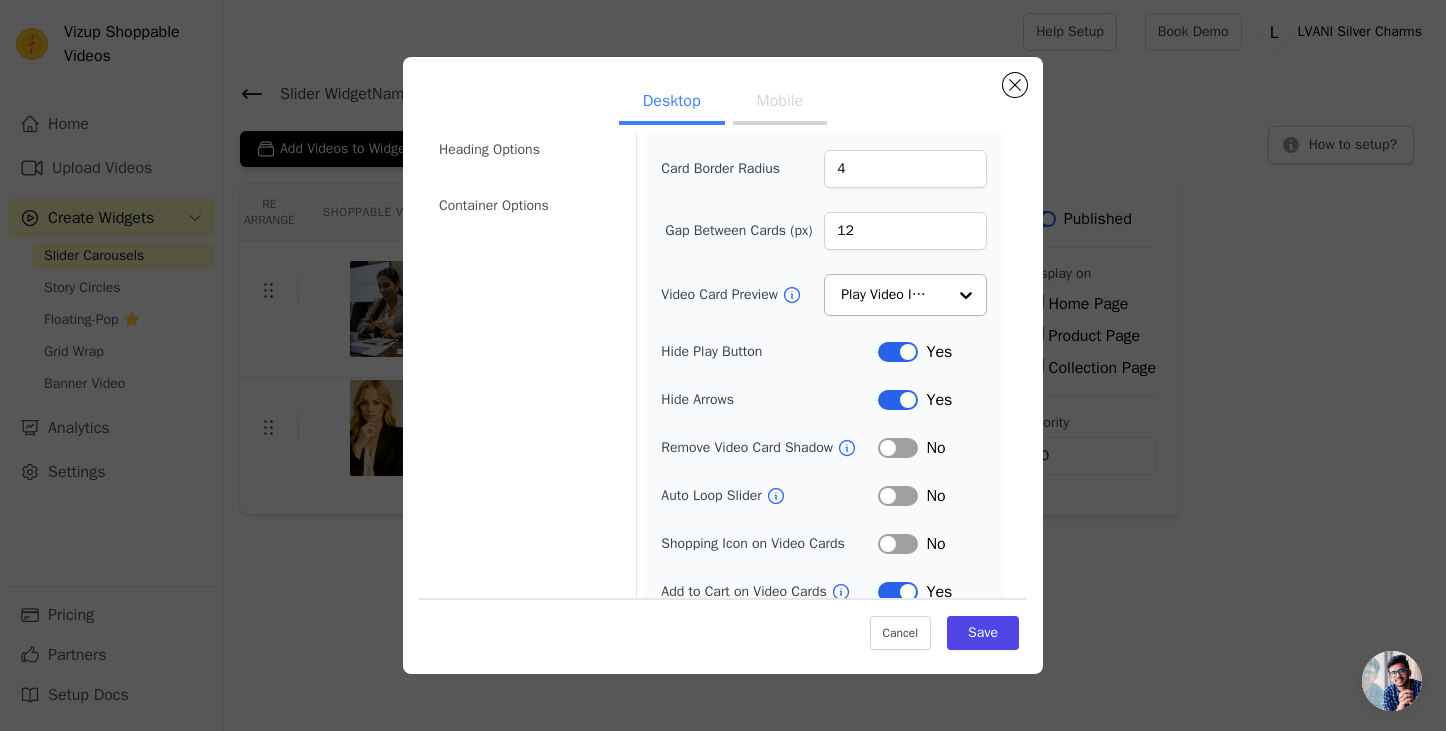 scroll, scrollTop: 160, scrollLeft: 0, axis: vertical 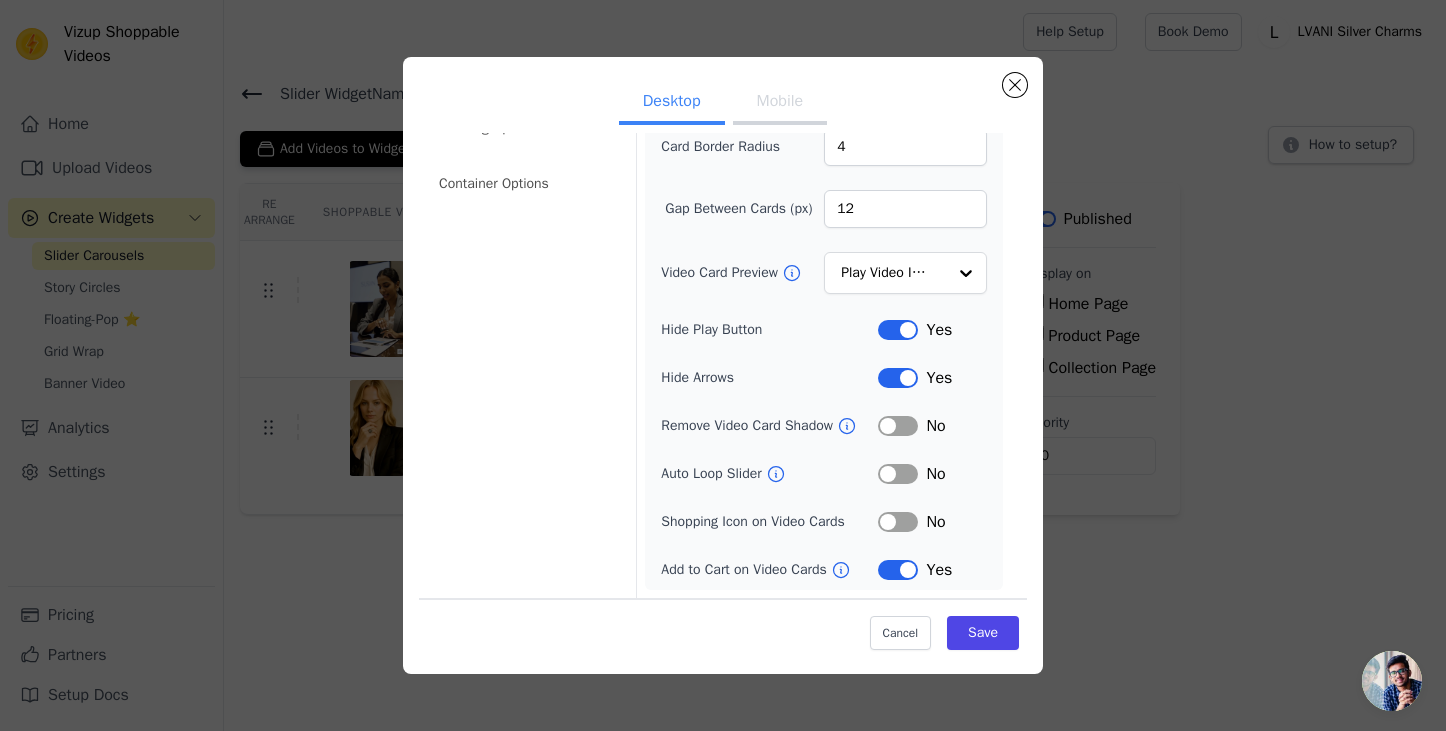 click on "Mobile" at bounding box center [780, 103] 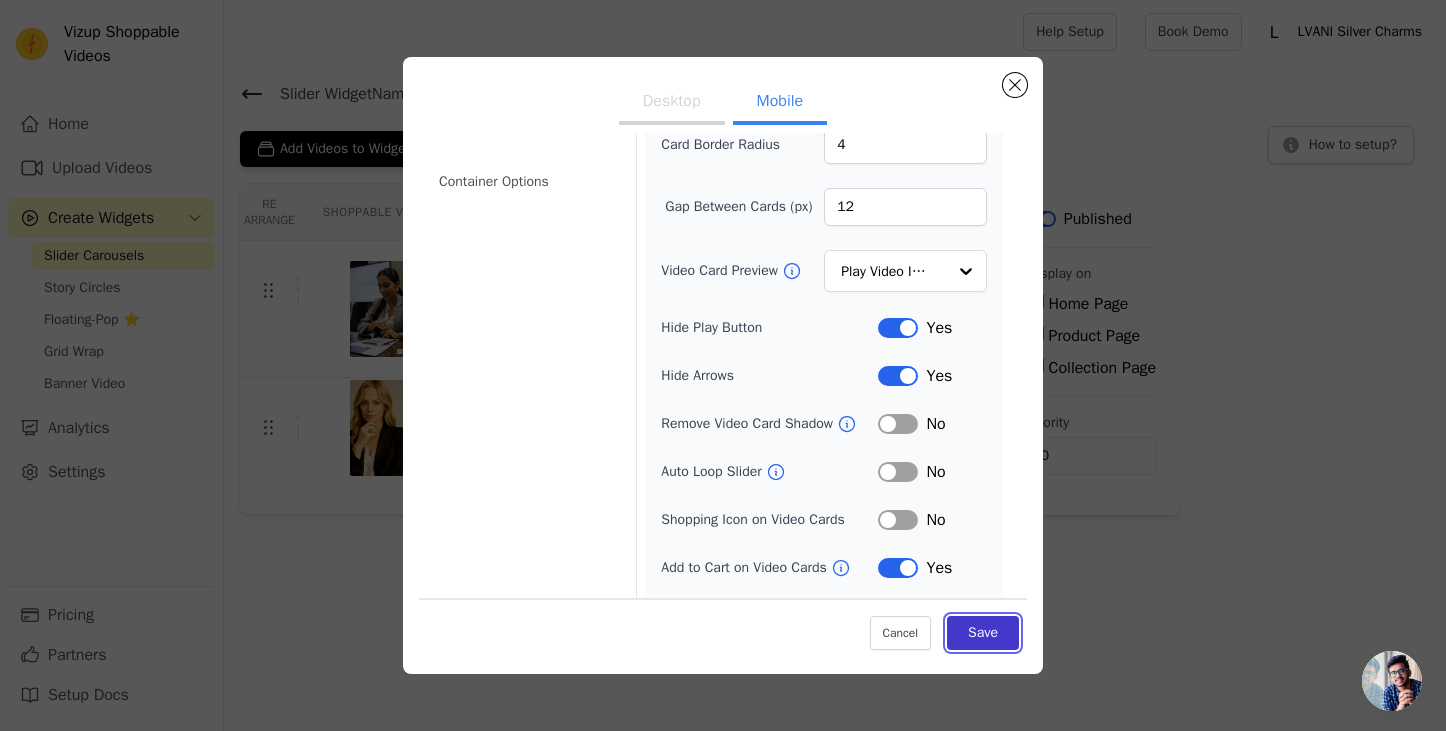 click on "Save" at bounding box center [983, 633] 